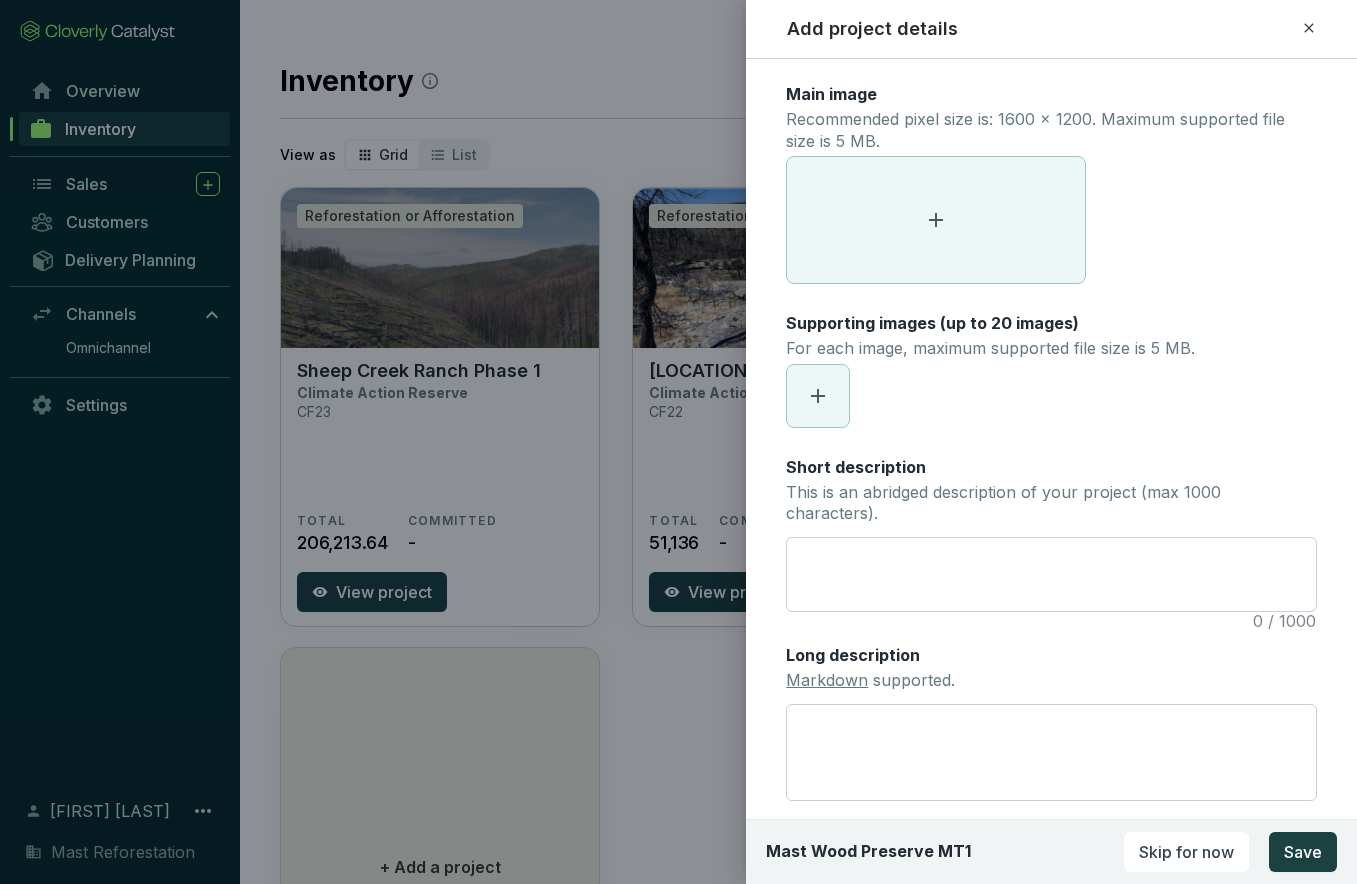 scroll, scrollTop: 0, scrollLeft: 0, axis: both 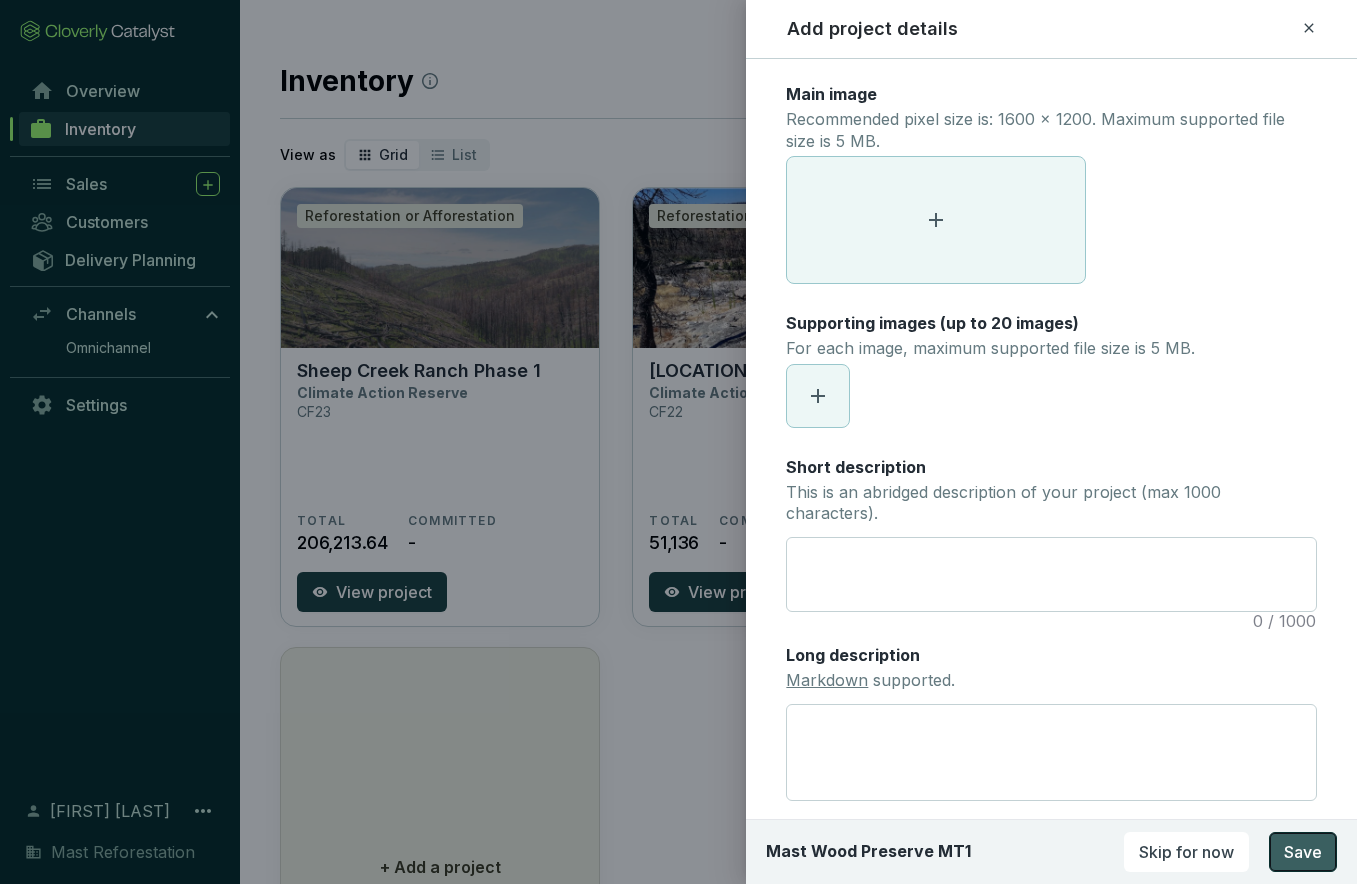 click on "Save" at bounding box center [1303, 852] 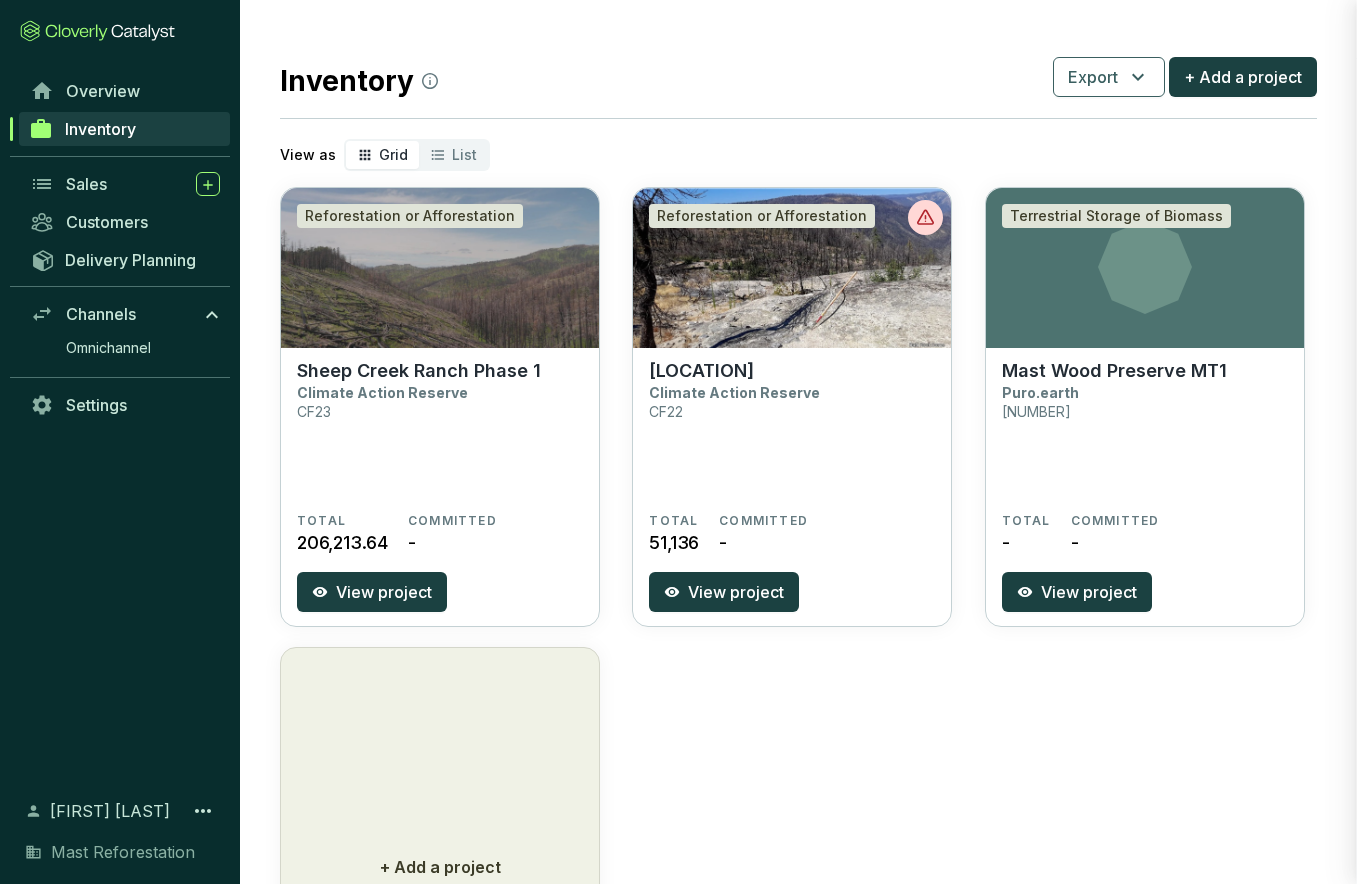 type 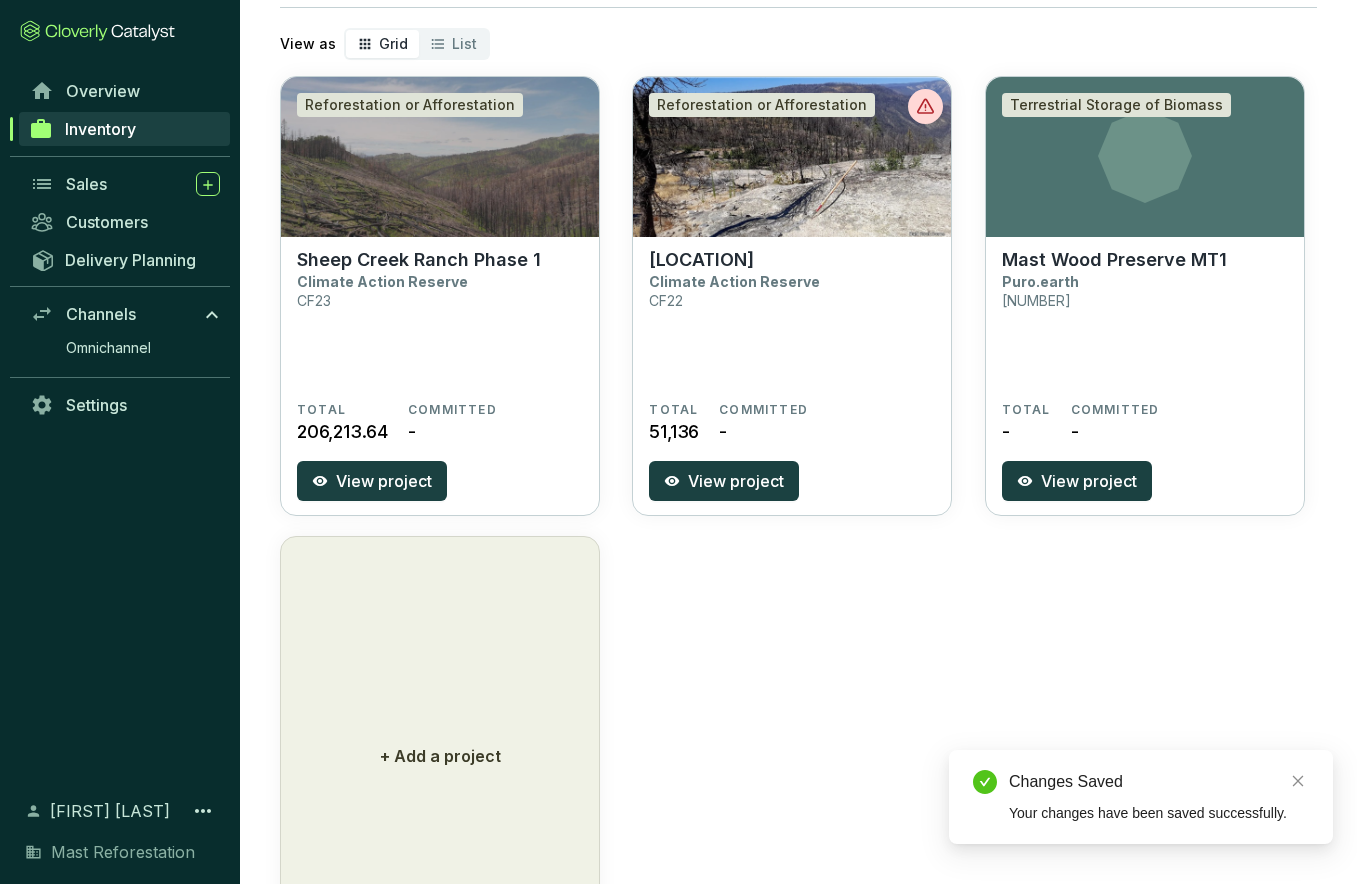scroll, scrollTop: 114, scrollLeft: 0, axis: vertical 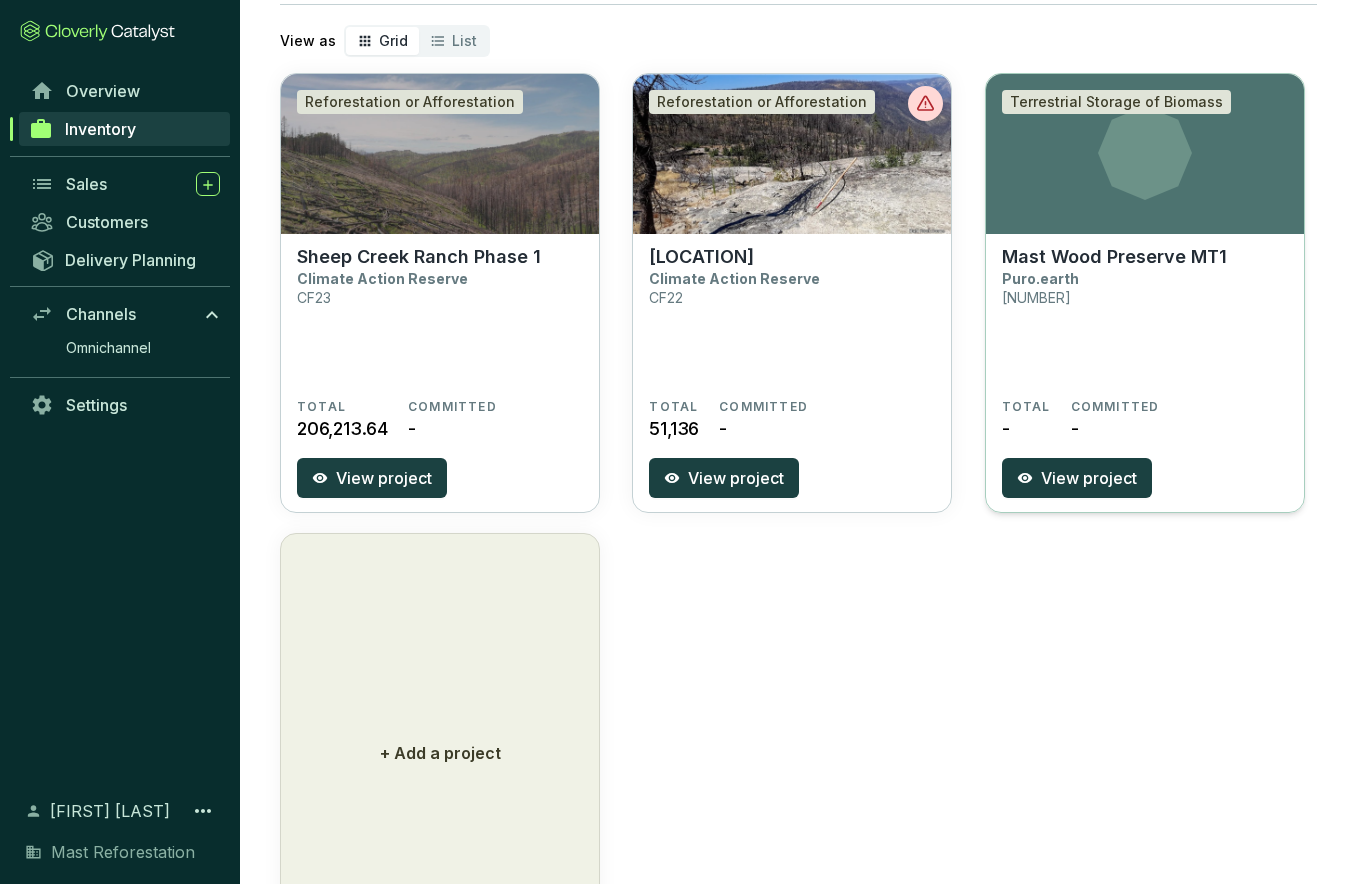 click on "Mast Wood Preserve MT1" at bounding box center [1114, 257] 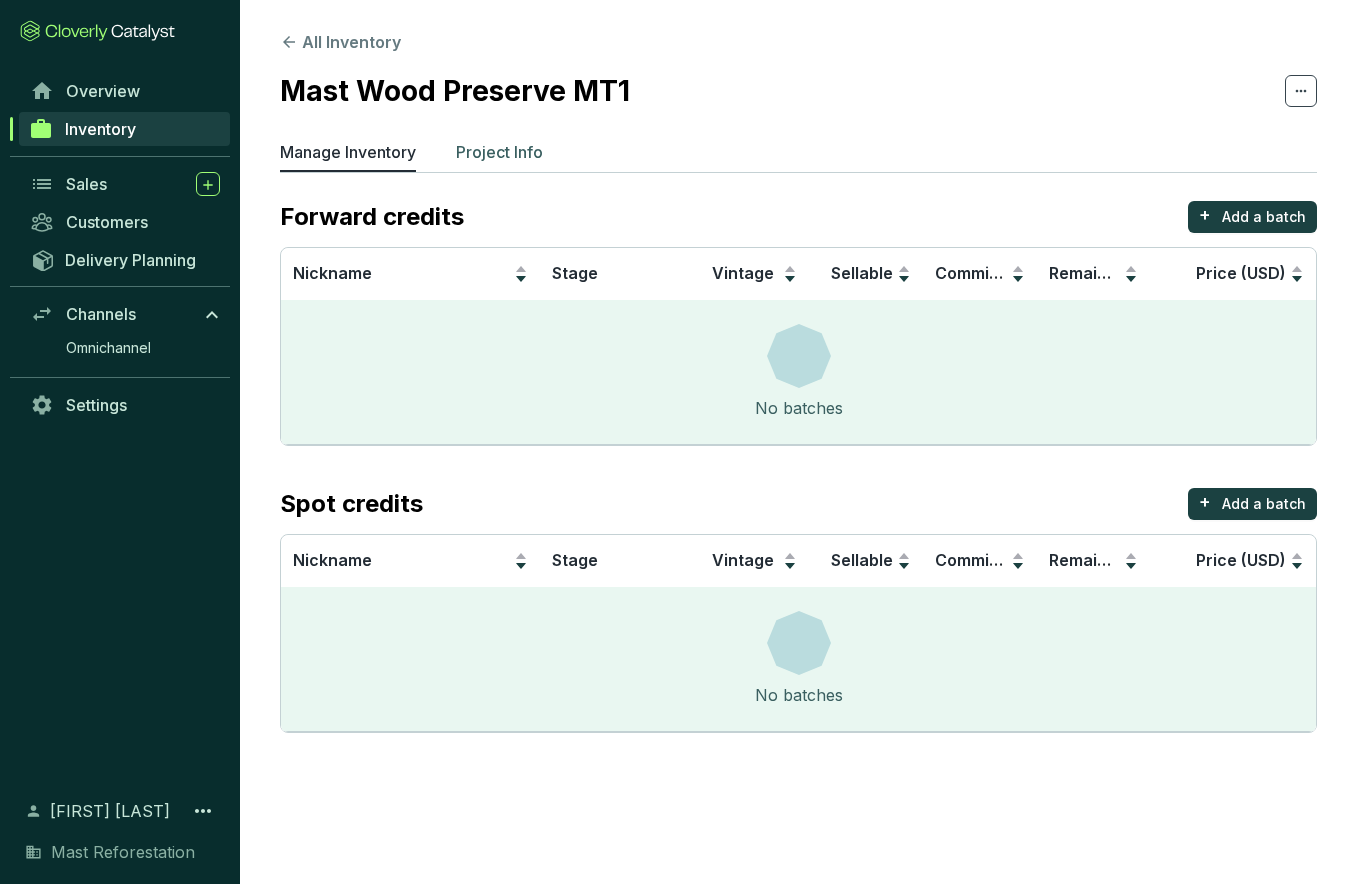 click on "Project Info" at bounding box center [499, 152] 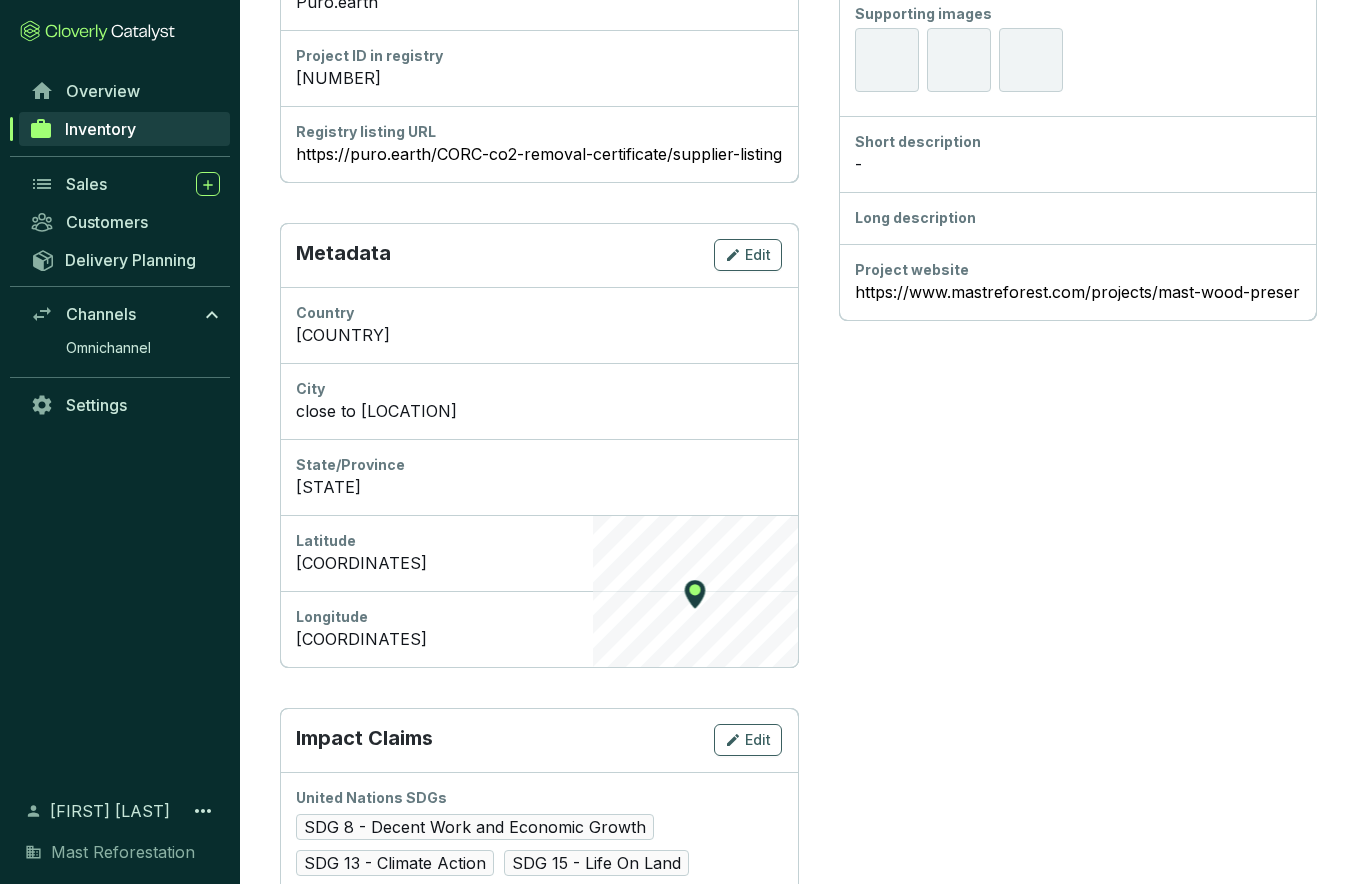 scroll, scrollTop: 0, scrollLeft: 0, axis: both 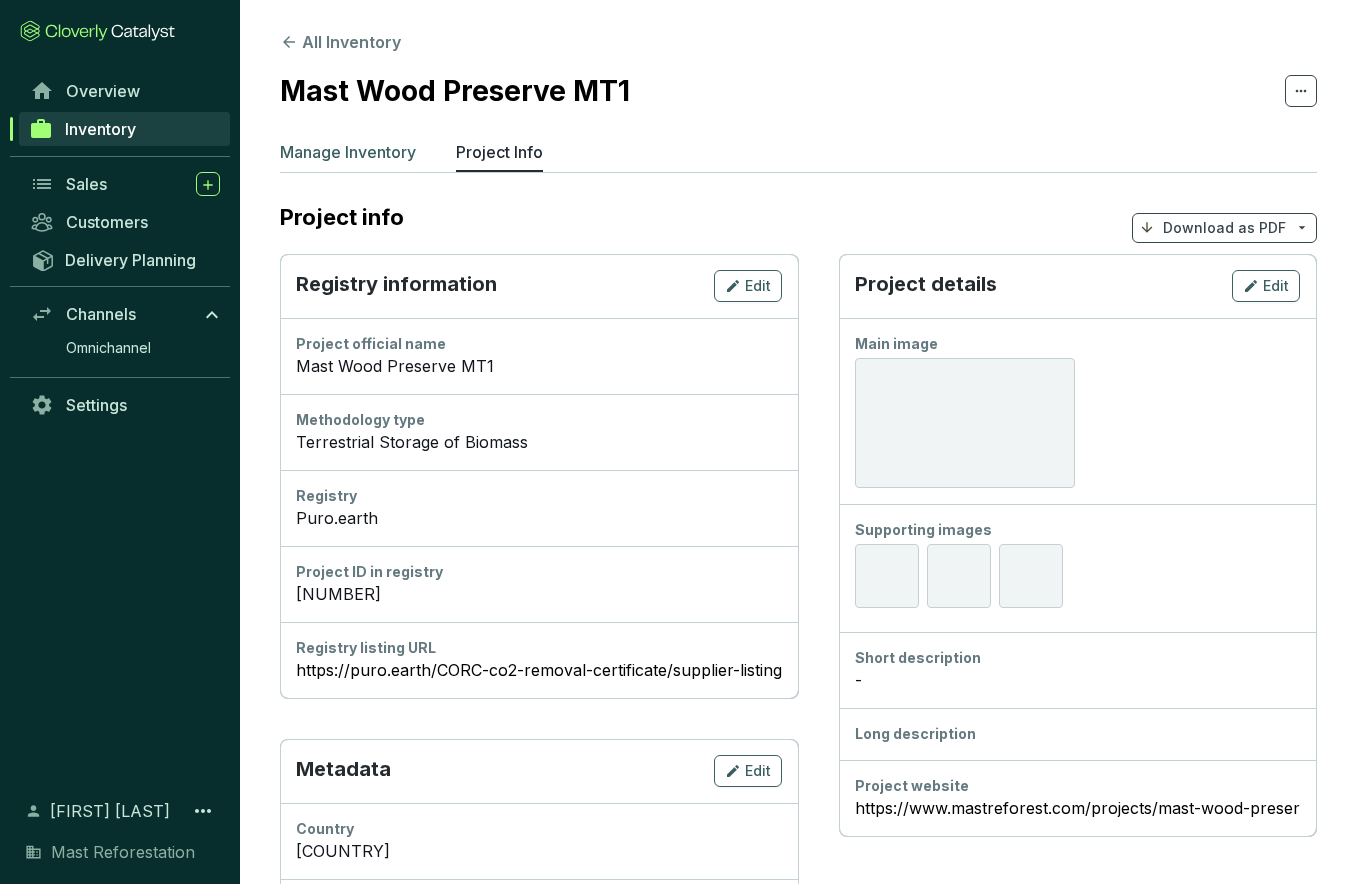 click on "Manage Inventory" at bounding box center [348, 152] 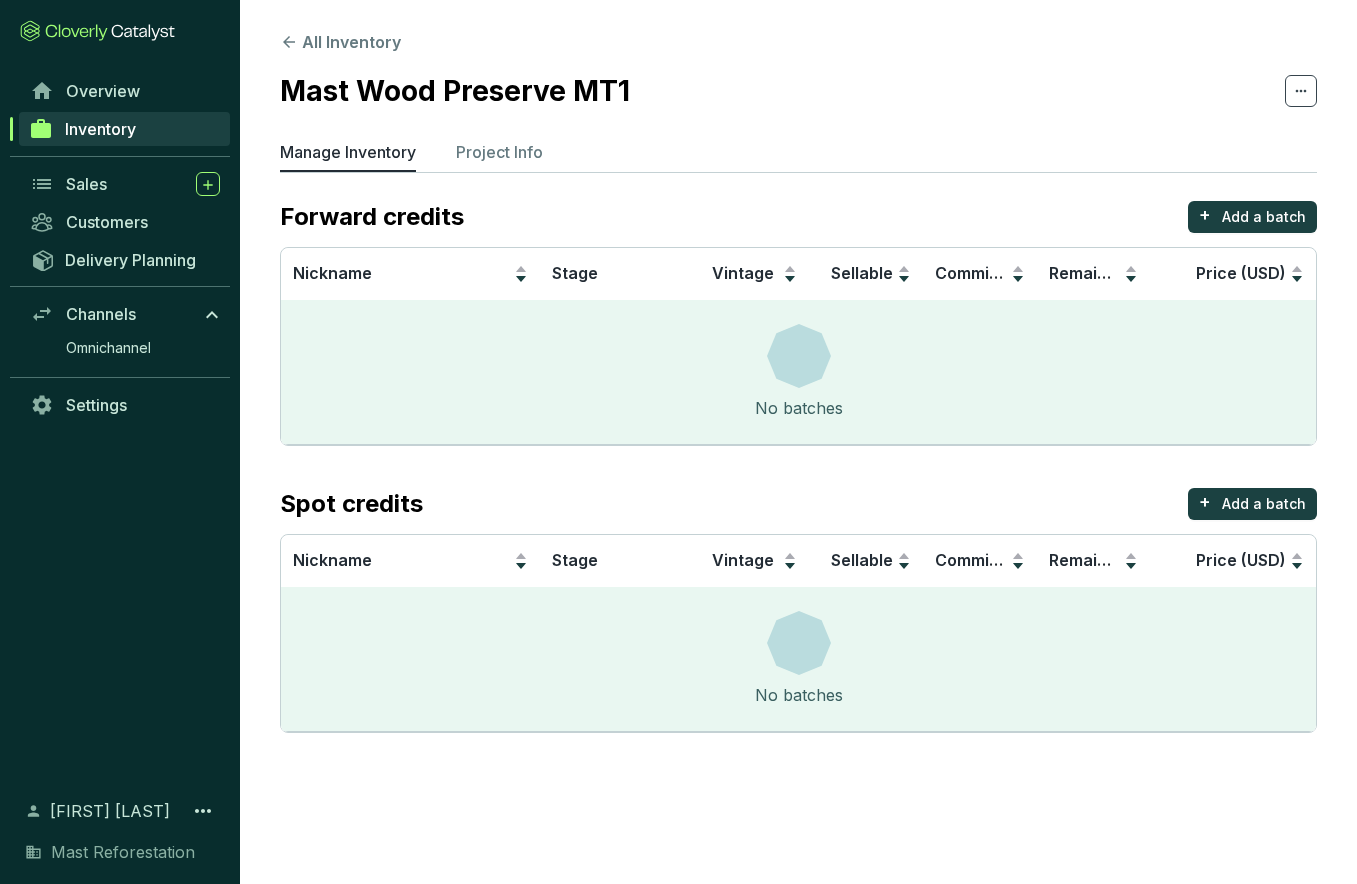 click on "All Inventory Mast Wood Preserve MT1 Manage Inventory Project Info Forward credits + Add a batch Nickname Stage Vintage Sellable Committed Remaining Price (USD)               No batches Spot credits + Add a batch Nickname Stage Vintage Sellable Committed Remaining Price (USD)               No batches" at bounding box center (798, 386) 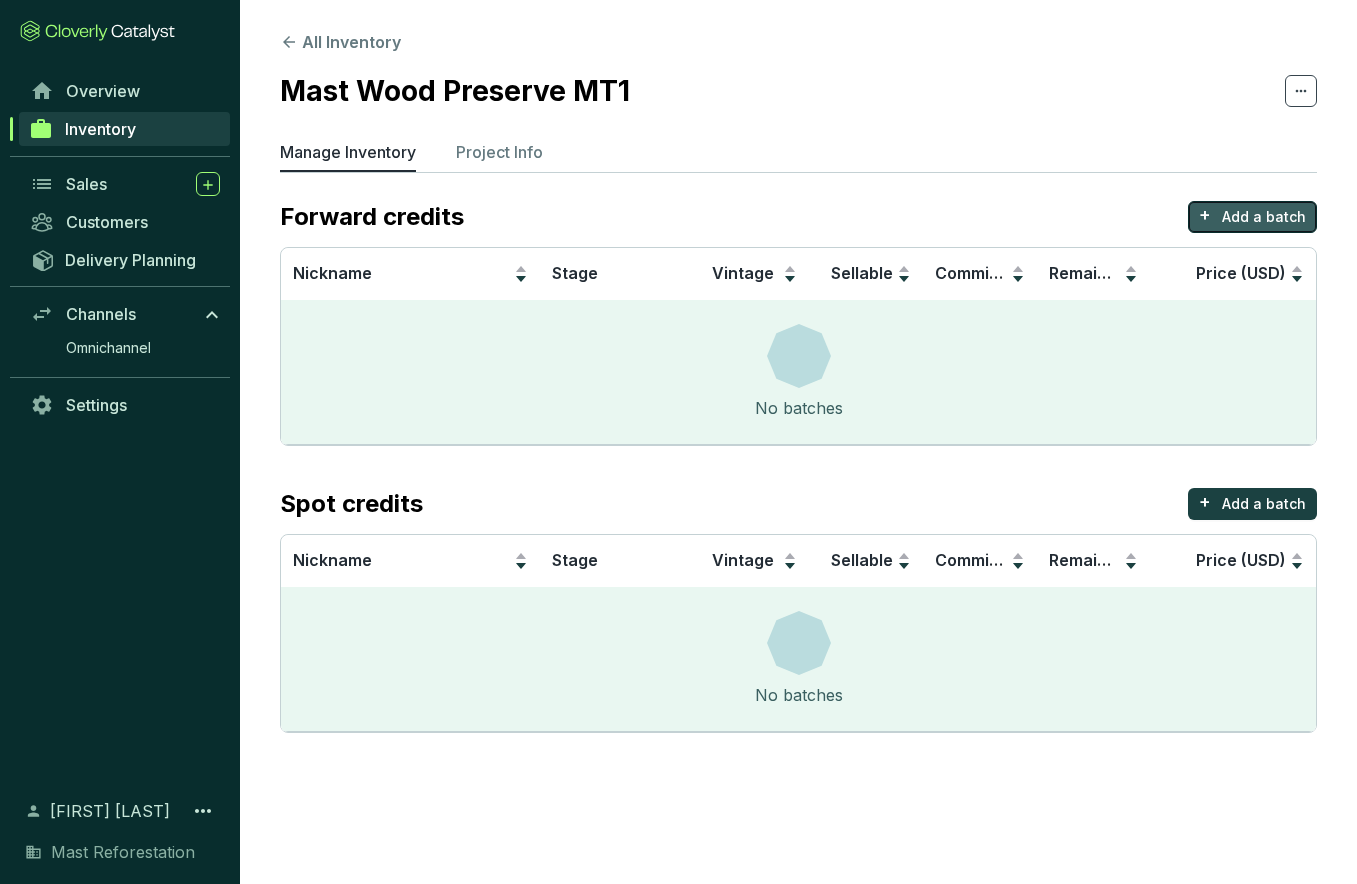 click on "+" at bounding box center (1205, 215) 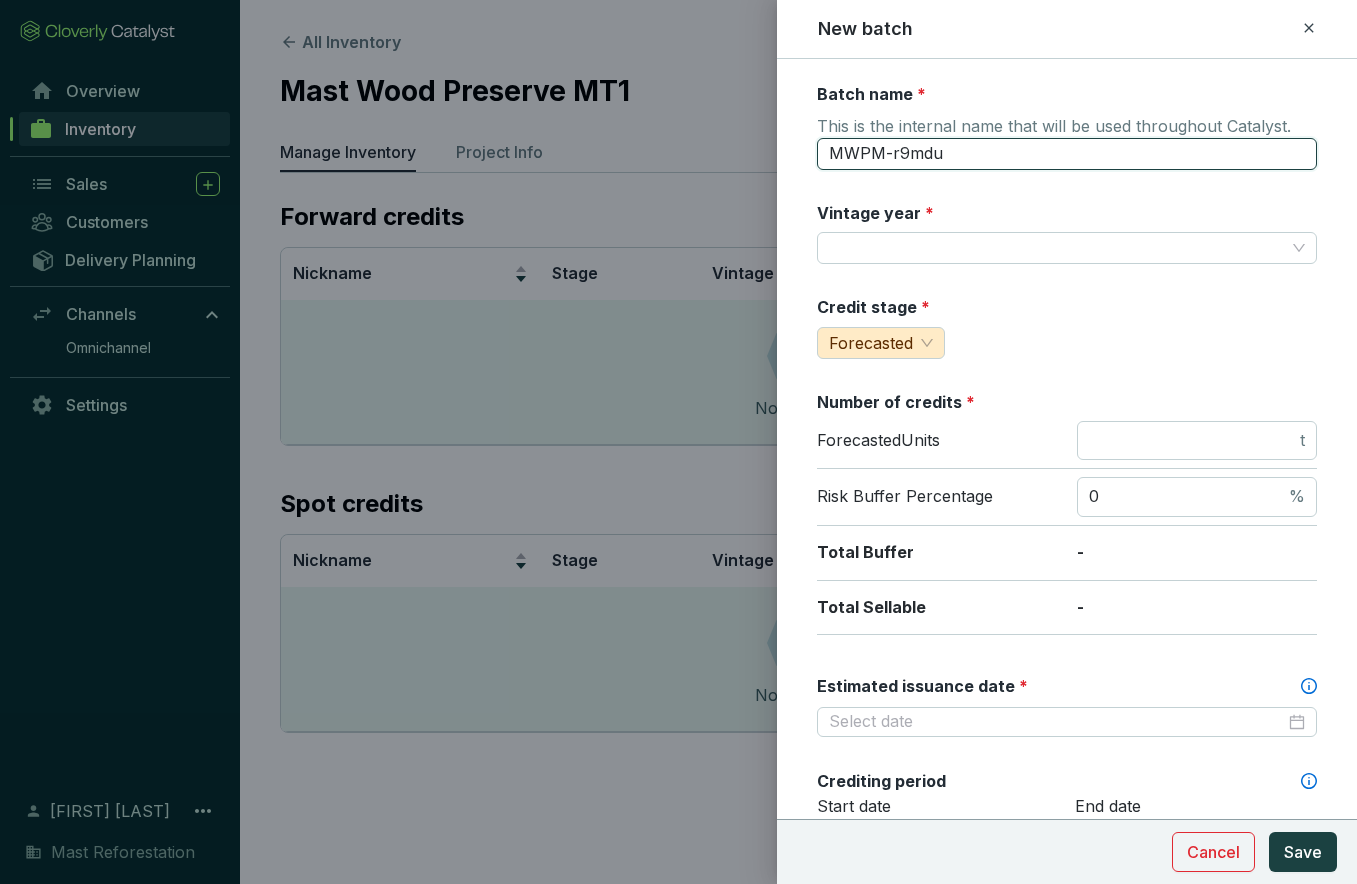 click on "MWPM-r9mdu" at bounding box center [1067, 154] 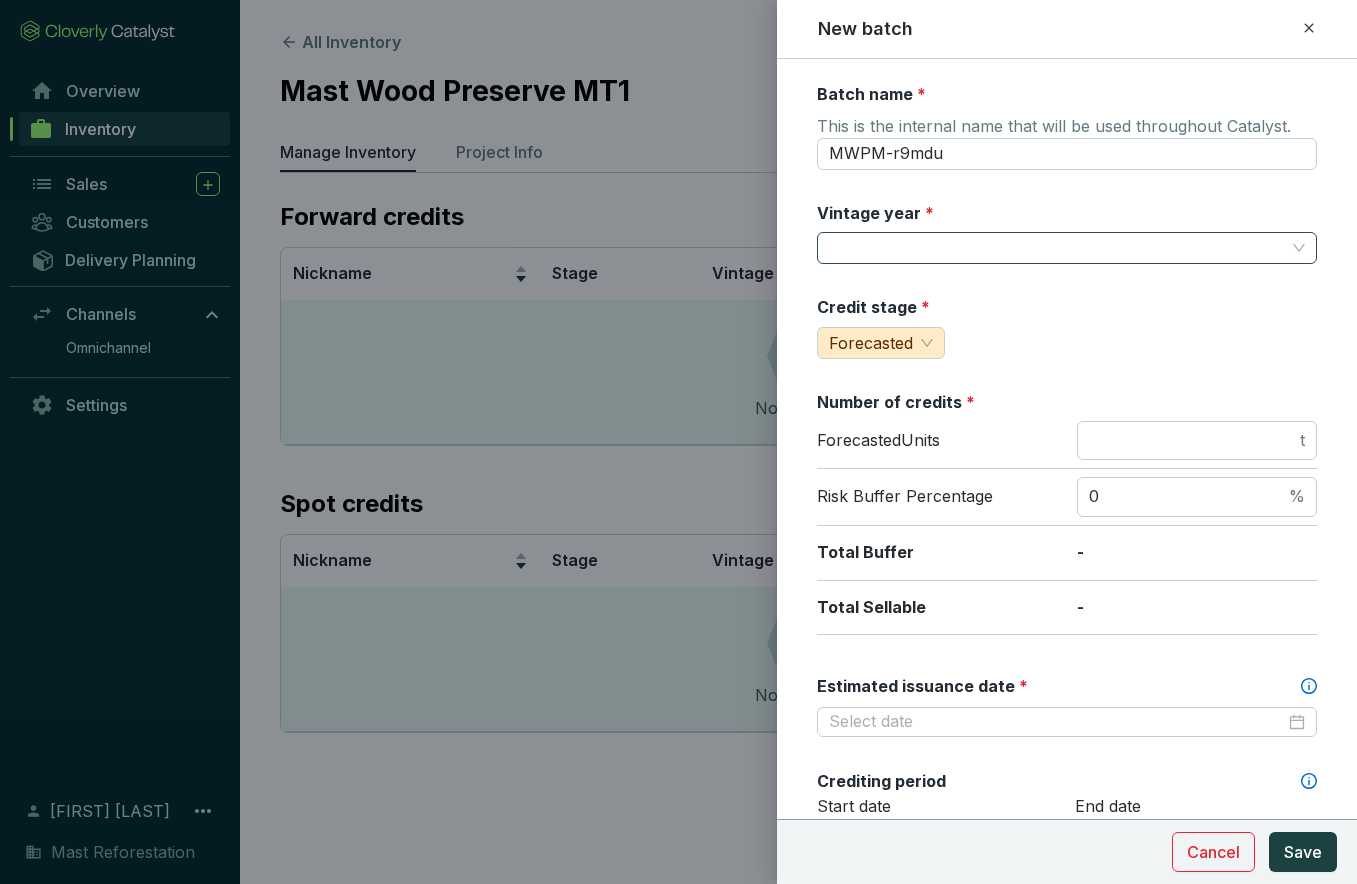 click on "Vintage year   *" at bounding box center (1057, 248) 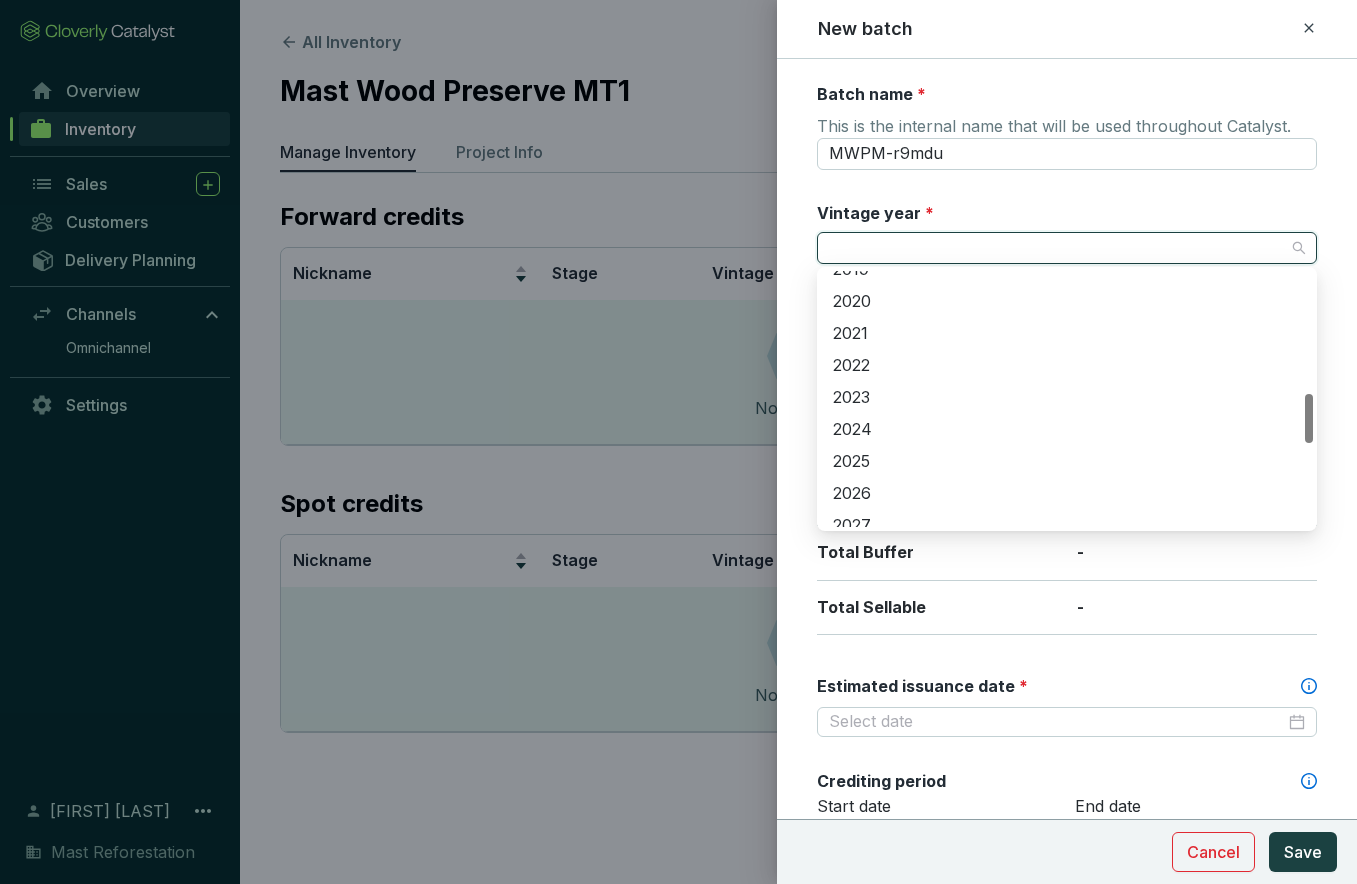 scroll, scrollTop: 639, scrollLeft: 0, axis: vertical 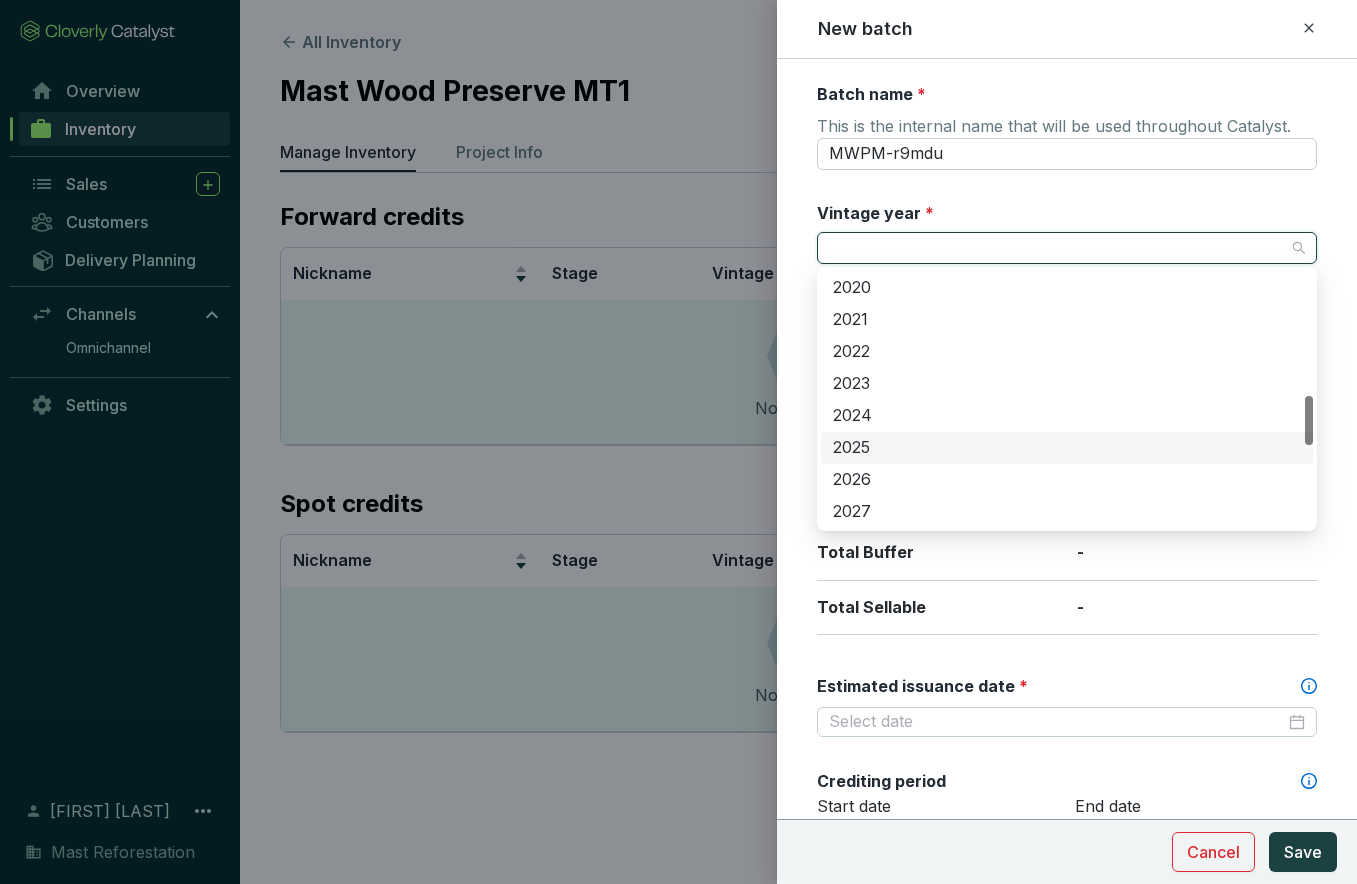 click on "2025" at bounding box center (1067, 448) 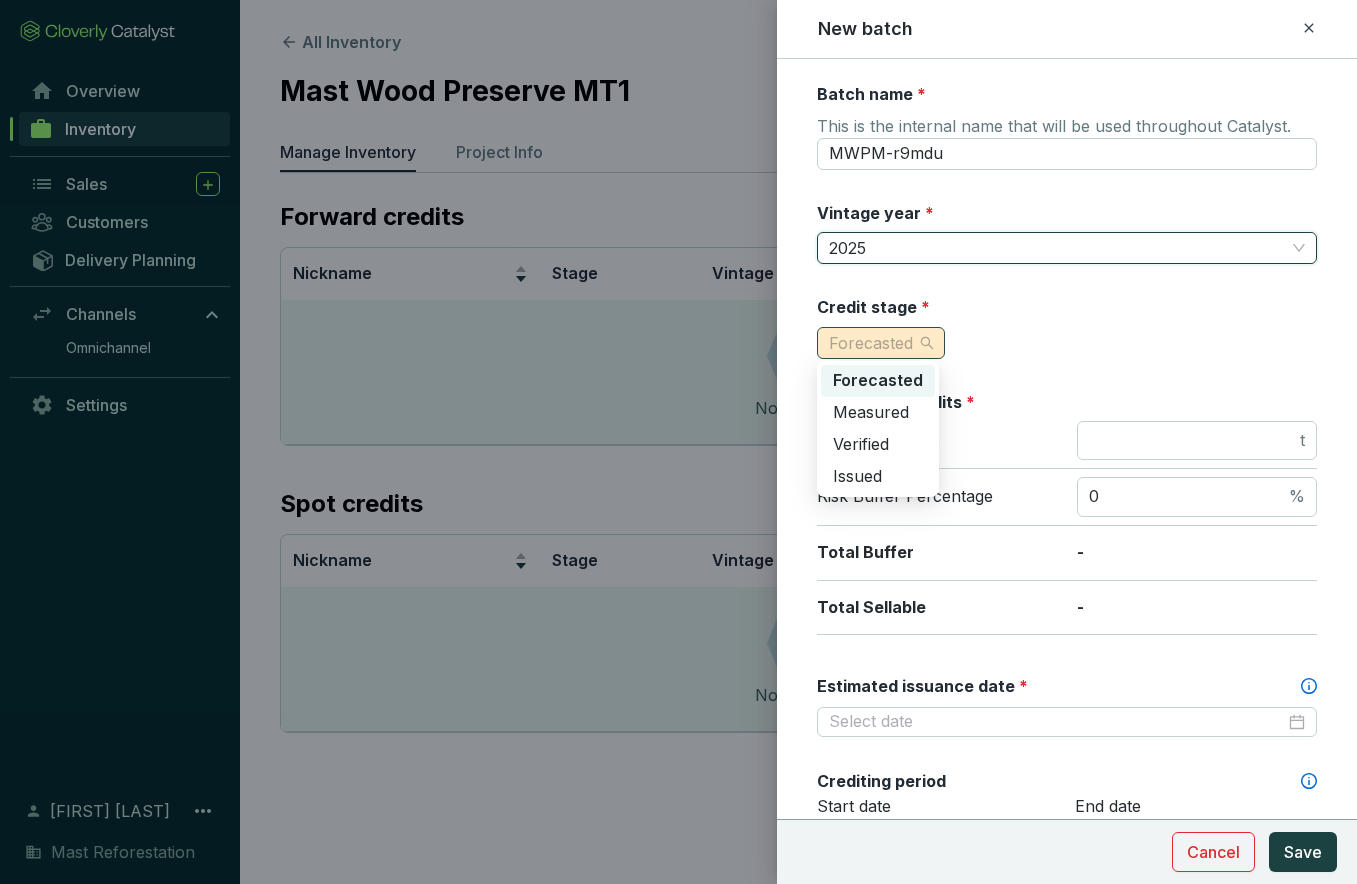 click on "Forecasted" at bounding box center [871, 343] 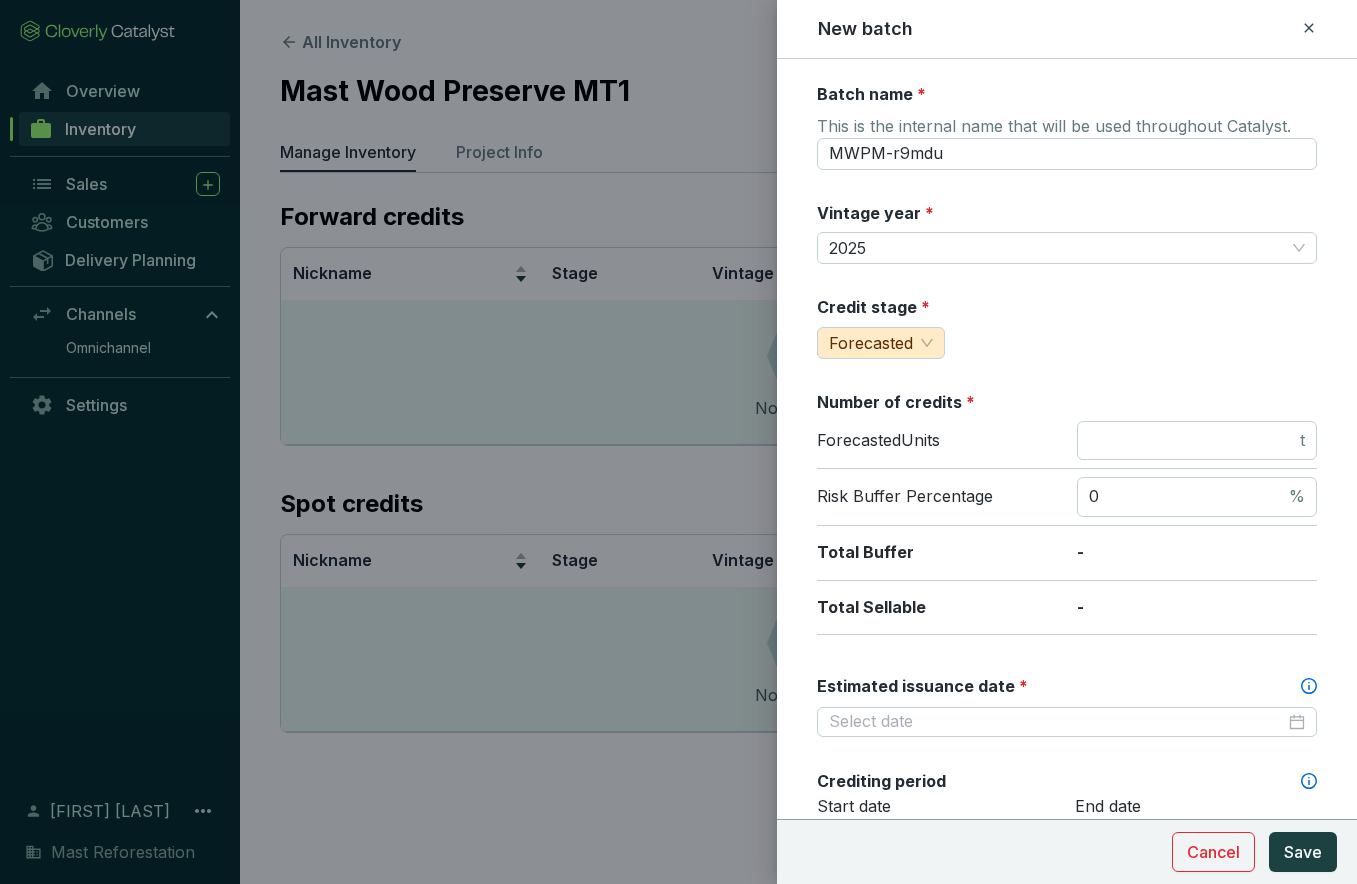 click on "Credit stage   * Forecasted" at bounding box center [1067, 327] 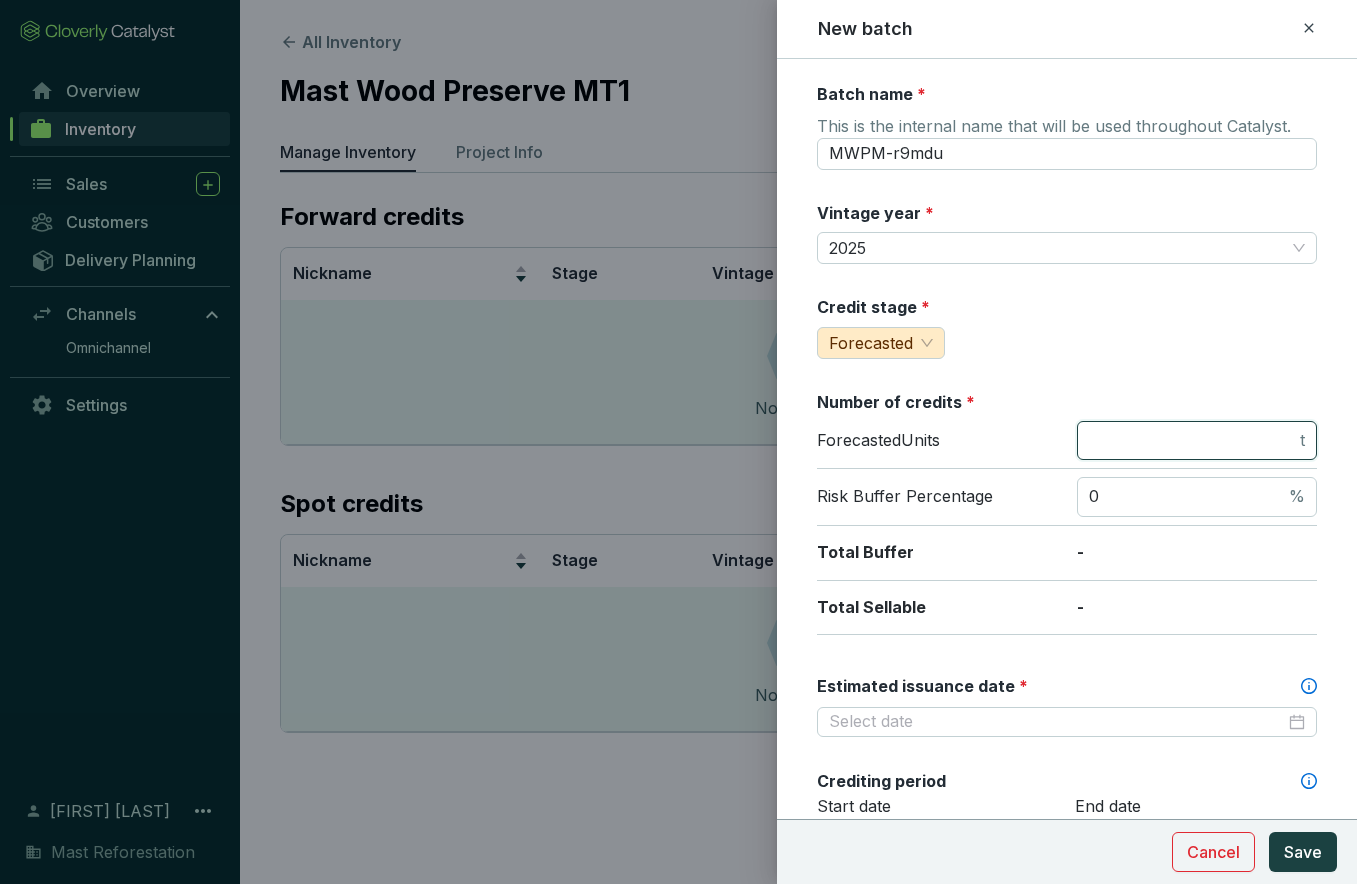 click at bounding box center (1192, 441) 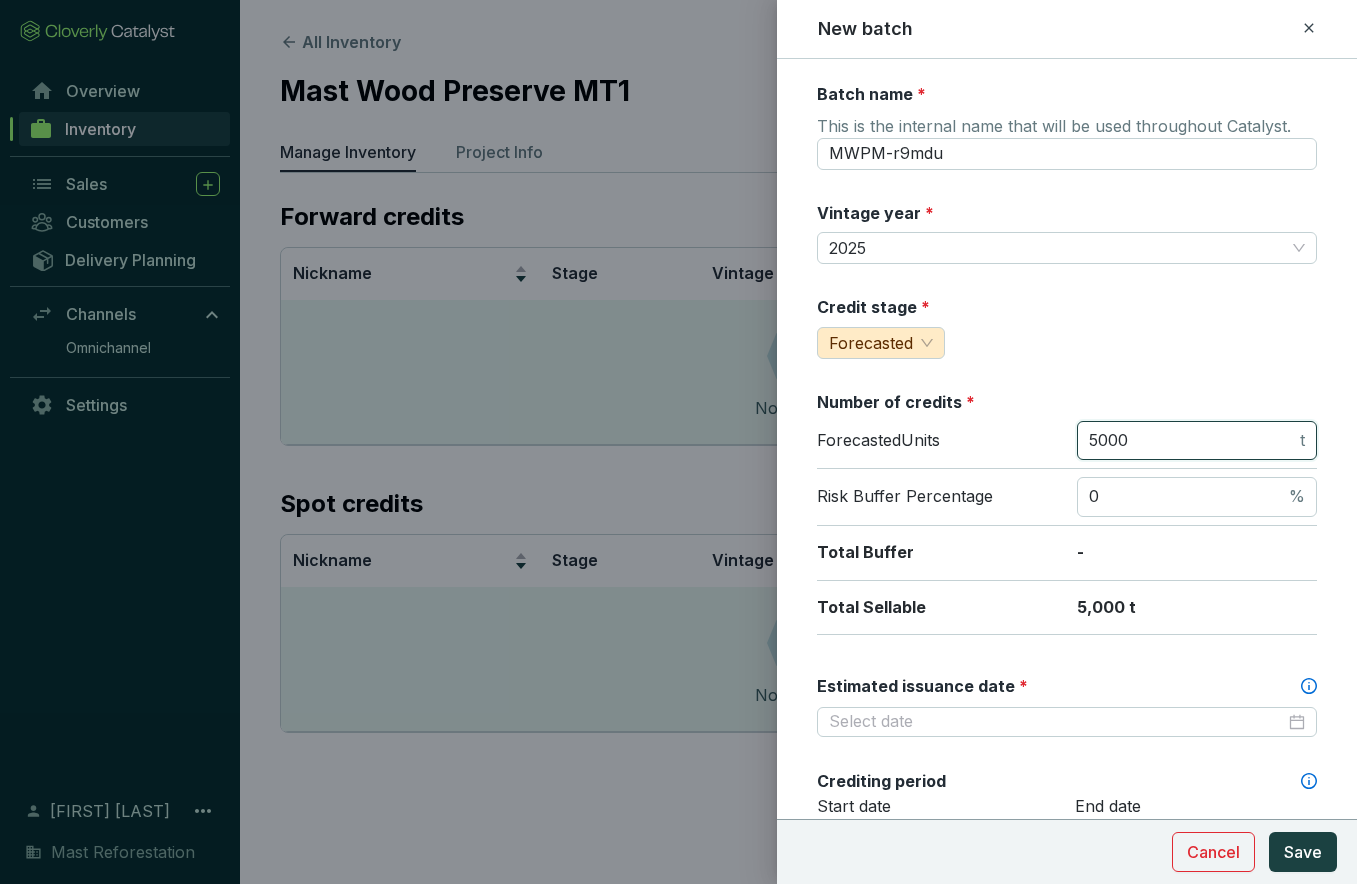type on "5000" 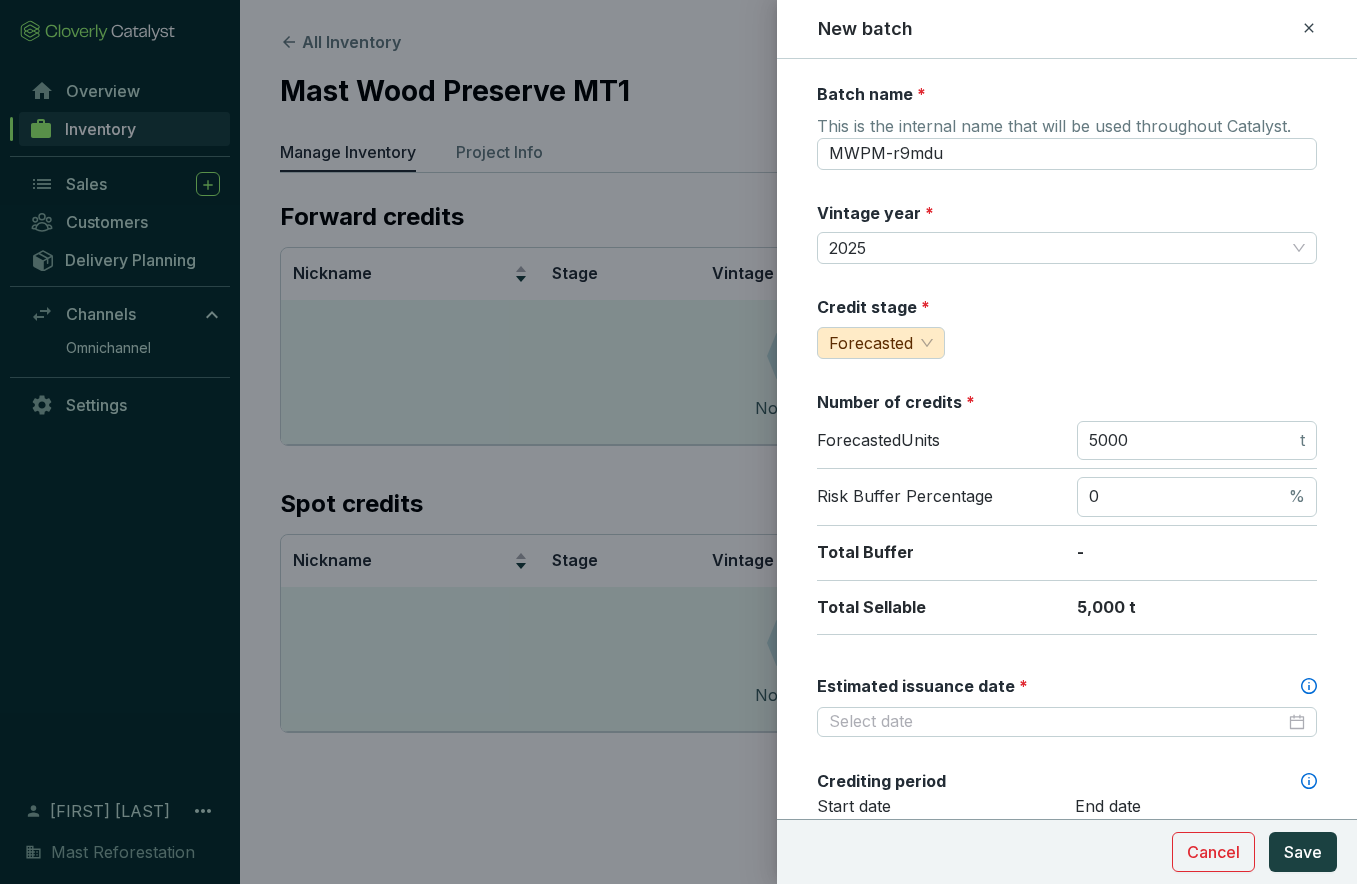 click on "Batch name   * This is the internal name that will be used throughout Catalyst. MWPM-r9mdu Vintage year   * 2025 Credit stage   * Forecasted Number of credits   * Forecasted  Units 5000 t Risk Buffer Percentage 0 % Total Buffer -  Total Sellable 5,000 t Estimated issuance date   * Crediting period   Start date End date Unit cost (USD)   This cost per unit will be used to help calculate gross margins. $0.00 Price per credit (USD)   * This will be used as the default sale price for this batch. MARGIN - Add volume discount Tags   Tags are used to analyze your inventory across projects and batches.   Tags Notes   Cancel Save" at bounding box center [1067, 838] 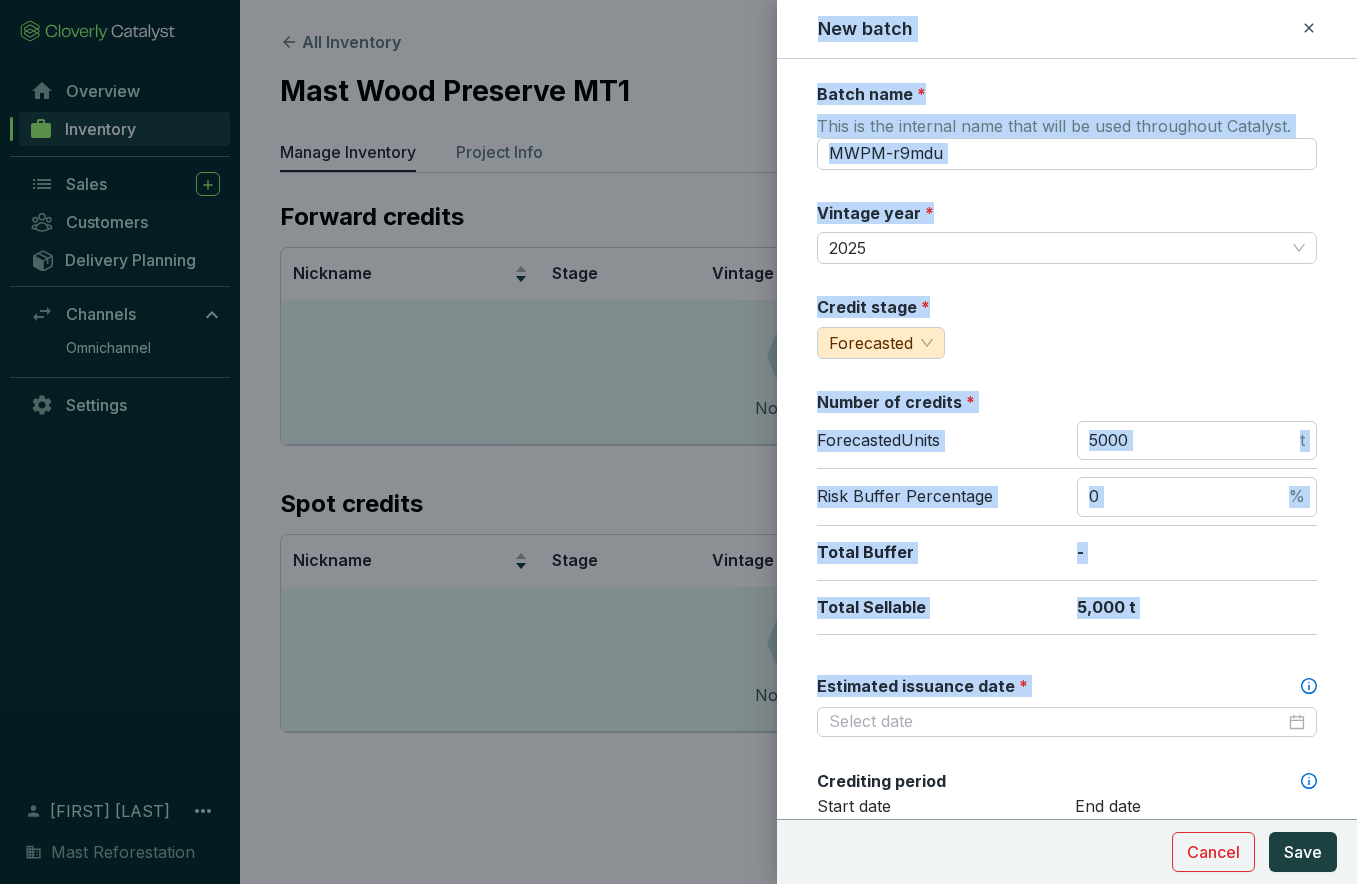 drag, startPoint x: 818, startPoint y: 31, endPoint x: 991, endPoint y: 763, distance: 752.1655 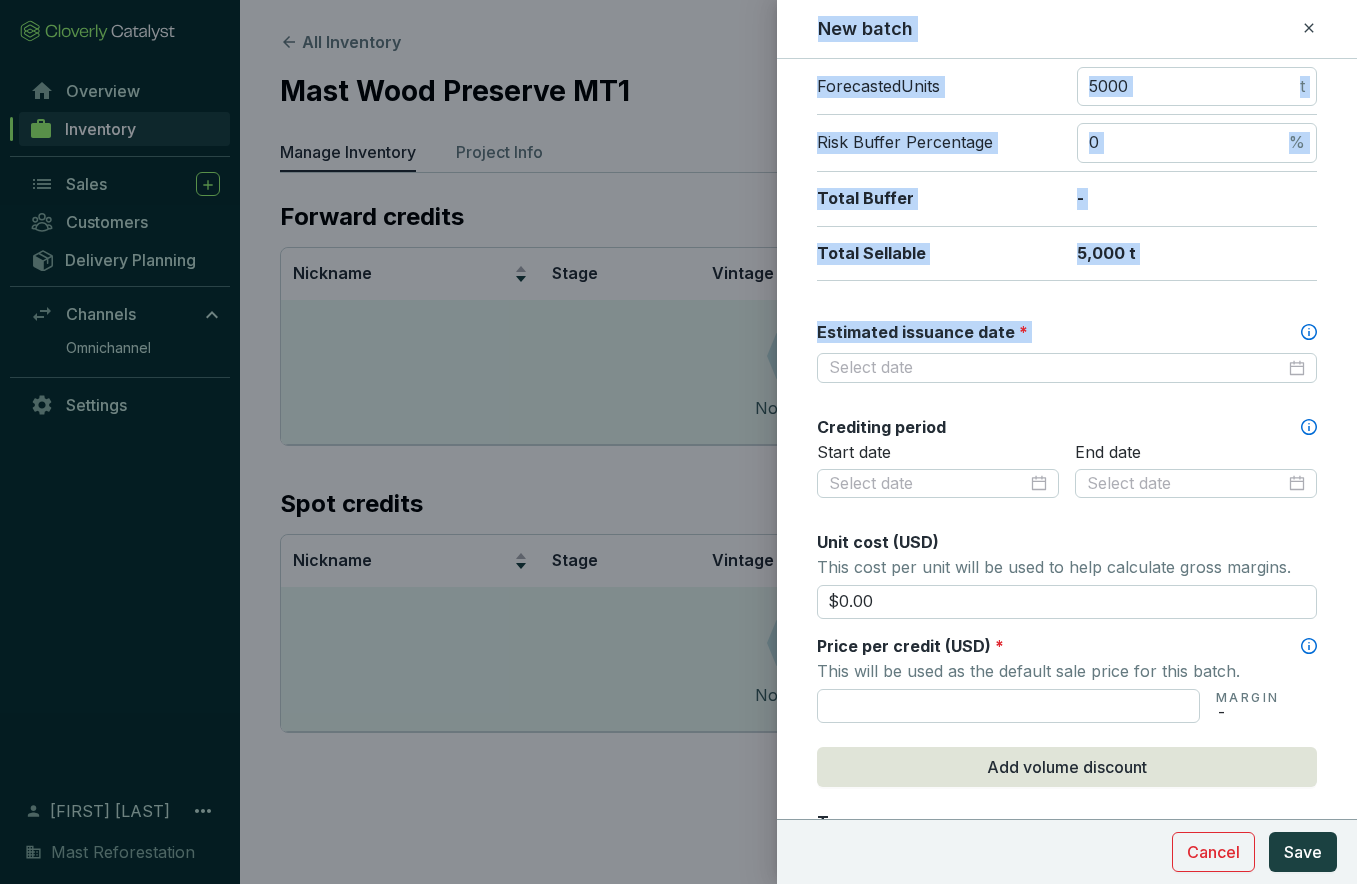 scroll, scrollTop: 352, scrollLeft: 0, axis: vertical 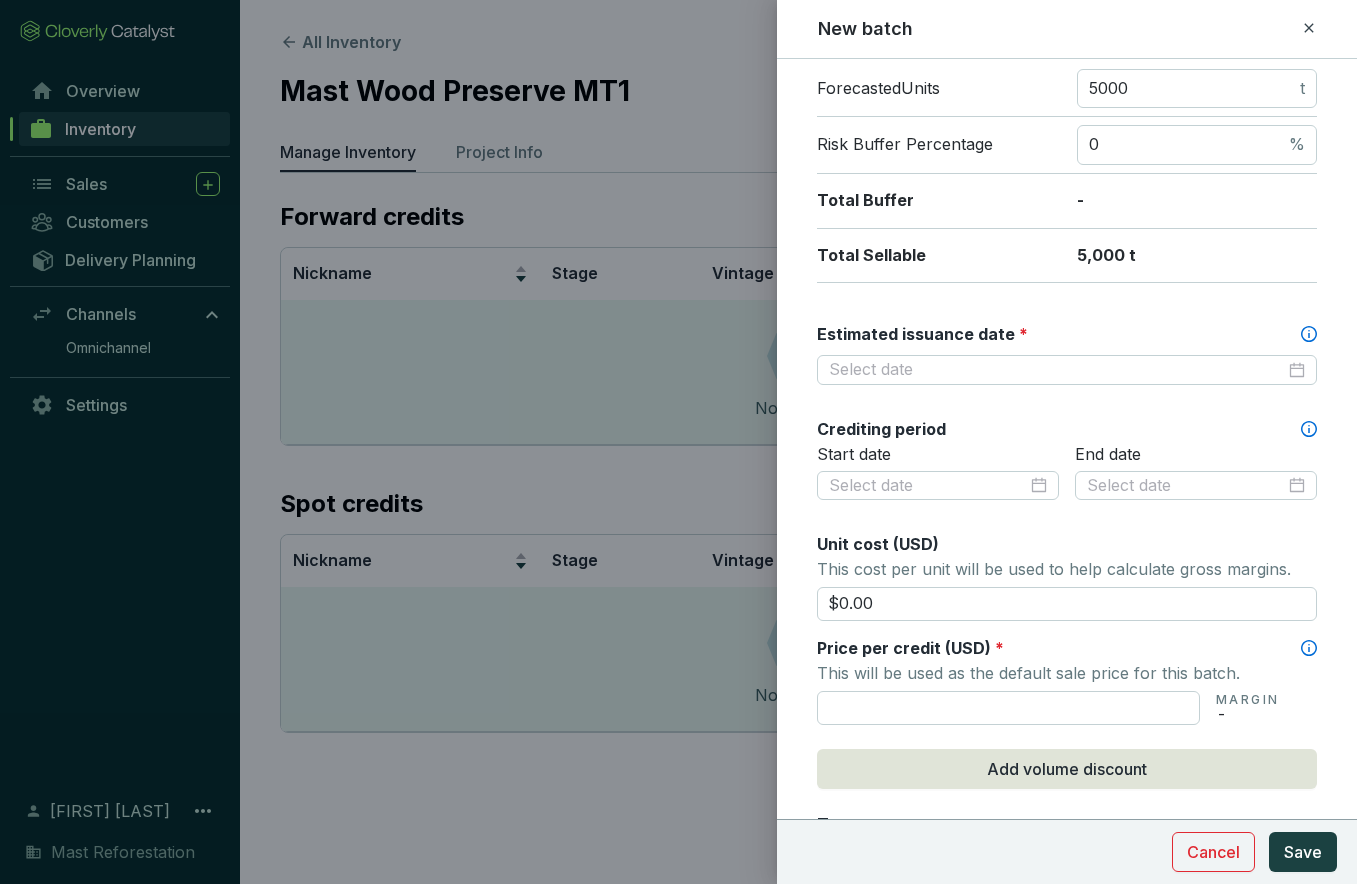 click on "-" at bounding box center (1247, 714) 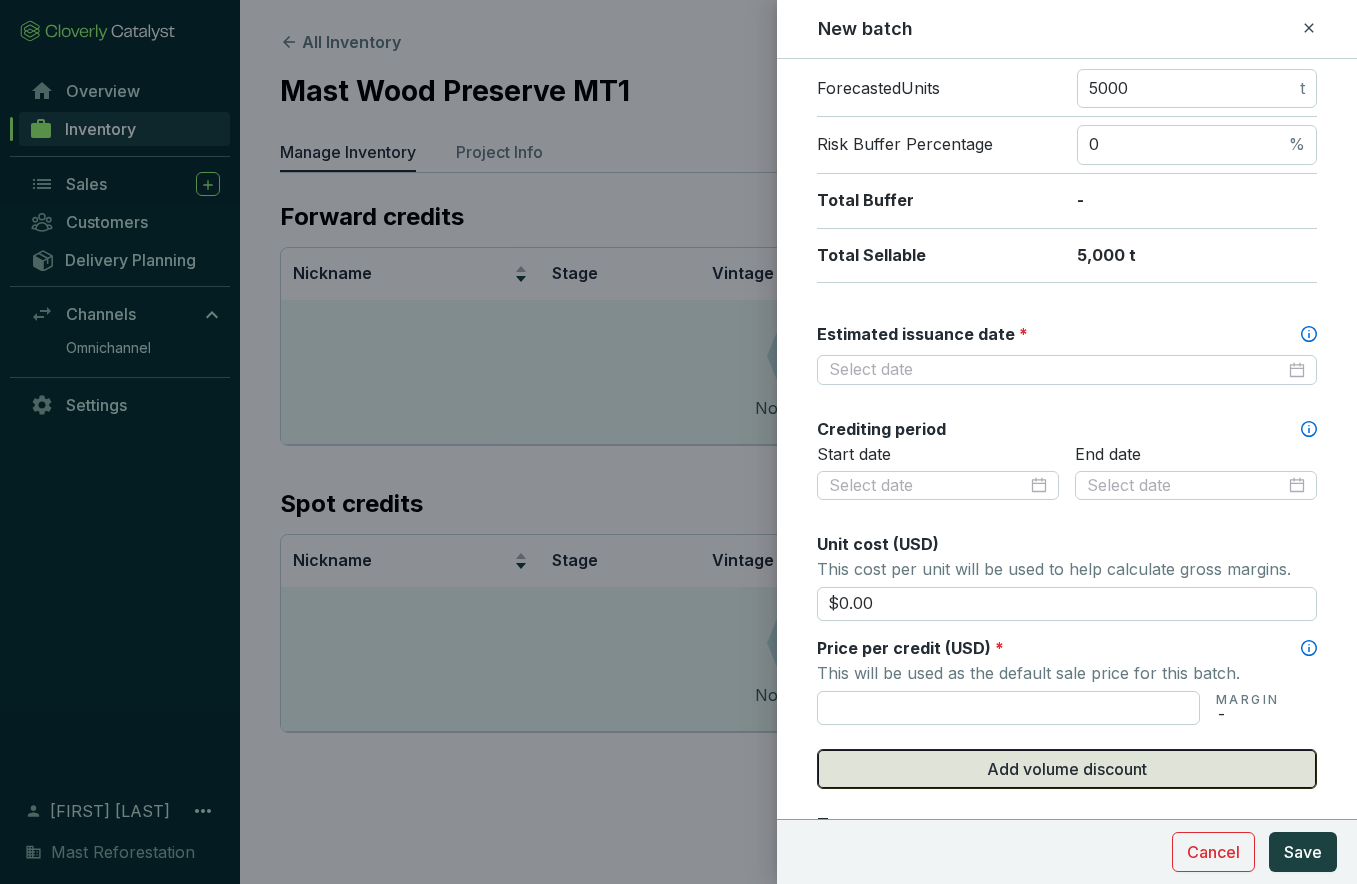 click on "Add volume discount" at bounding box center [1067, 769] 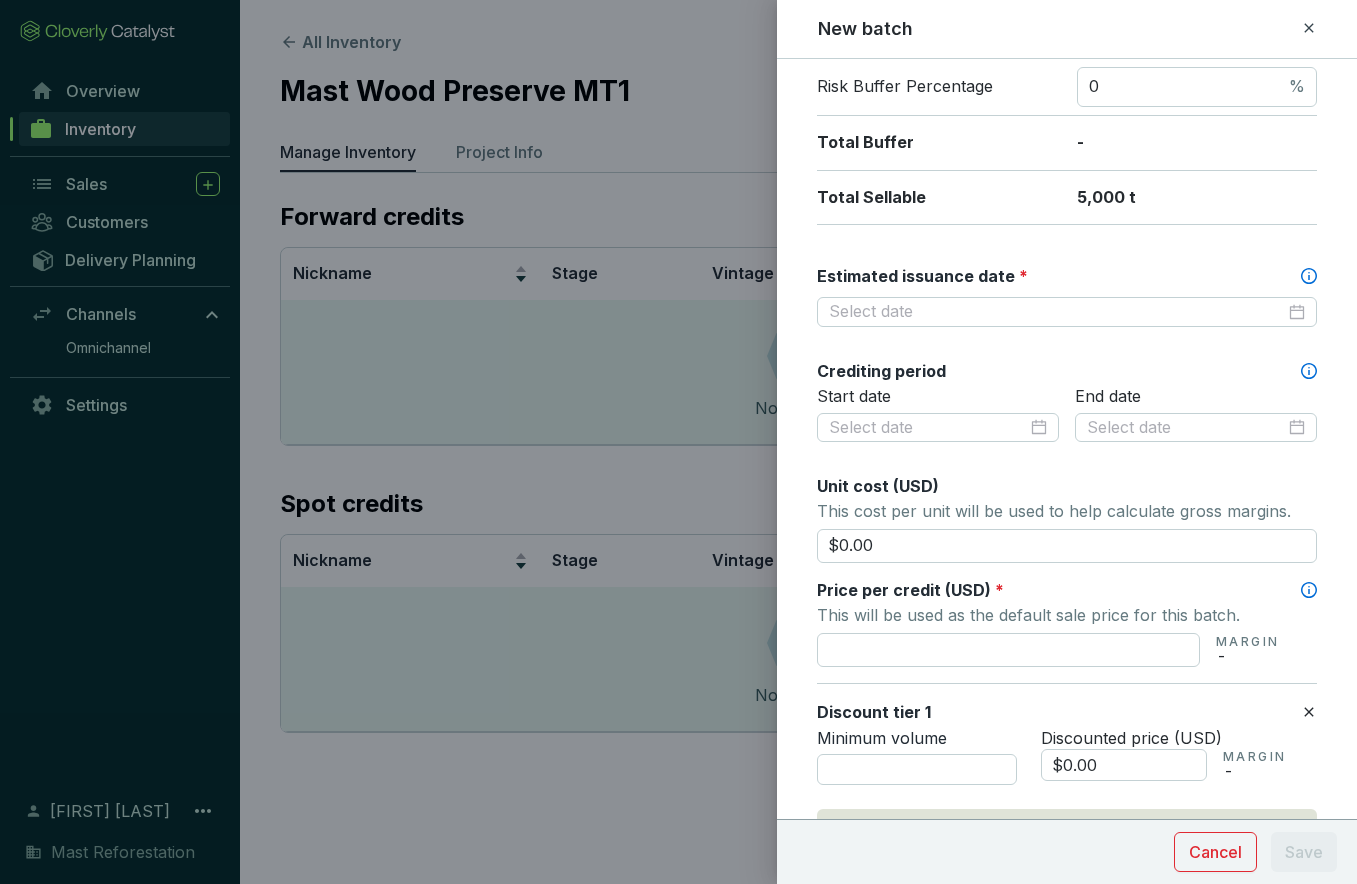 scroll, scrollTop: 379, scrollLeft: 0, axis: vertical 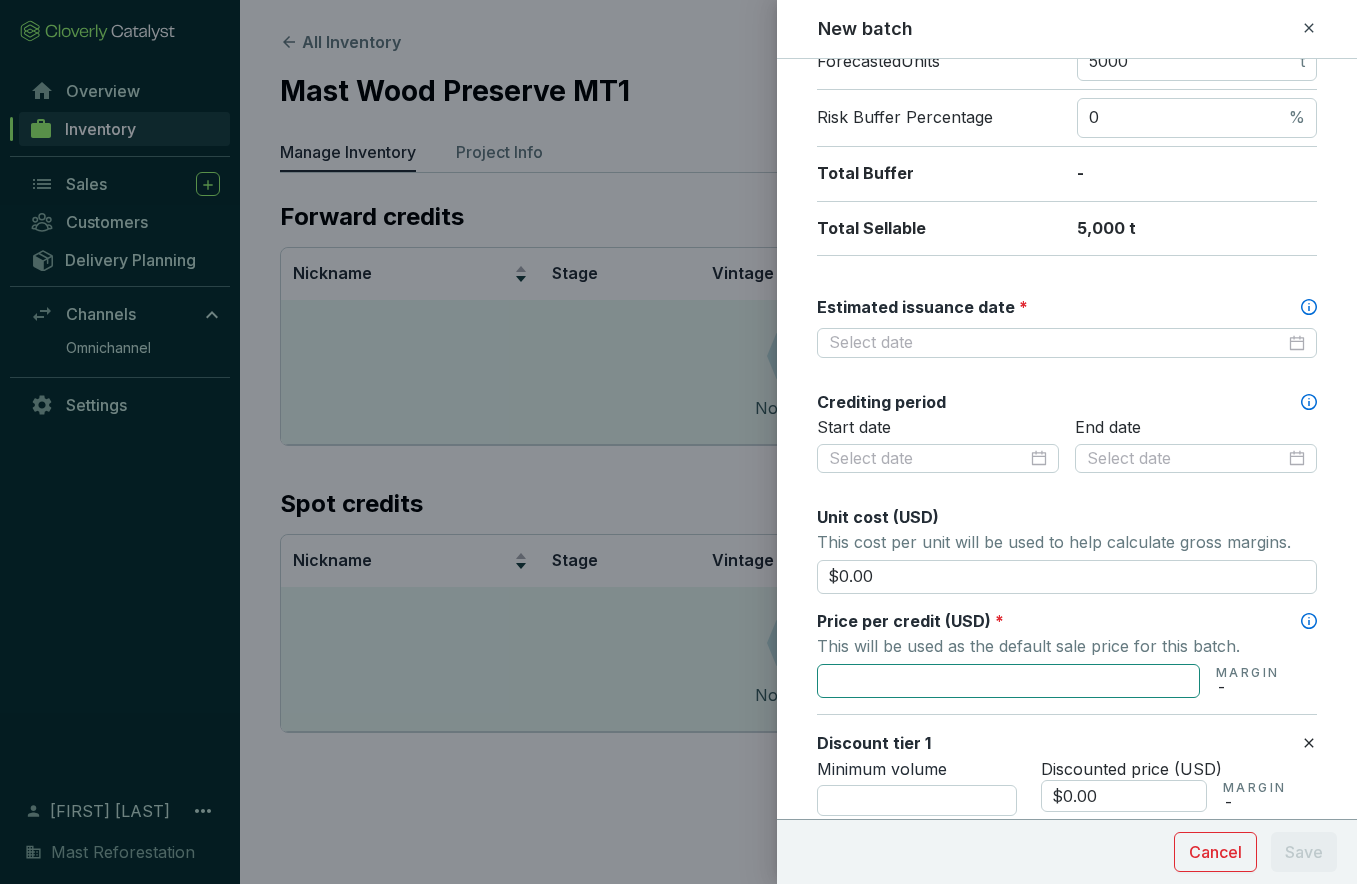 click at bounding box center (1008, 681) 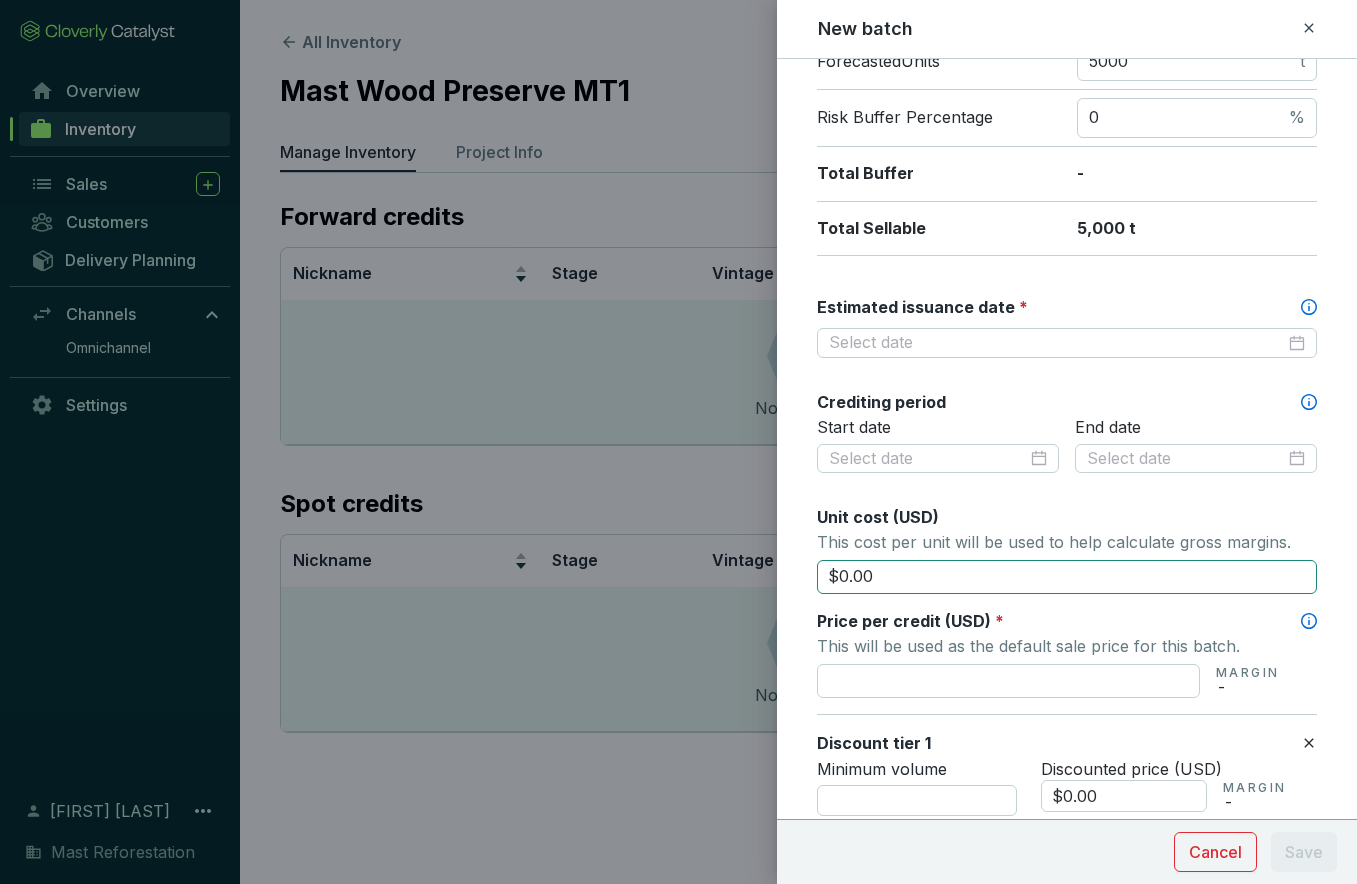 click on "$0.00" at bounding box center [1067, 577] 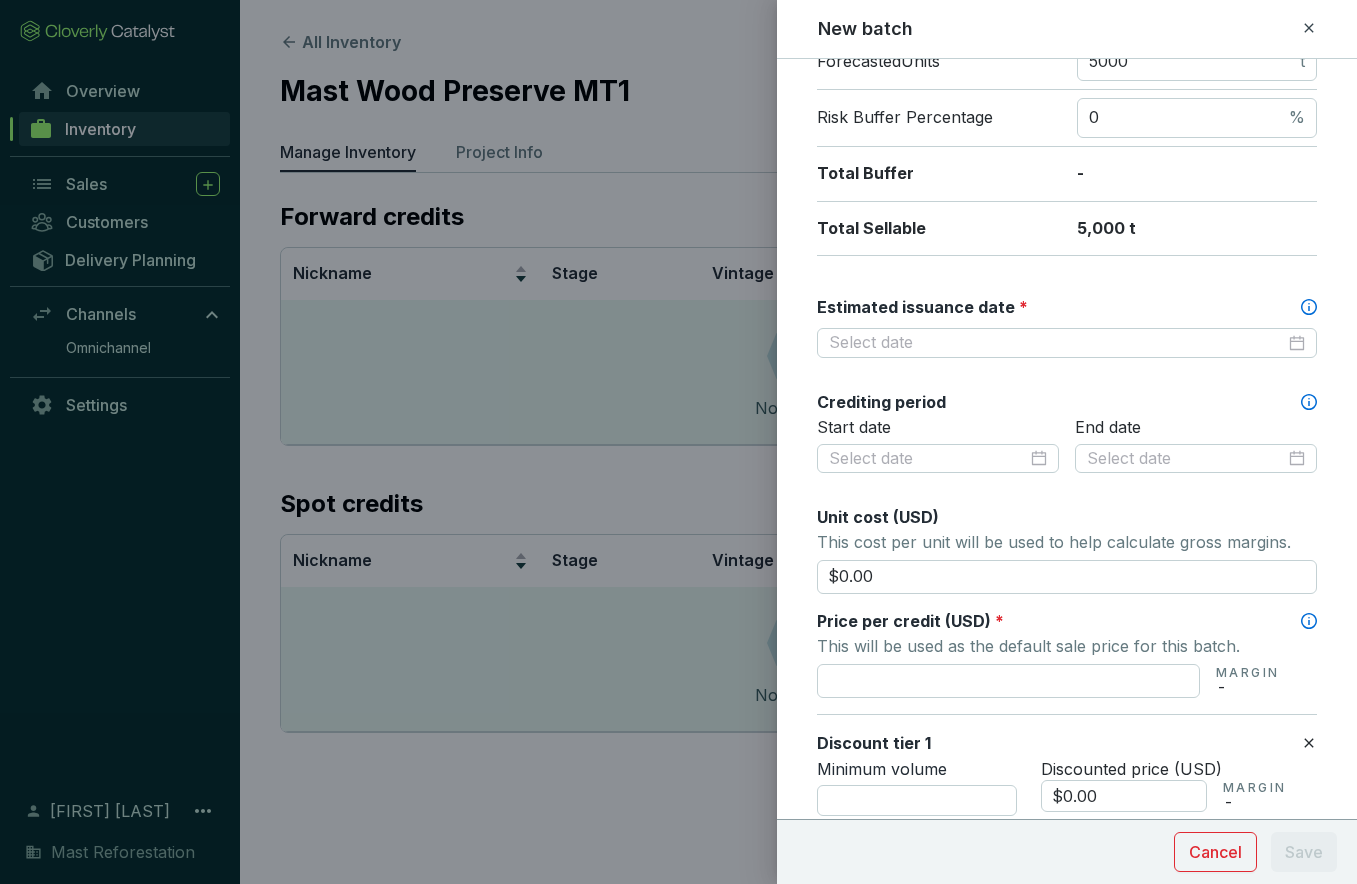 scroll, scrollTop: 0, scrollLeft: 0, axis: both 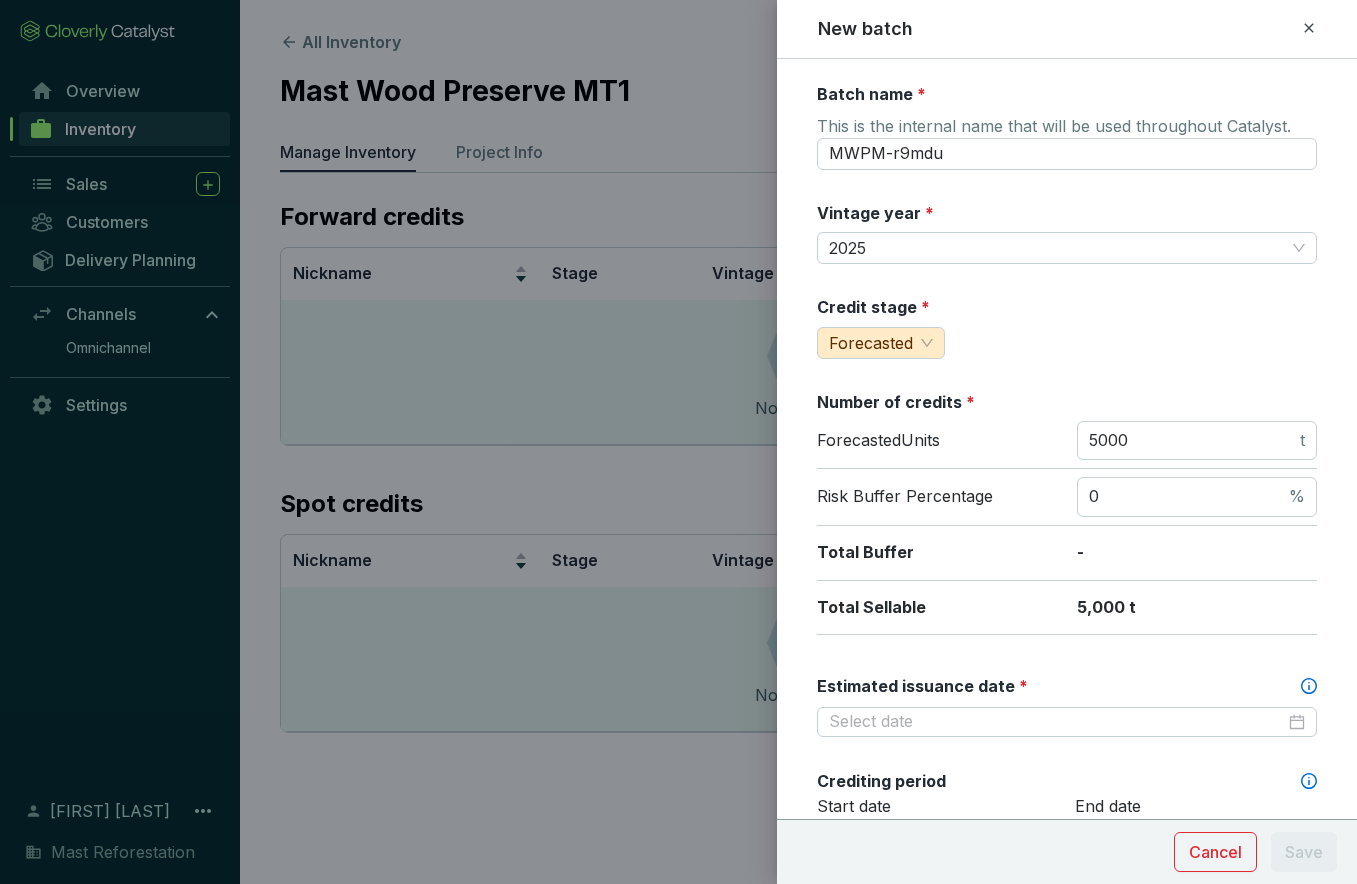 click on "Batch name   * This is the internal name that will be used throughout Catalyst. MWPM-r9mdu Vintage year   * 2025 Credit stage   * Forecasted Number of credits   * Forecasted  Units 5000 t Risk Buffer Percentage 0 % Total Buffer -  Total Sellable 5,000 t Estimated issuance date   * Crediting period   Start date End date Unit cost (USD)   This cost per unit will be used to help calculate gross margins. $0.00 Price per credit (USD)   * This will be used as the default sale price for this batch. MARGIN - Discount tier 1   Minimum volume Discounted price (USD) $0.00 MARGIN +$0.00 Add volume discount Tags   Tags are used to analyze your inventory across projects and batches.   Tags Notes" at bounding box center [1067, 849] 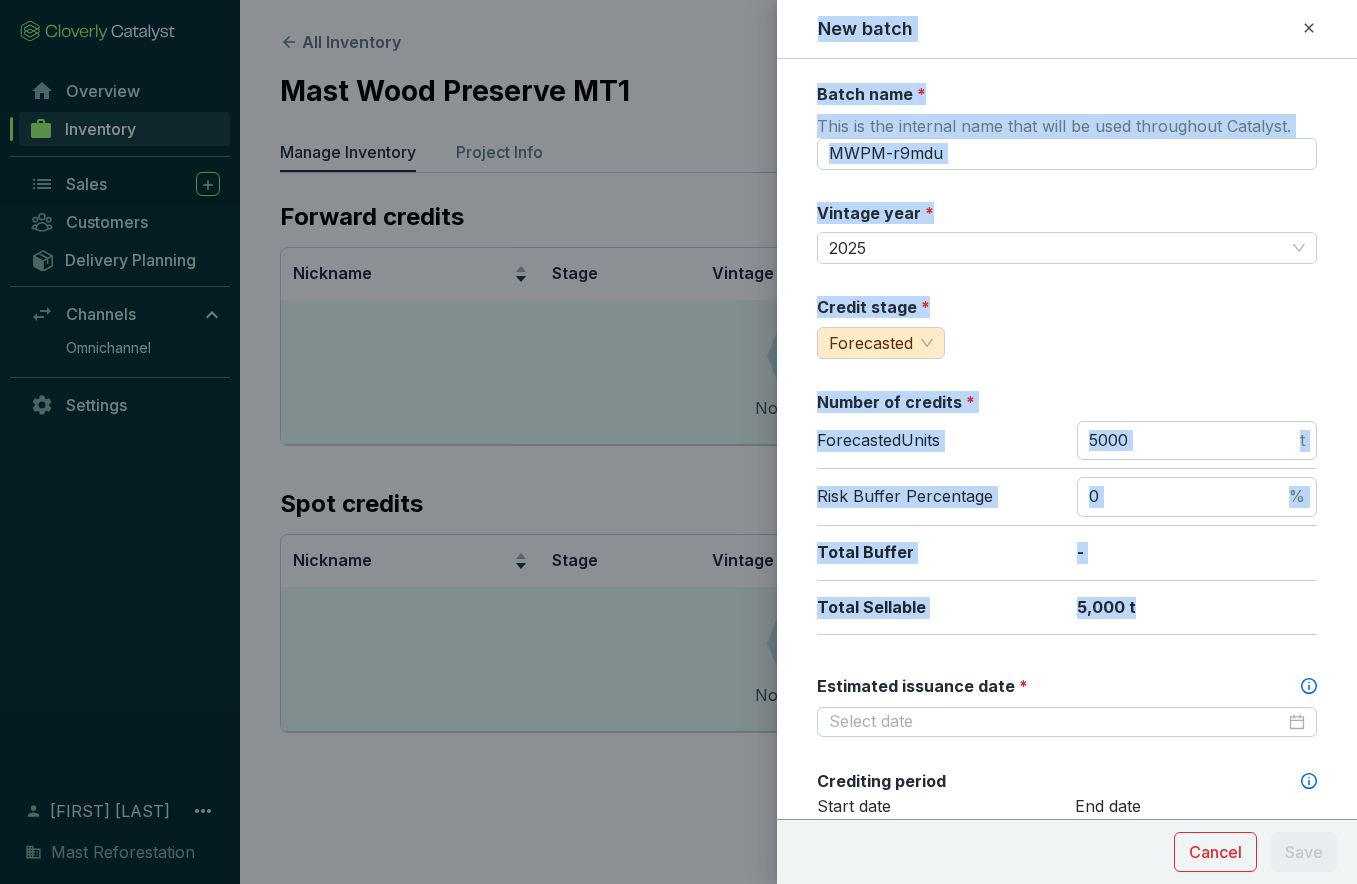 drag, startPoint x: 820, startPoint y: 28, endPoint x: 1152, endPoint y: 611, distance: 670.9046 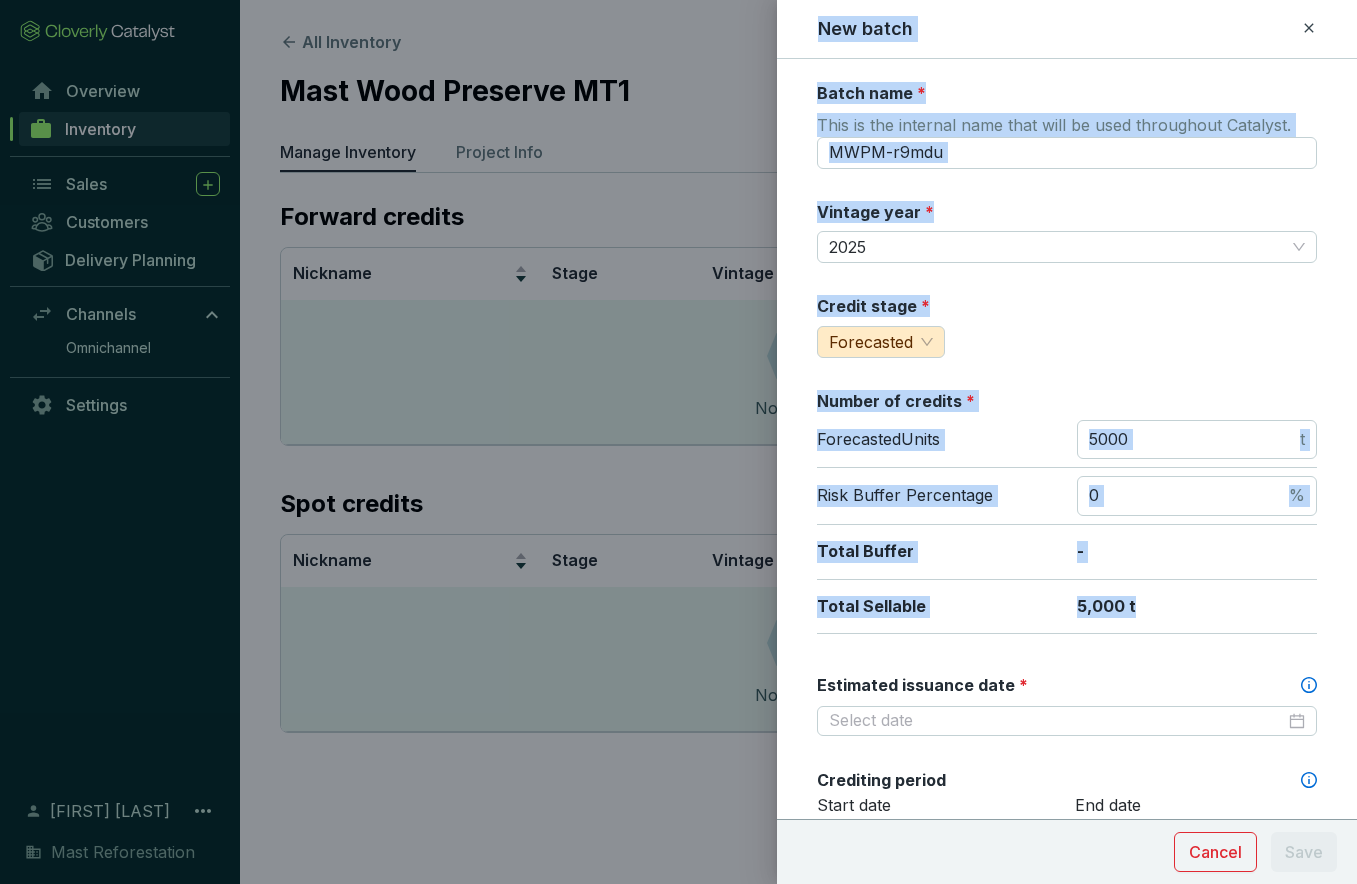 copy on "New batch Batch name   * This is the internal name that will be used throughout Catalyst. Vintage year   * 2025 Credit stage   * Forecasted Number of credits   * Forecasted  Units t Risk Buffer Percentage % Total Buffer -  Total Sellable 5,000 t" 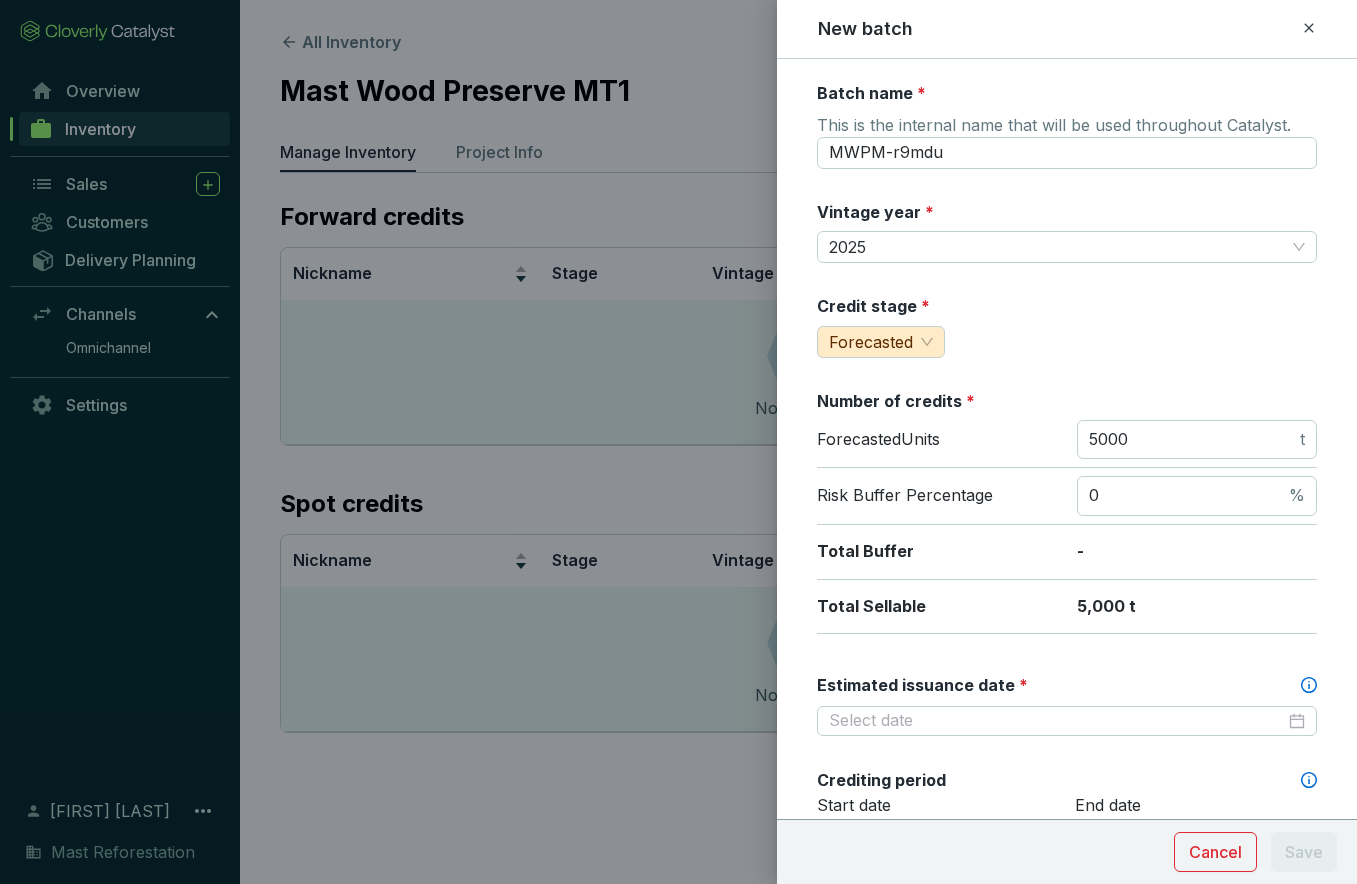 click at bounding box center (678, 442) 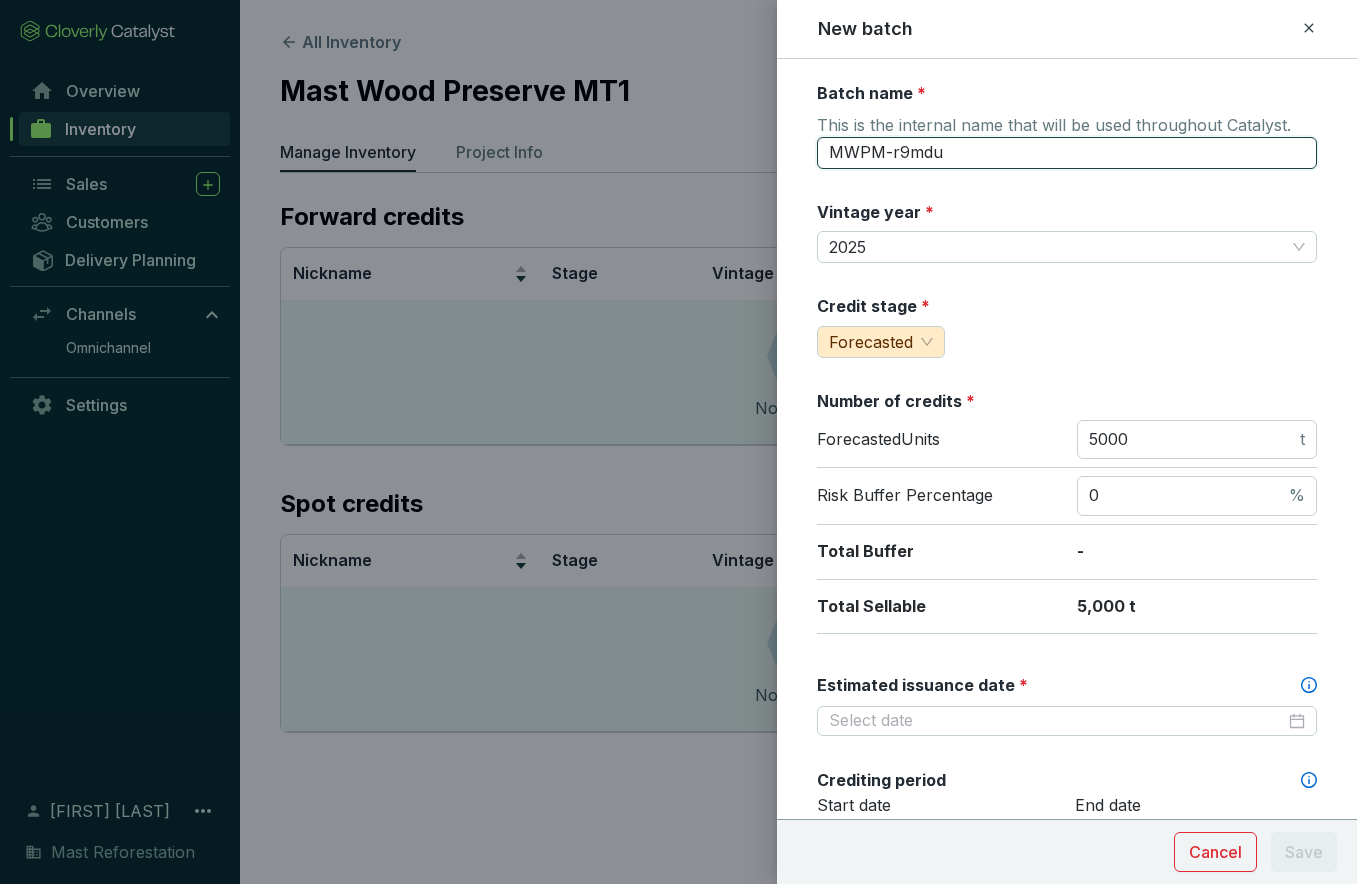 click on "MWPM-r9mdu" at bounding box center (1067, 153) 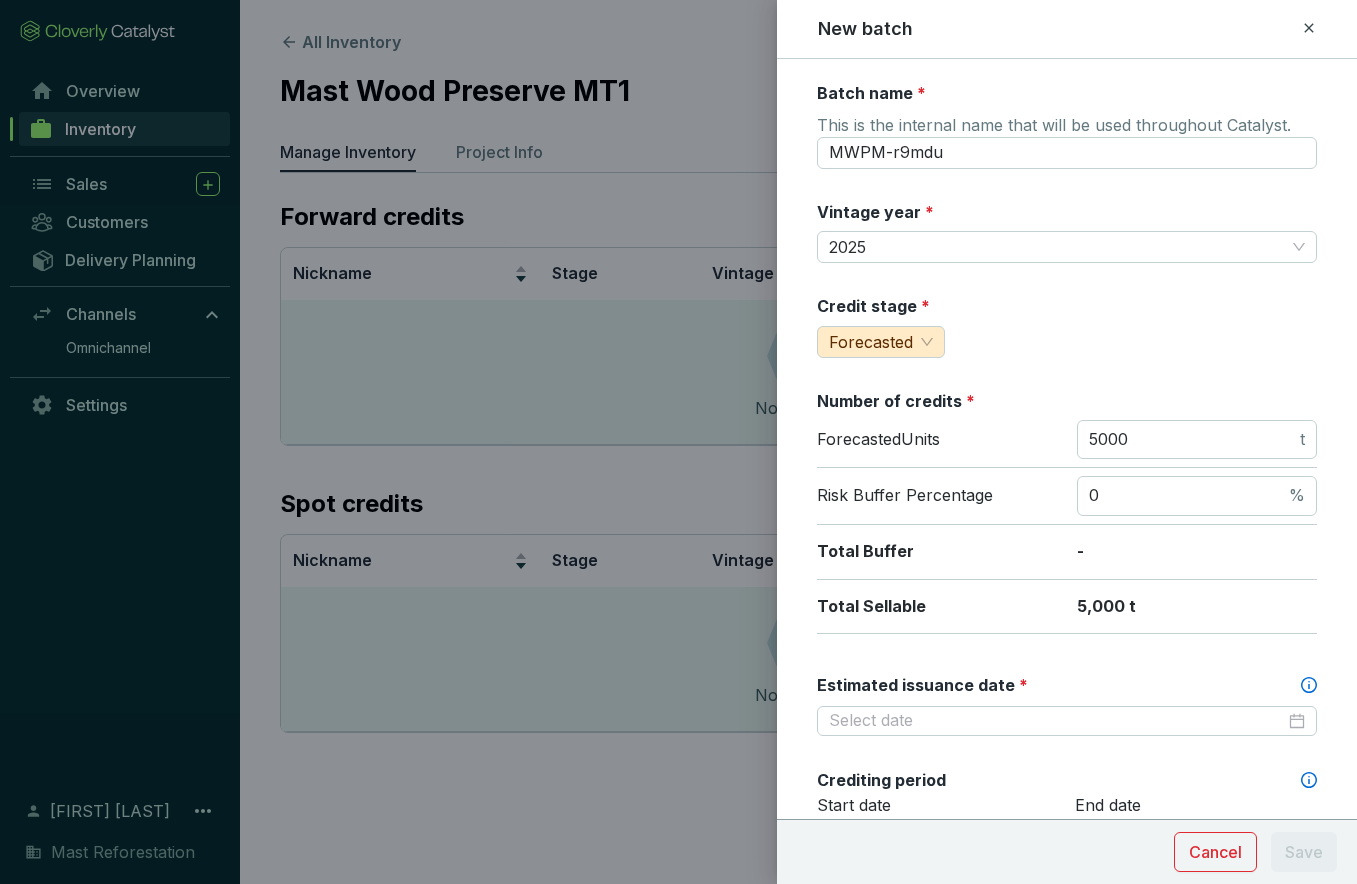 click on "Total Sellable" at bounding box center [937, 607] 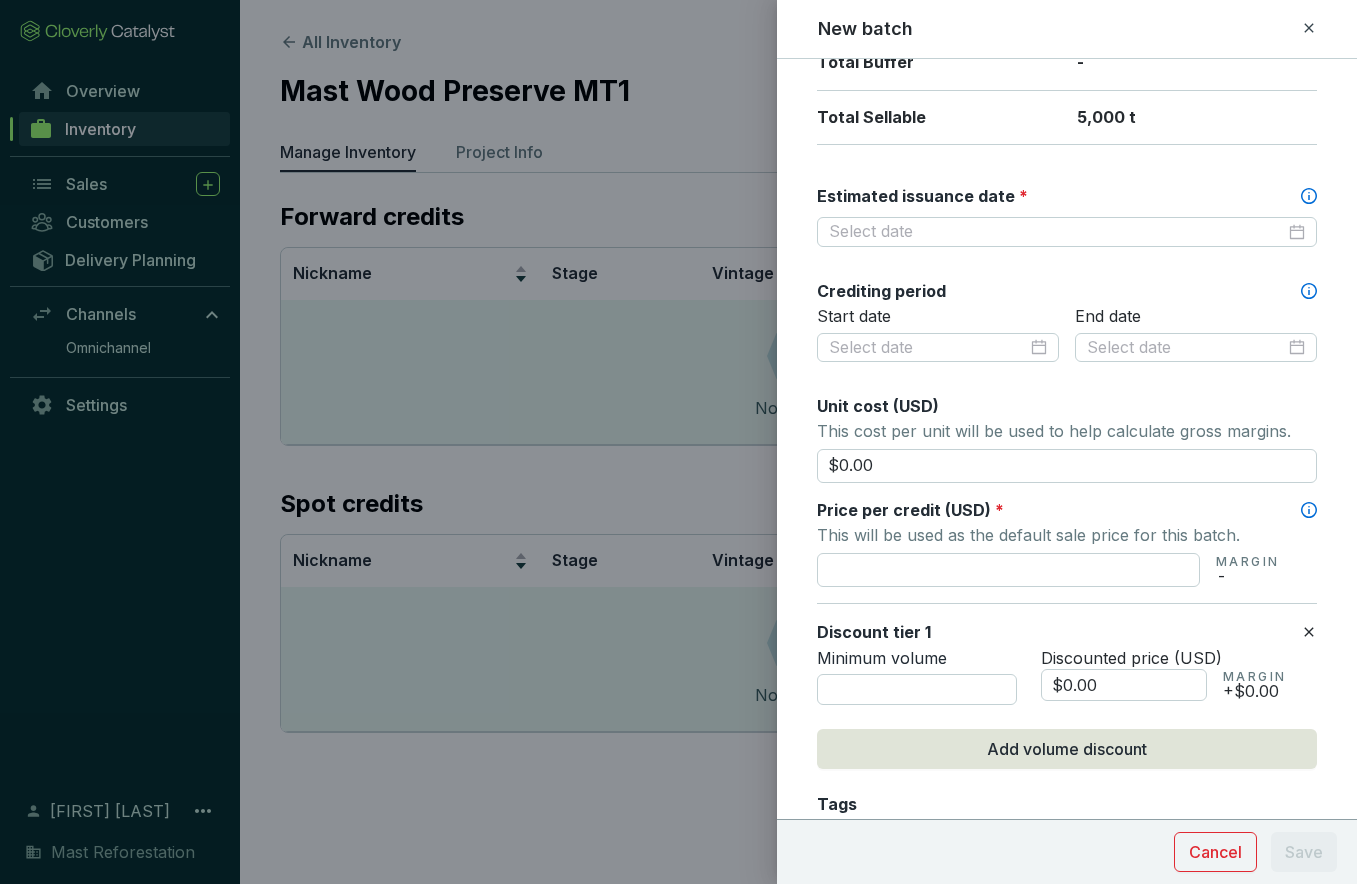 scroll, scrollTop: 505, scrollLeft: 0, axis: vertical 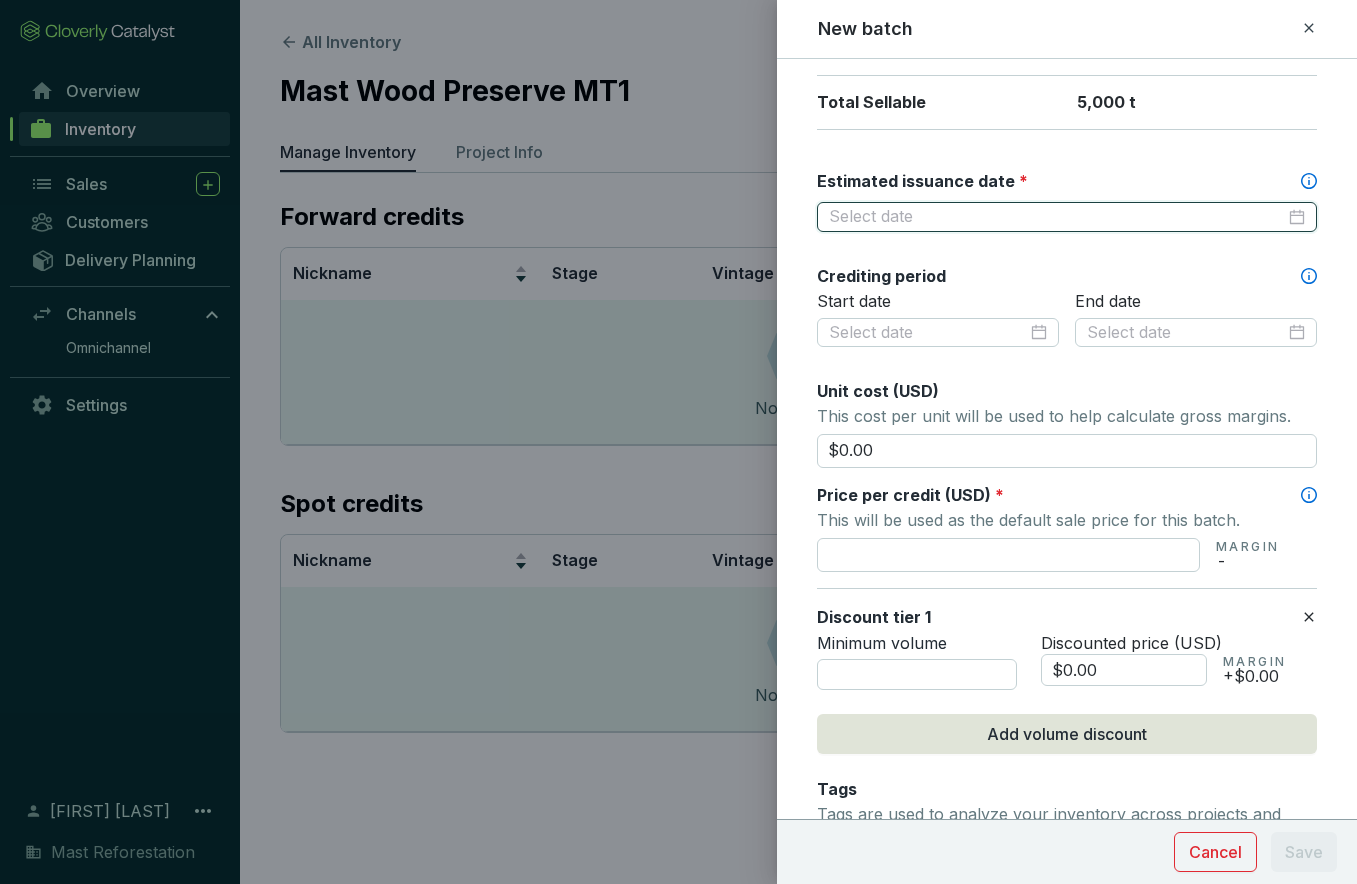 click on "Estimated issuance date   *" at bounding box center (1057, 217) 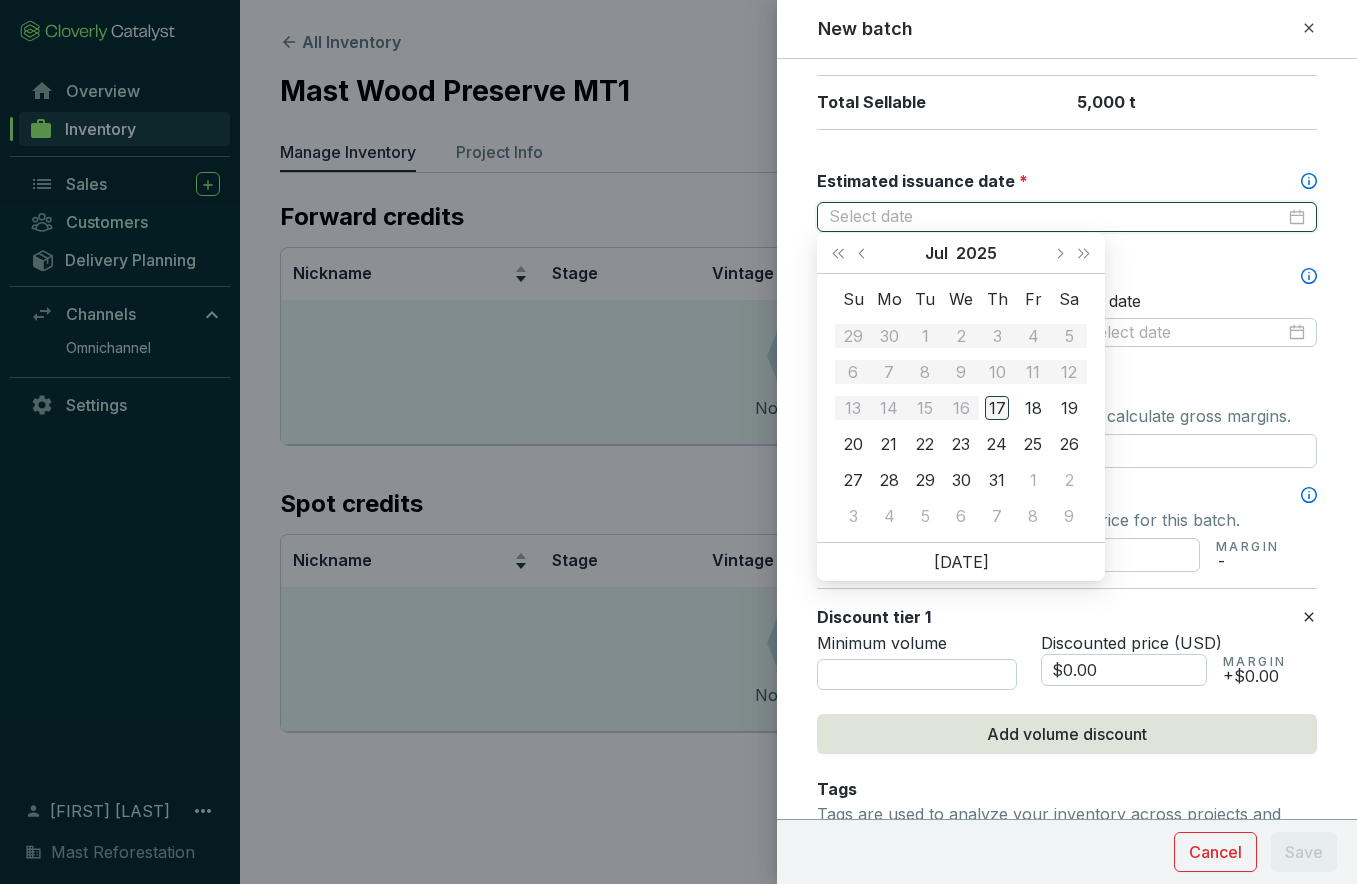 type on "2025-07-17" 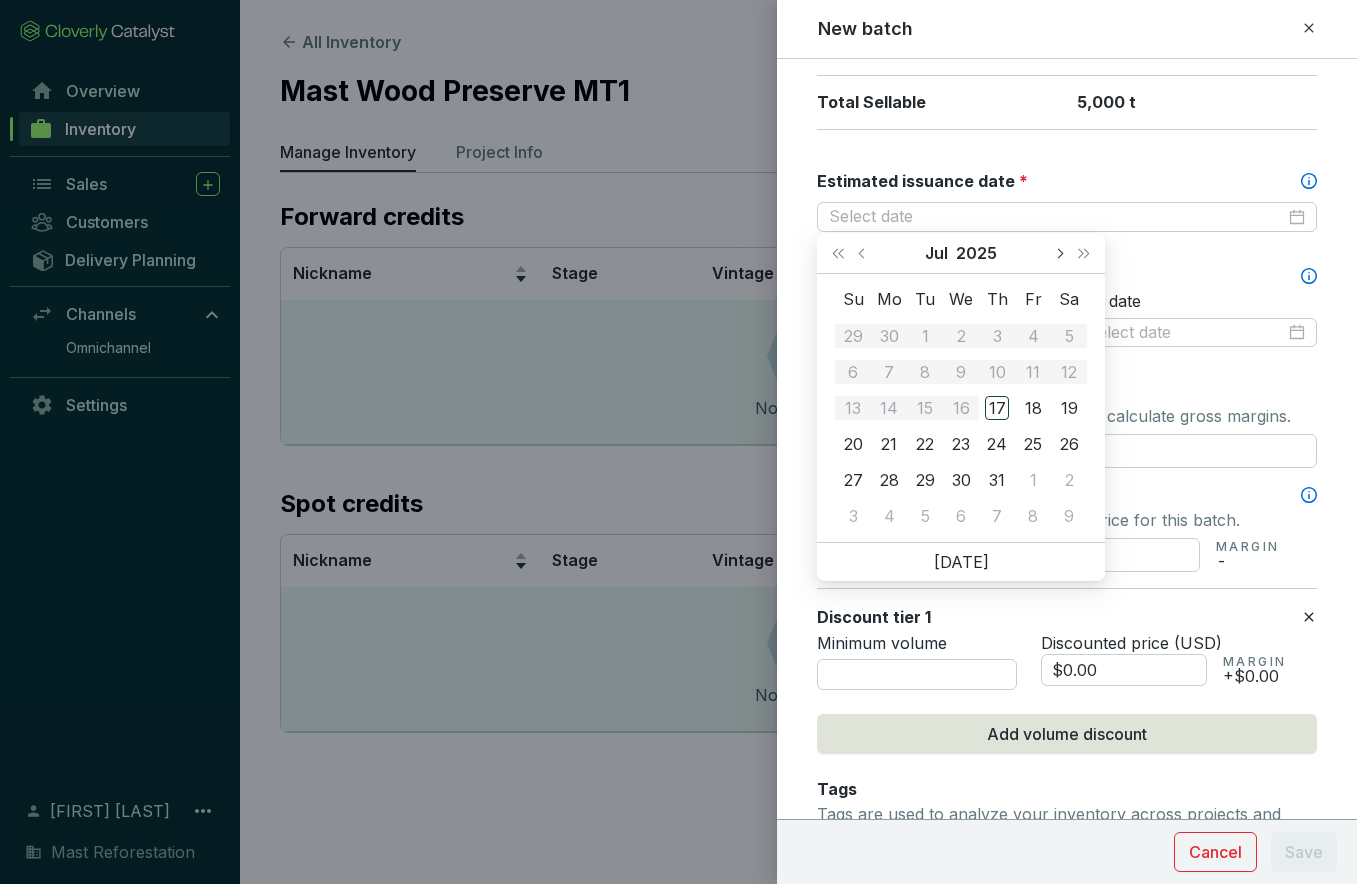 click at bounding box center (1059, 253) 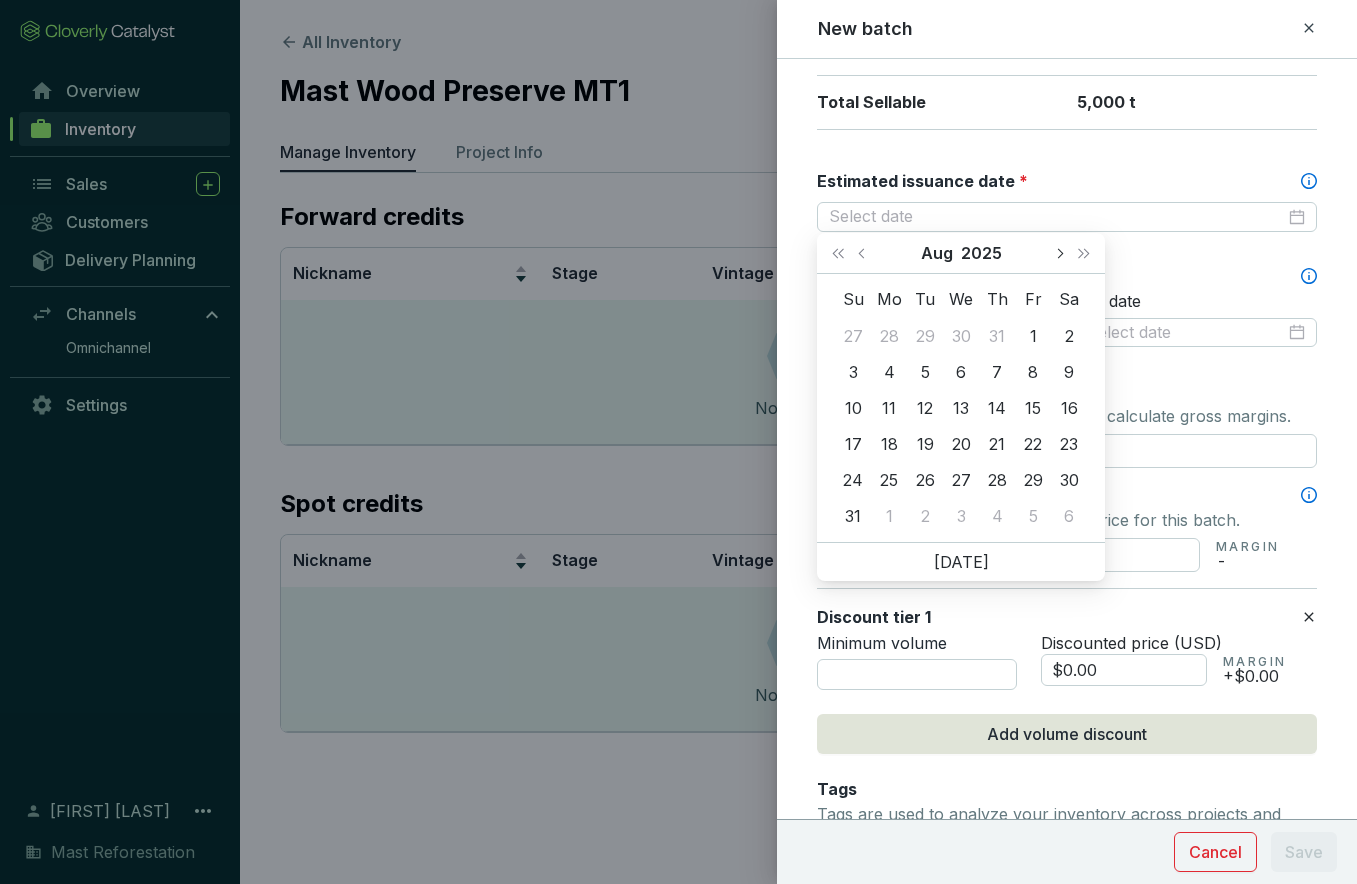 click at bounding box center (1059, 253) 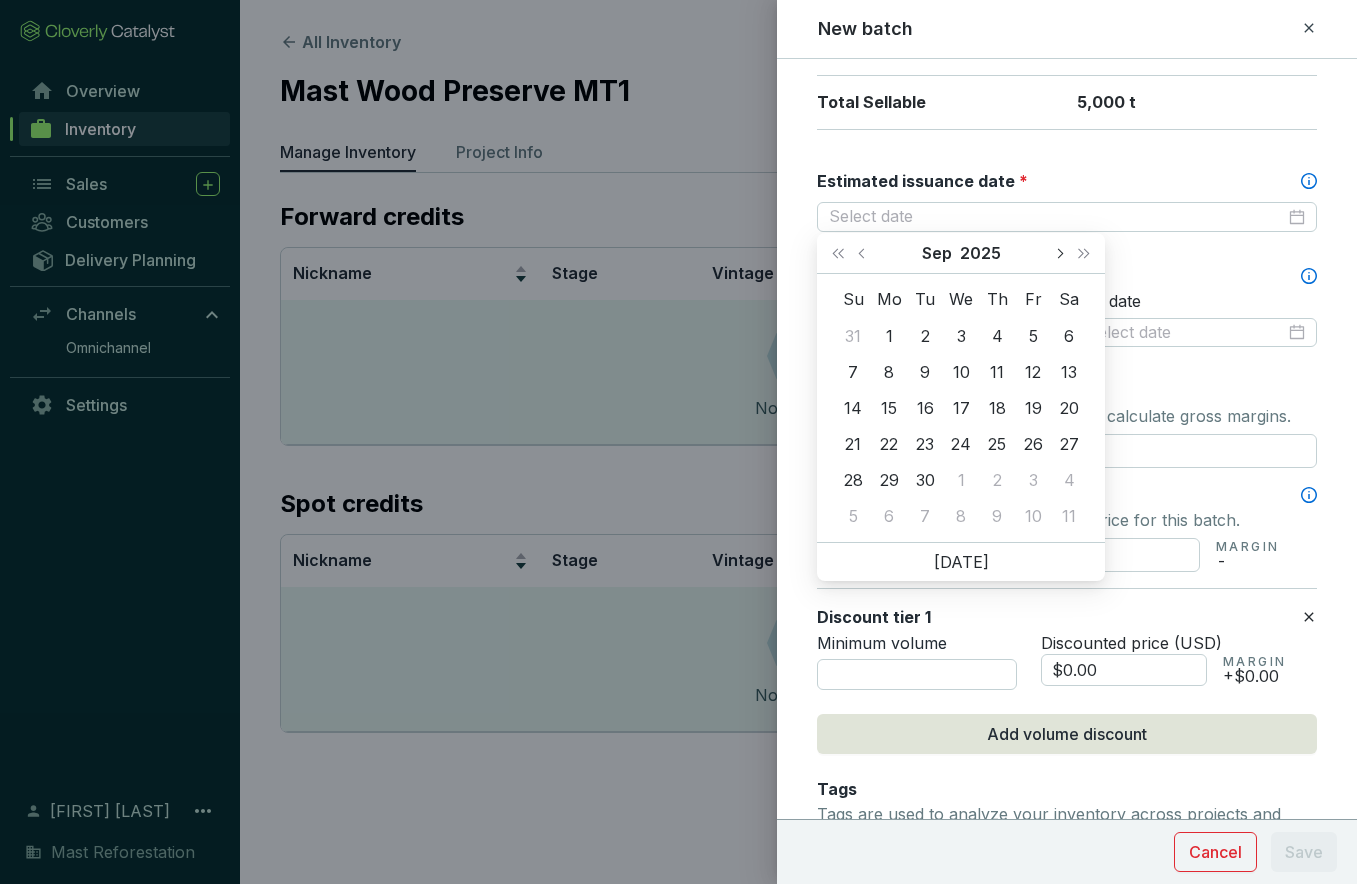click at bounding box center (1059, 253) 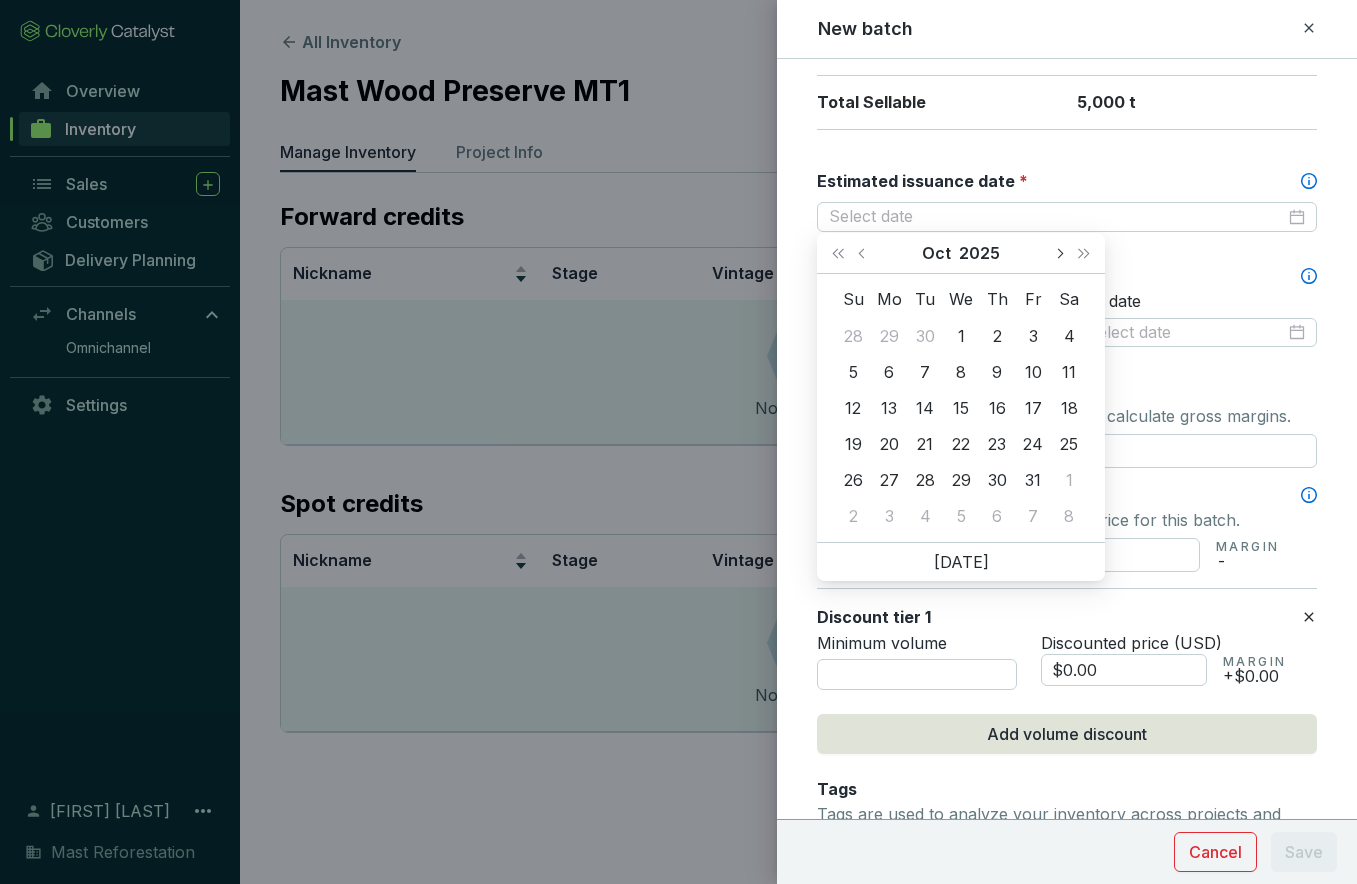 click at bounding box center [1059, 253] 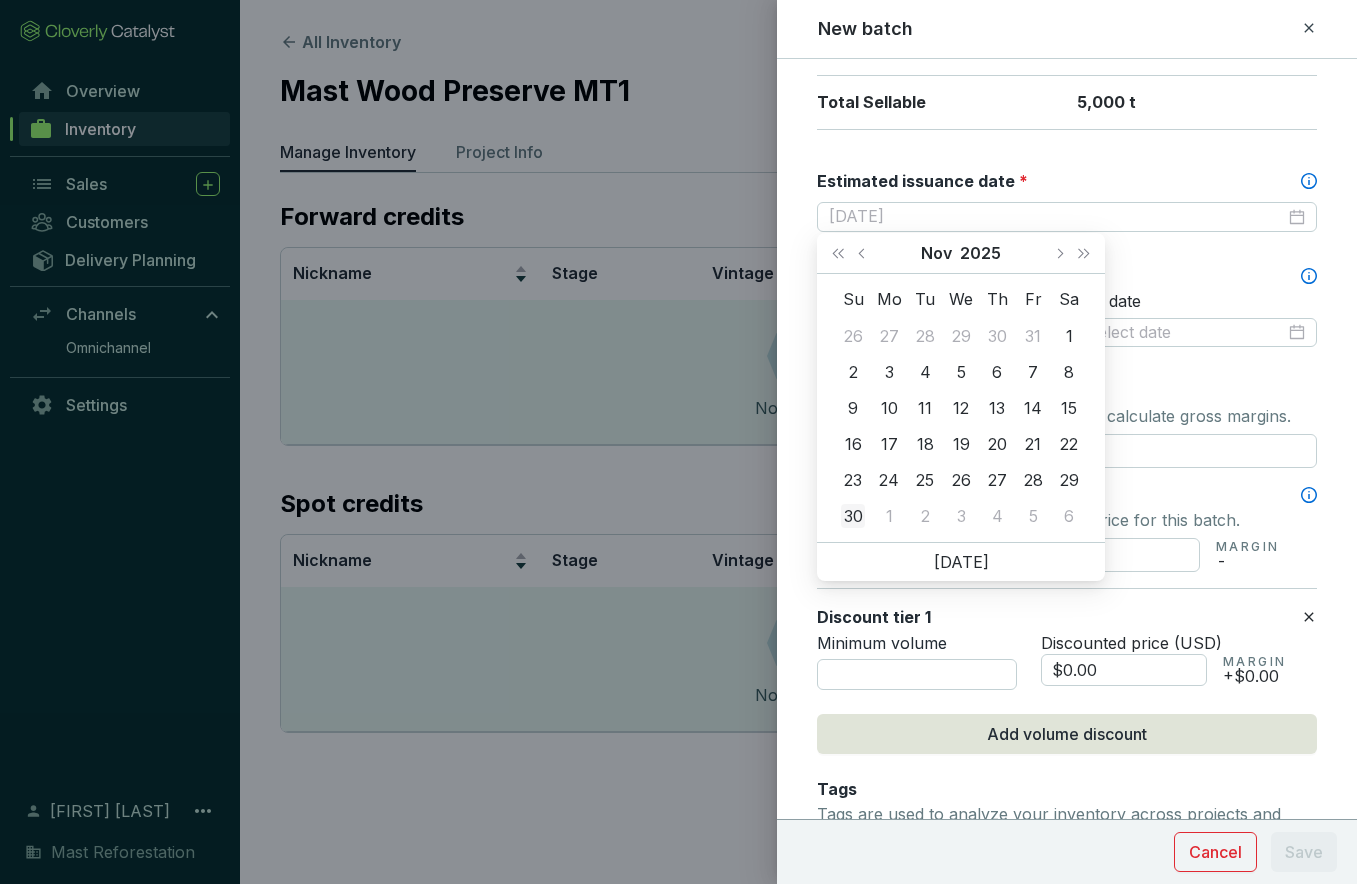 type on "2025-11-30" 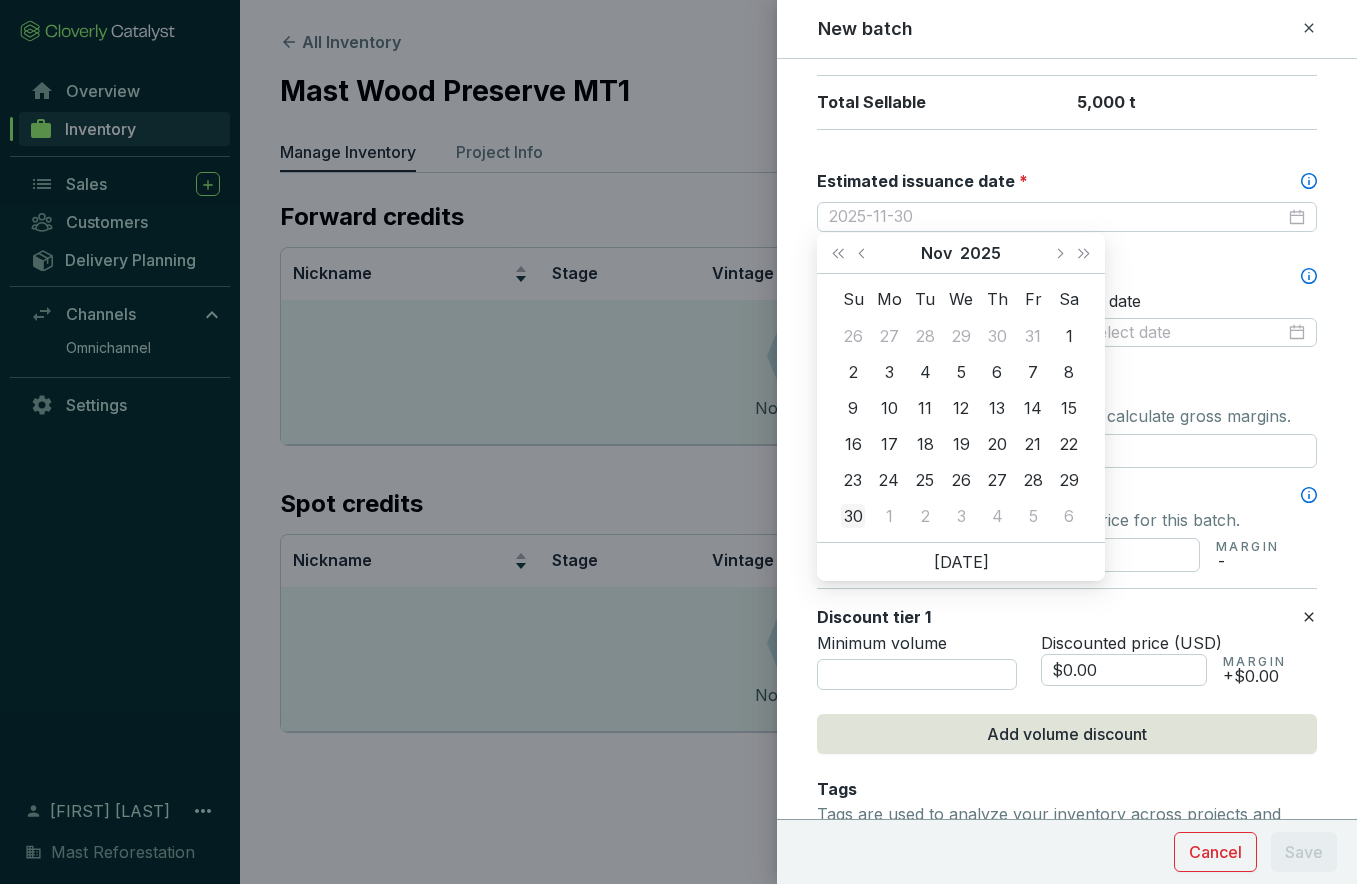 click on "30" at bounding box center (853, 516) 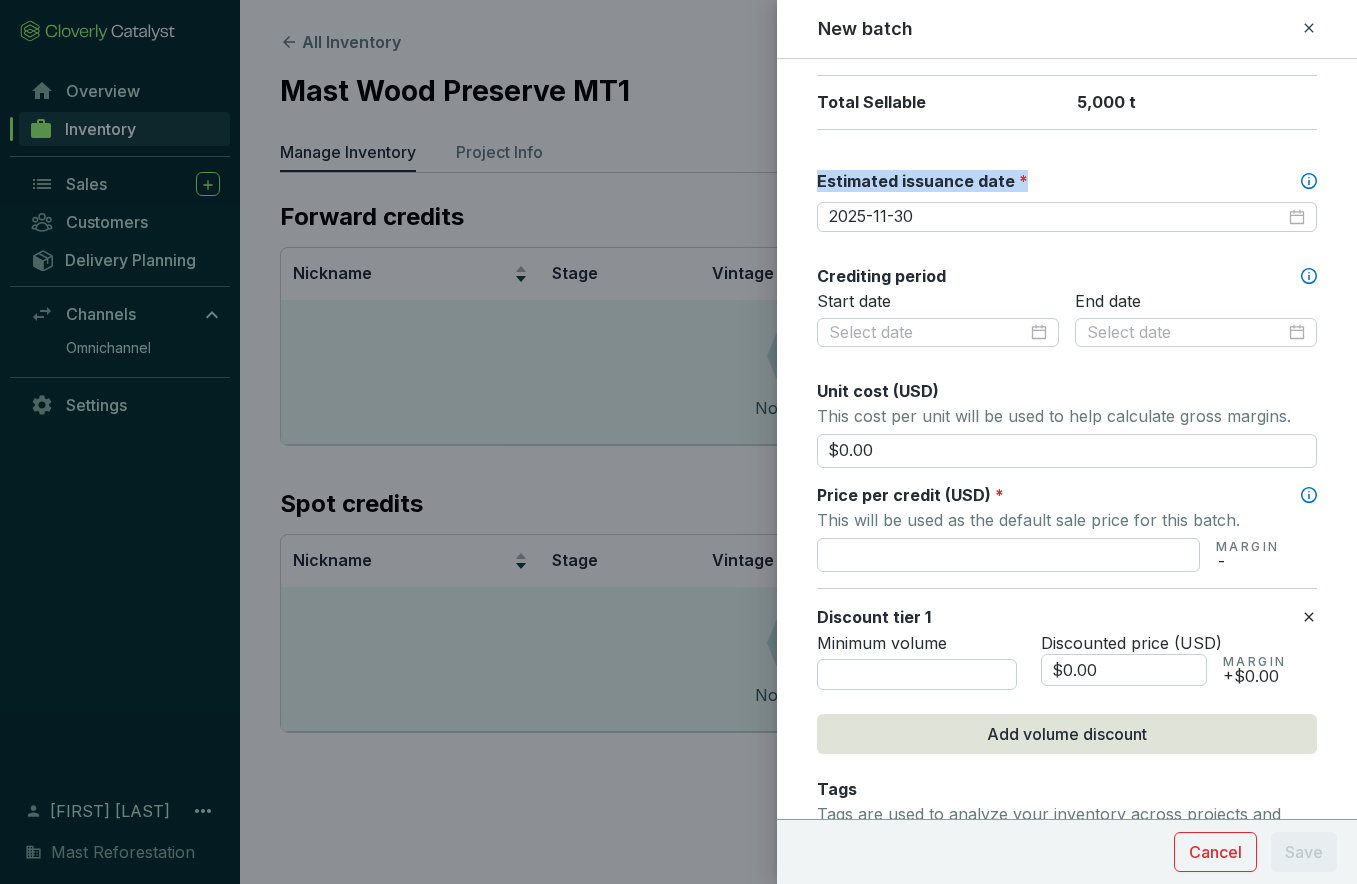 drag, startPoint x: 811, startPoint y: 173, endPoint x: 1031, endPoint y: 231, distance: 227.51703 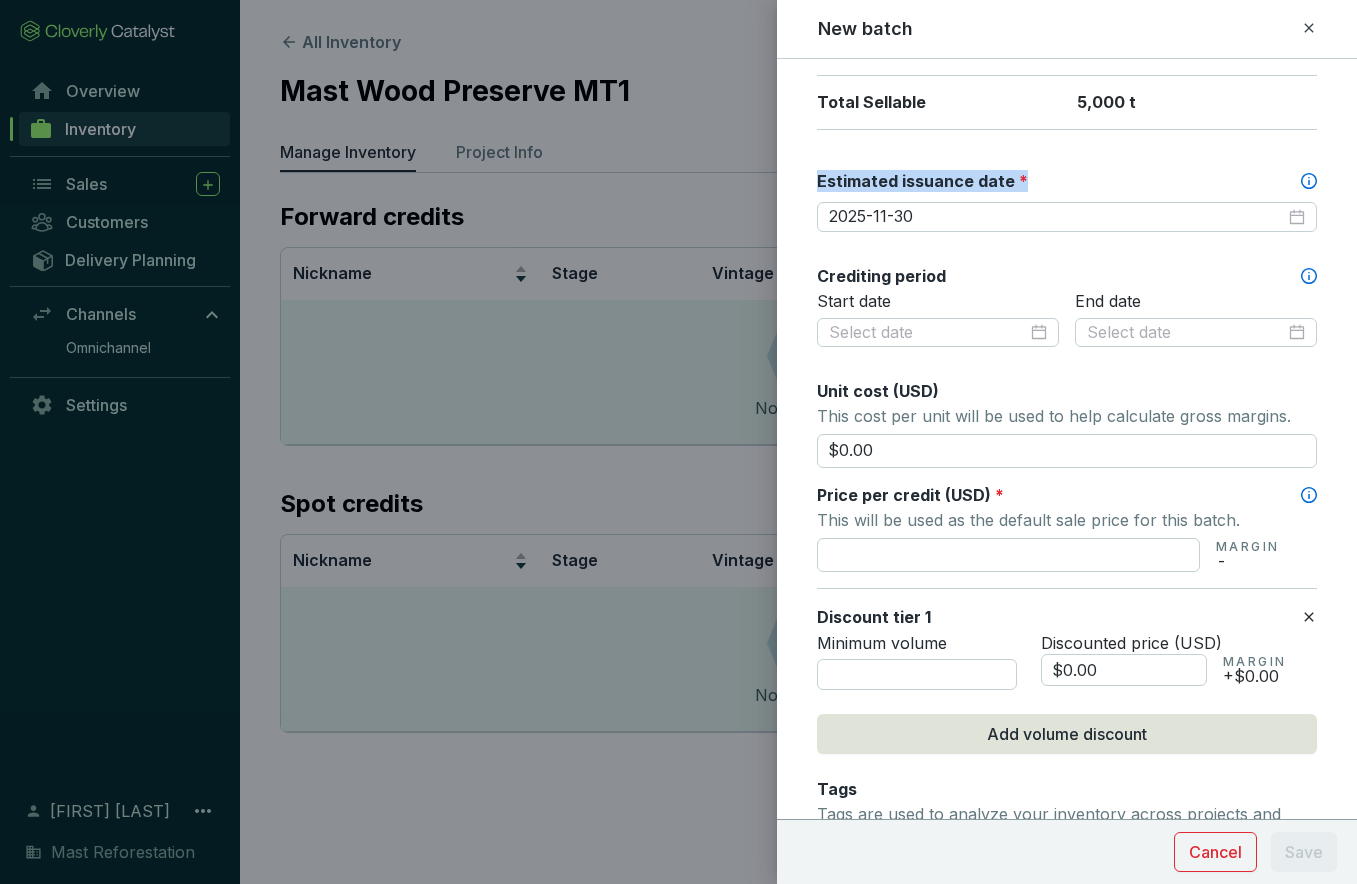 click on "Batch name   * This is the internal name that will be used throughout Catalyst. MWPM-r9mdu Vintage year   * 2025 Credit stage   * Forecasted Number of credits   * Forecasted  Units 5000 t Risk Buffer Percentage 0 % Total Buffer -  Total Sellable 5,000 t Estimated issuance date   * Crediting period   Start date End date Unit cost (USD)   This cost per unit will be used to help calculate gross margins. $0.00 Price per credit (USD)   * This will be used as the default sale price for this batch. MARGIN - Discount tier 1   Minimum volume Discounted price (USD) $0.00 MARGIN +$0.00 Add volume discount Tags   Tags are used to analyze your inventory across projects and batches.   Tags Notes   Cancel Save" at bounding box center (1067, 392) 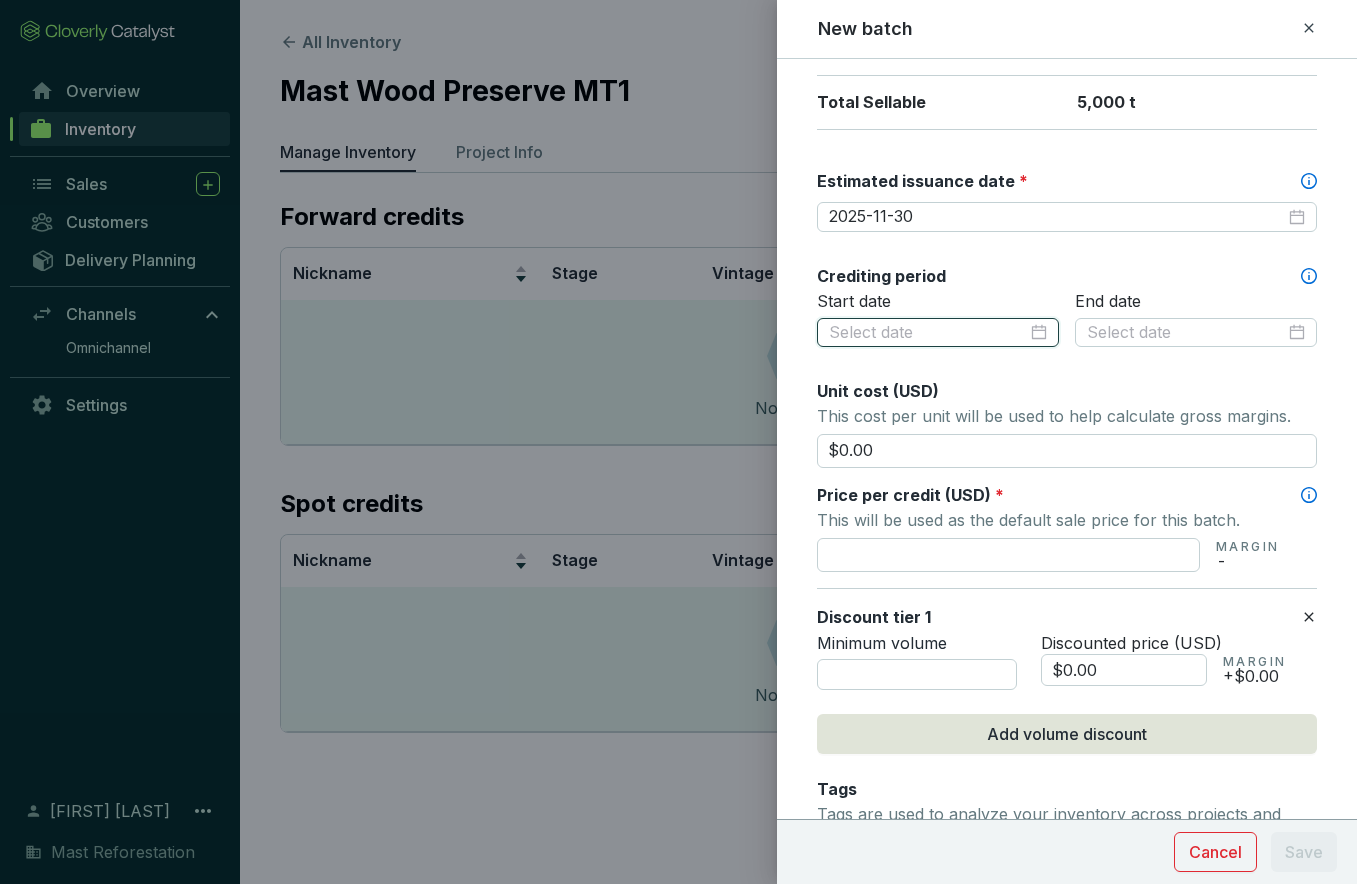click at bounding box center (928, 333) 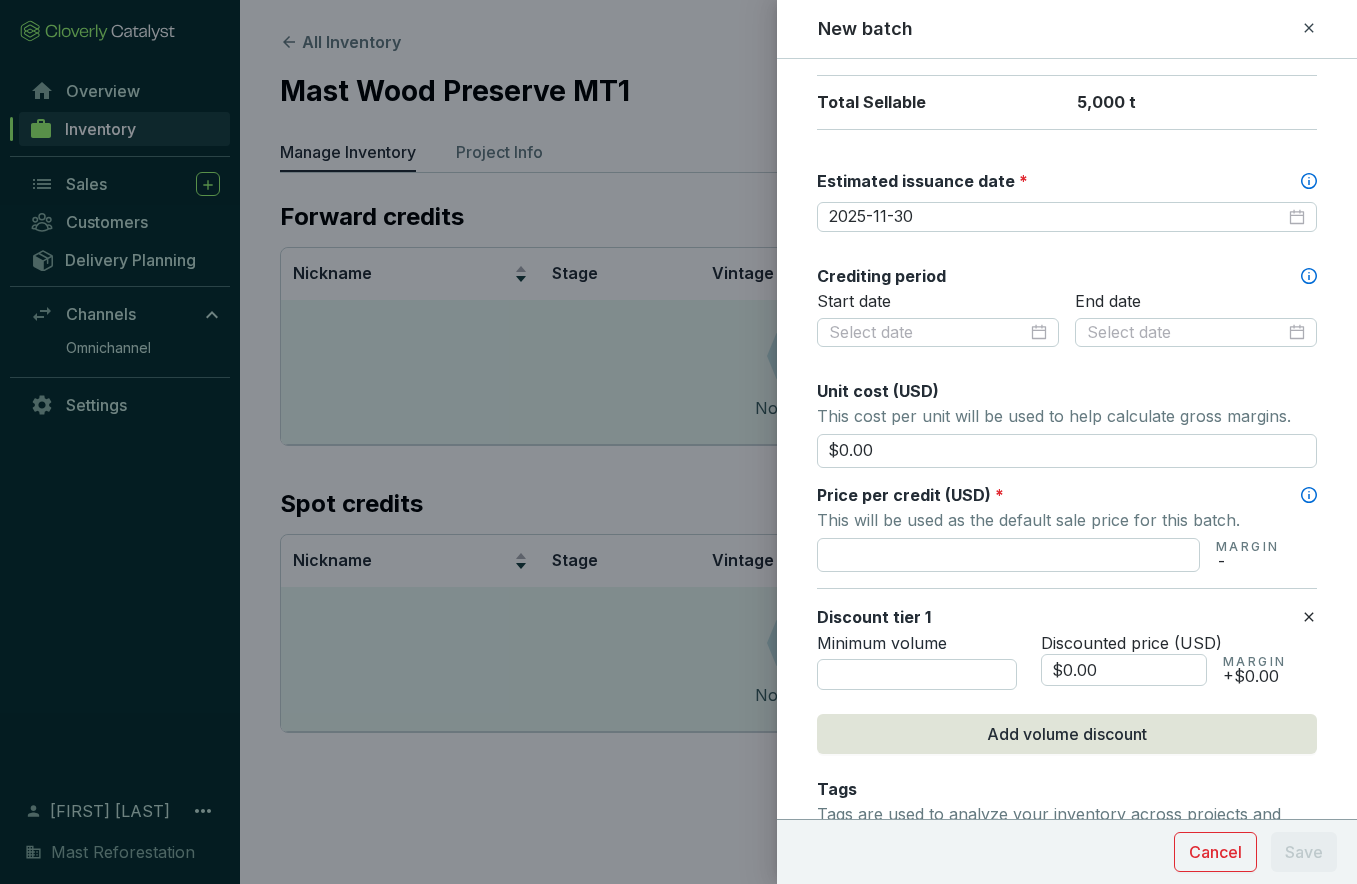 click on "Start date" at bounding box center (938, 302) 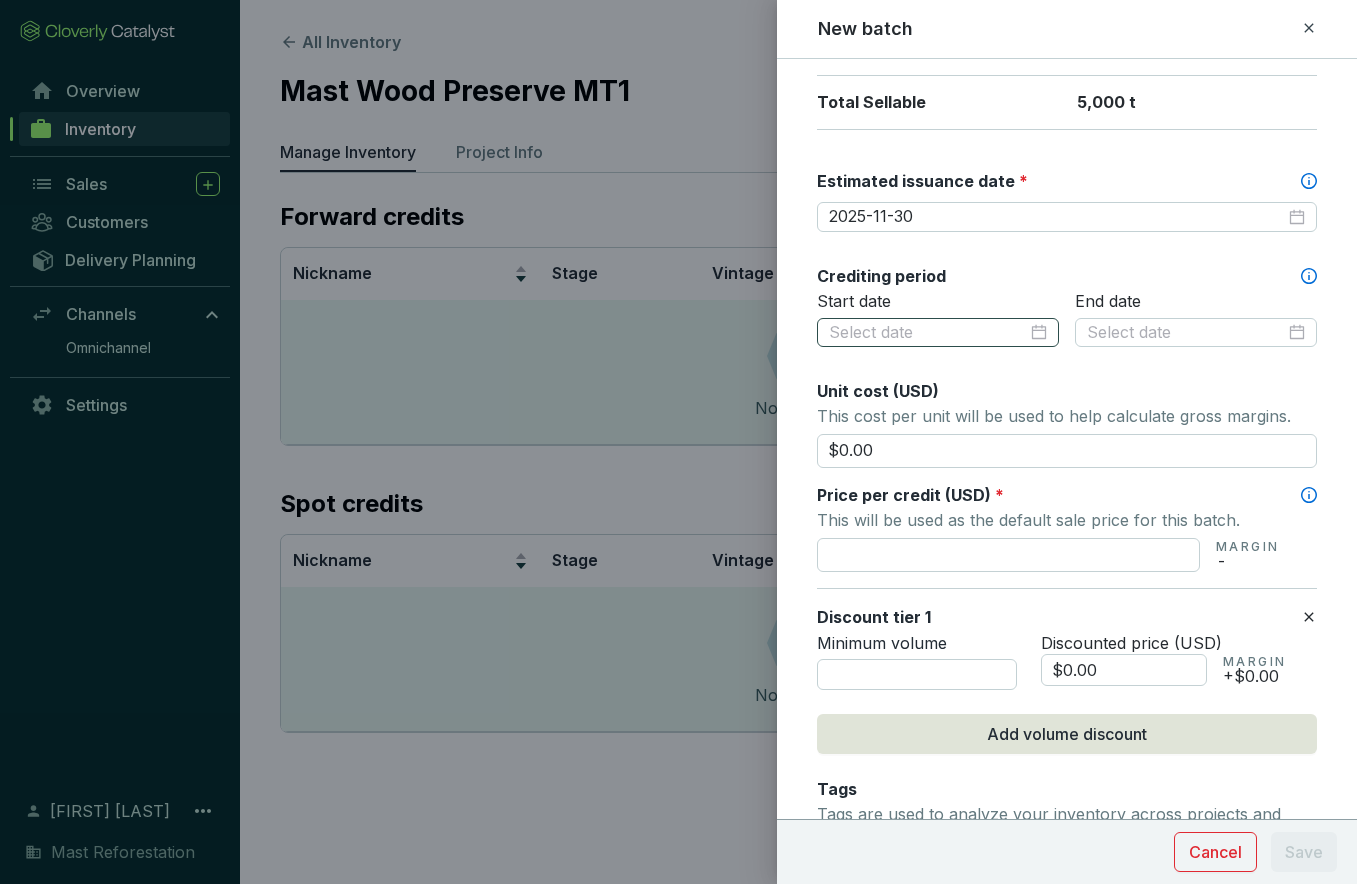 click at bounding box center (938, 333) 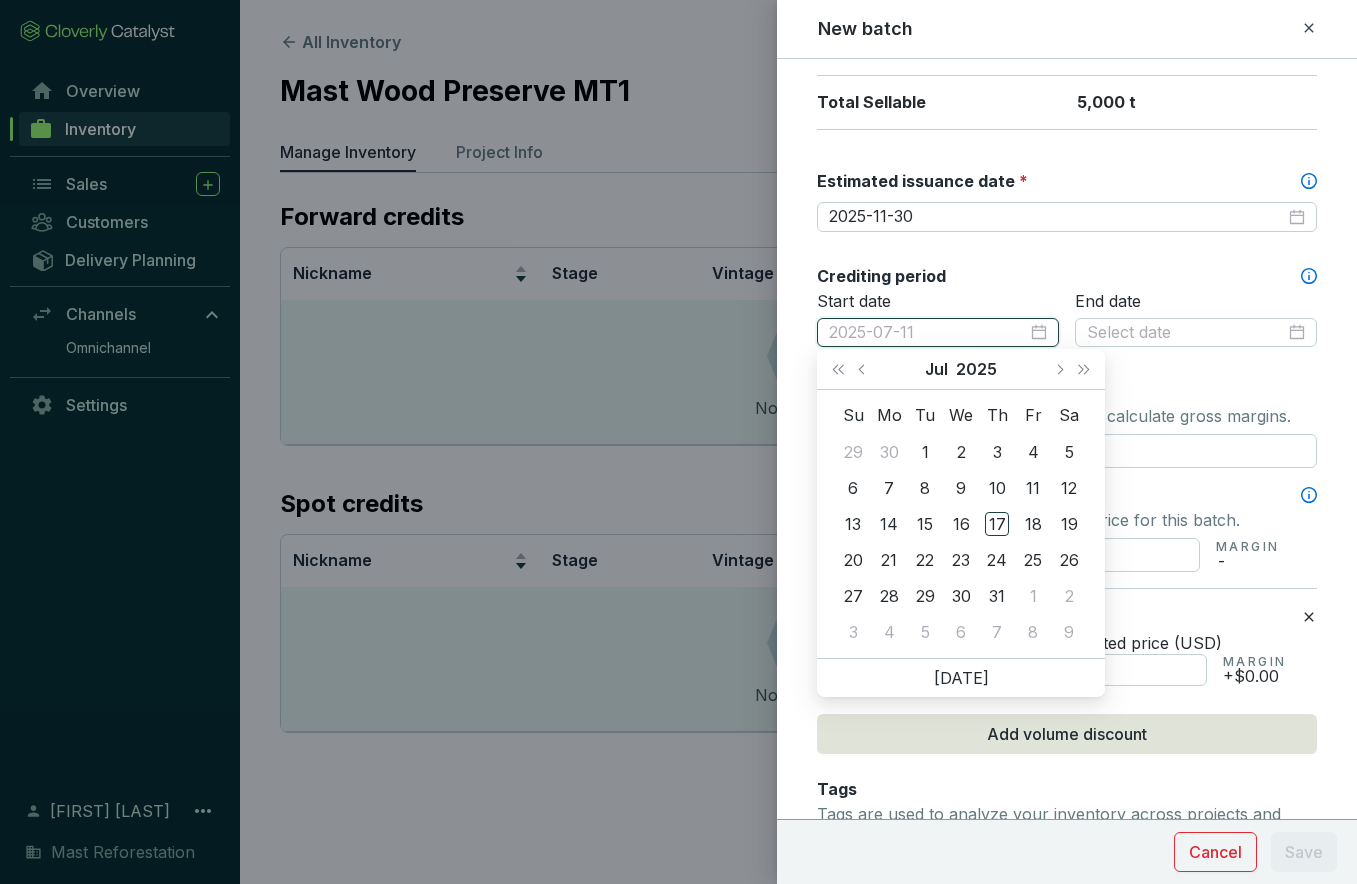 type on "2025-07-04" 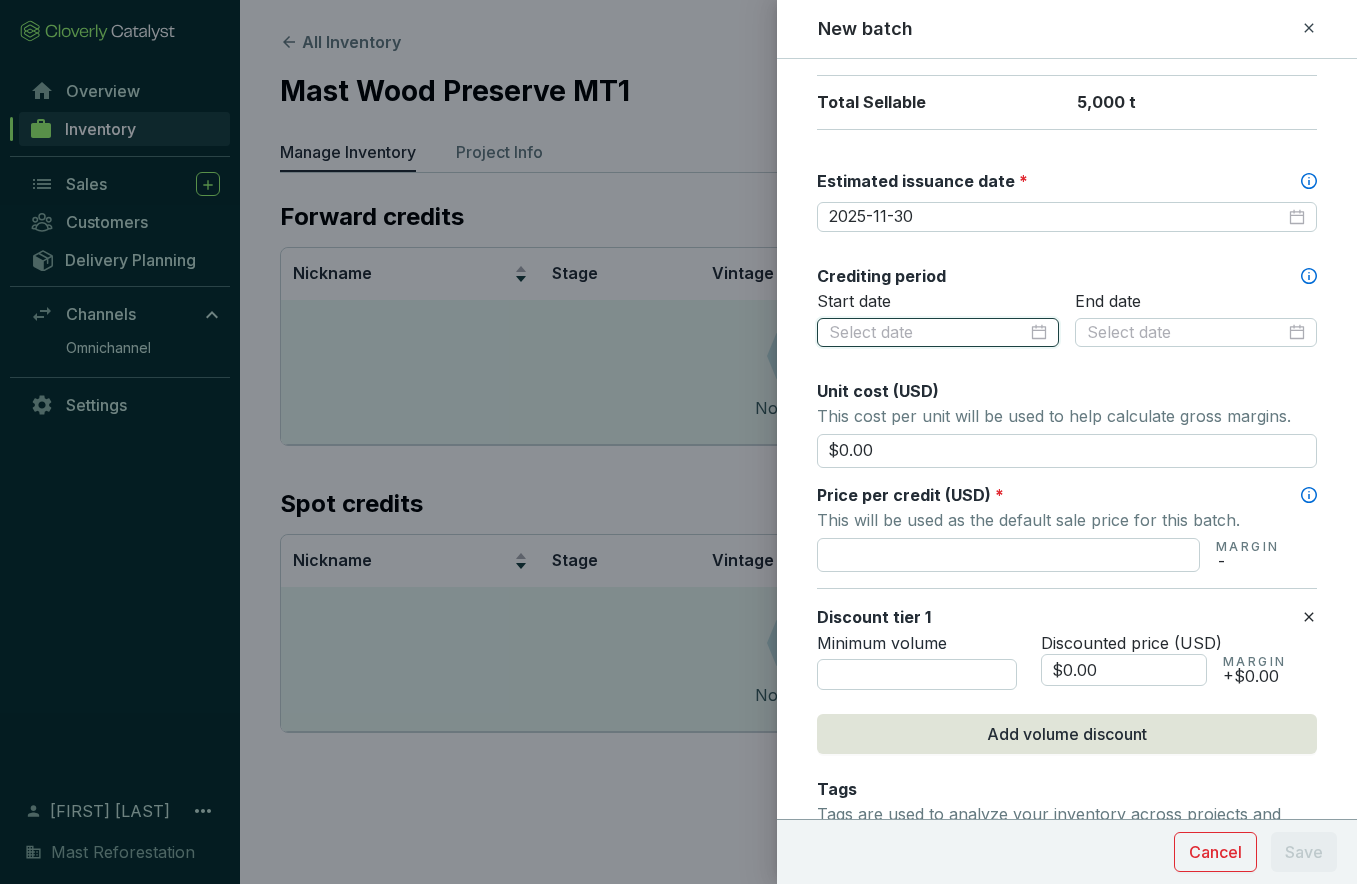 click at bounding box center (928, 333) 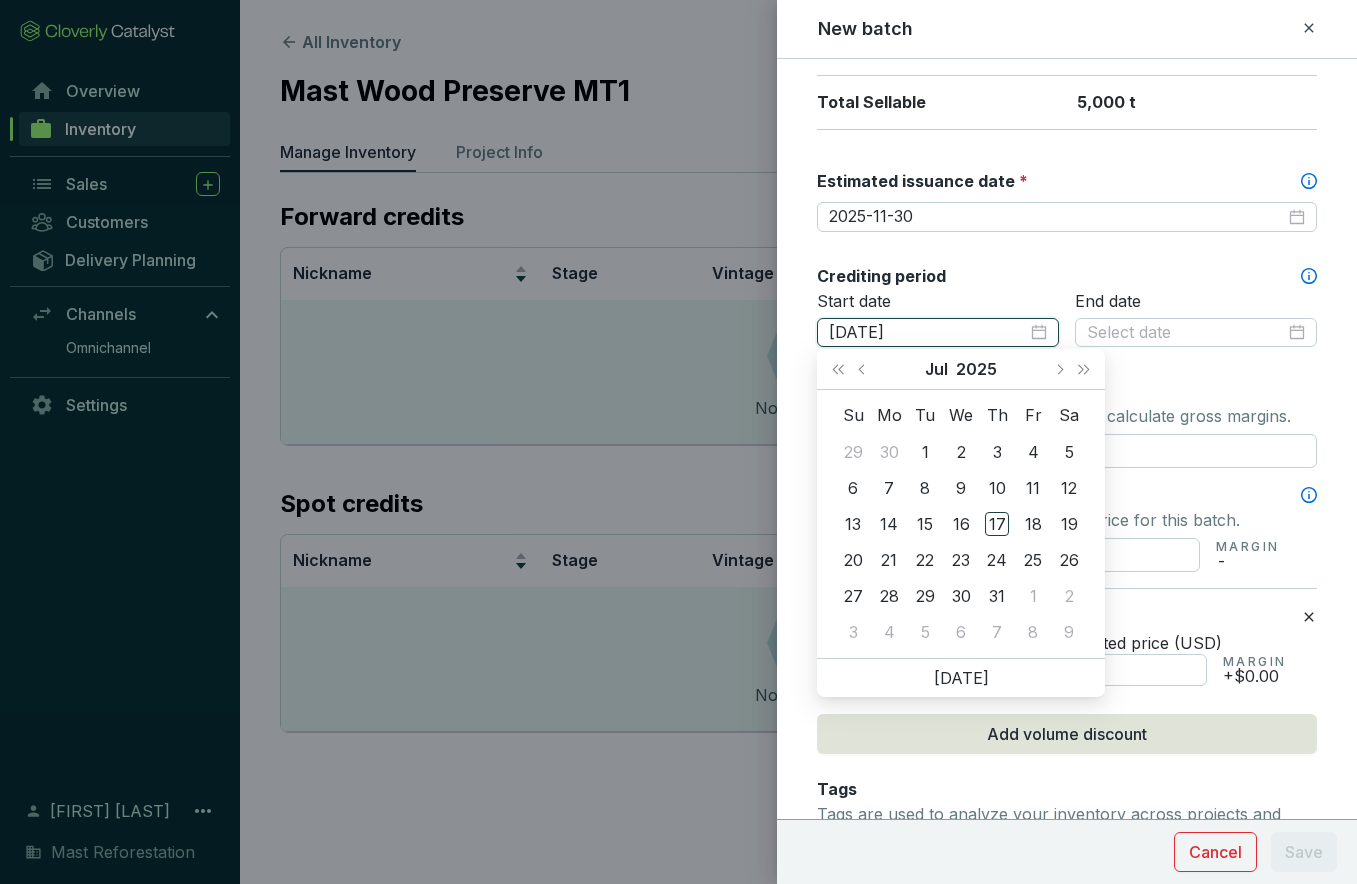 type on "2025-07-12" 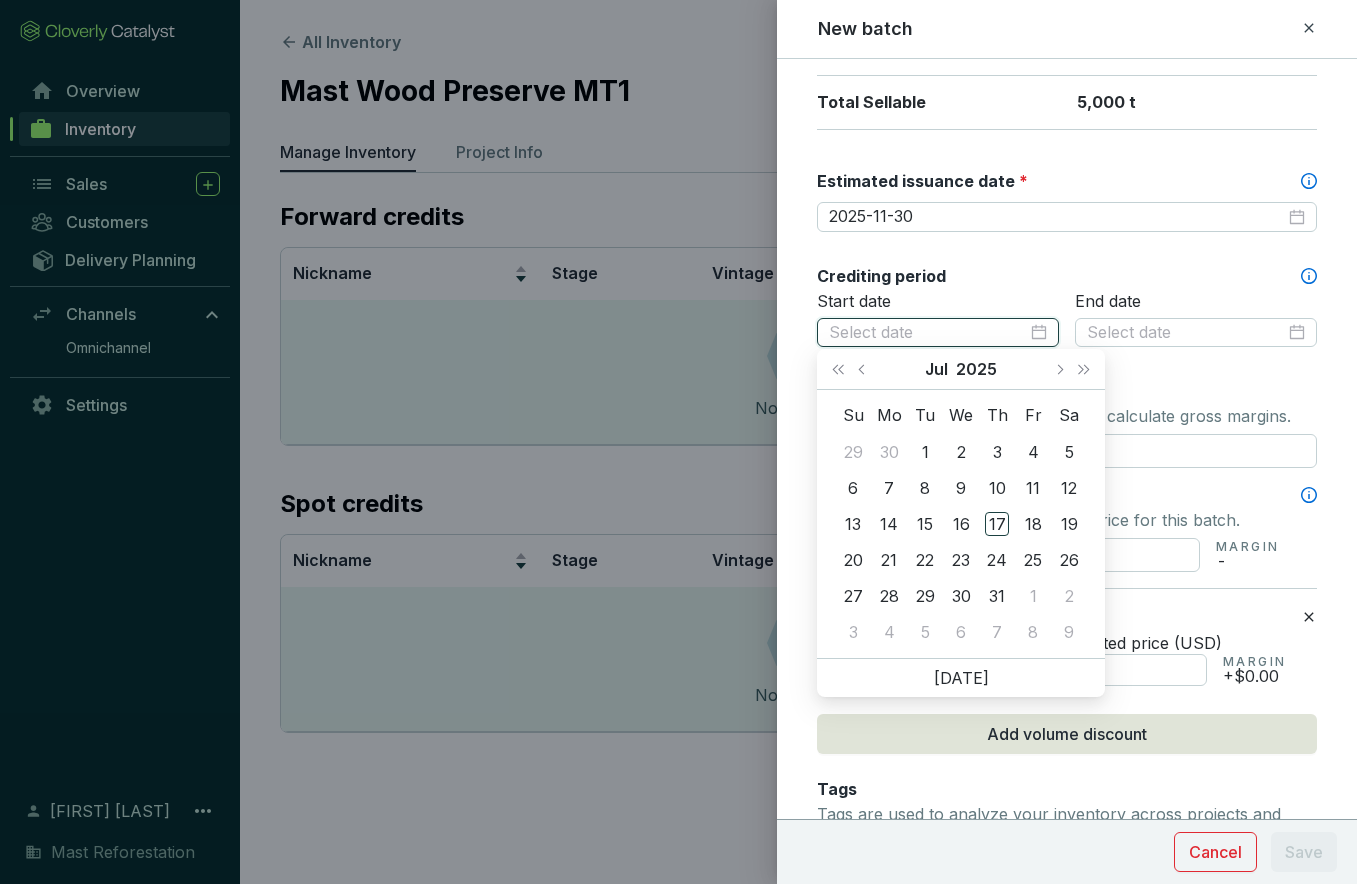 type on "[DATE]" 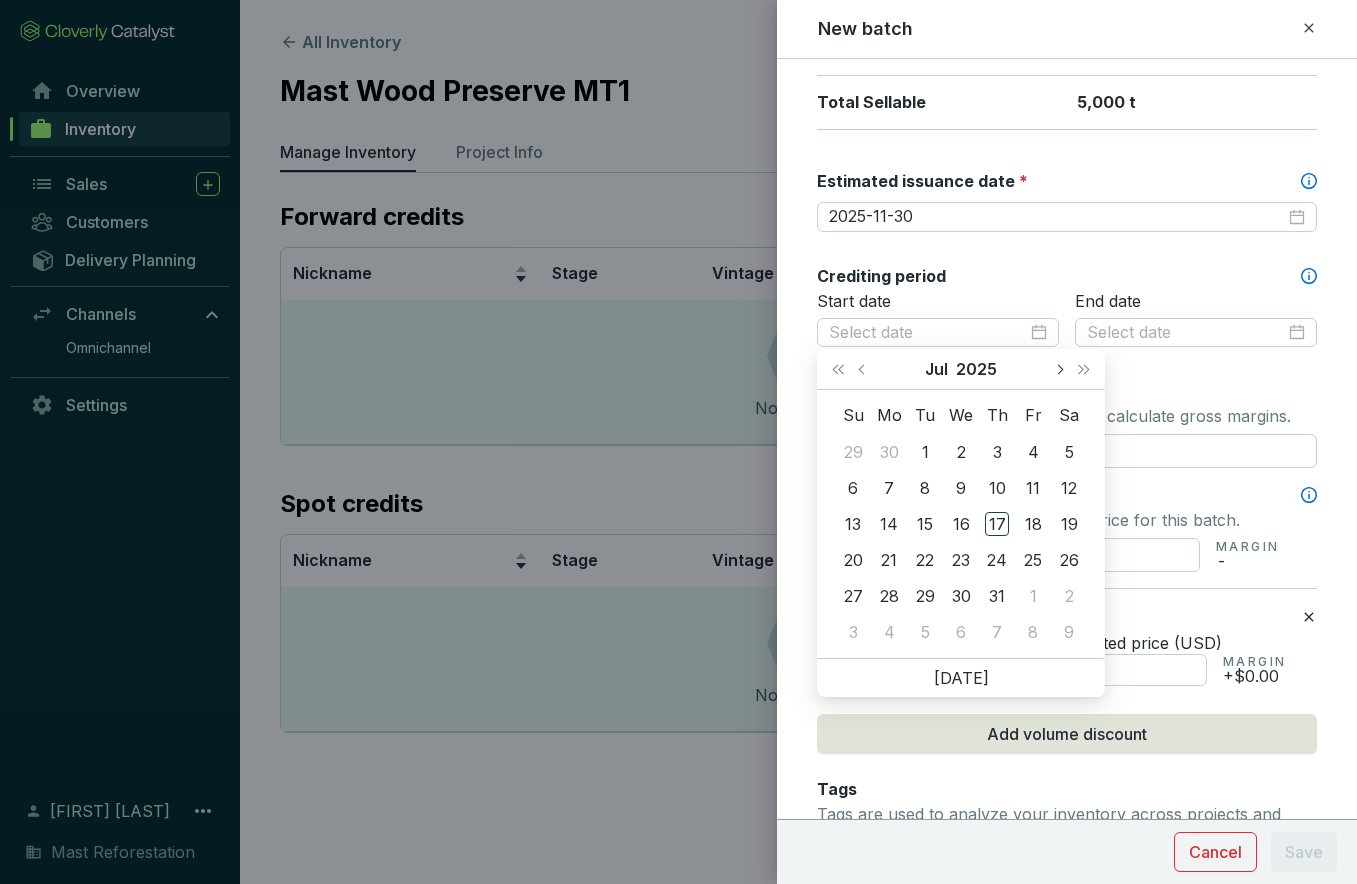 click at bounding box center (1059, 369) 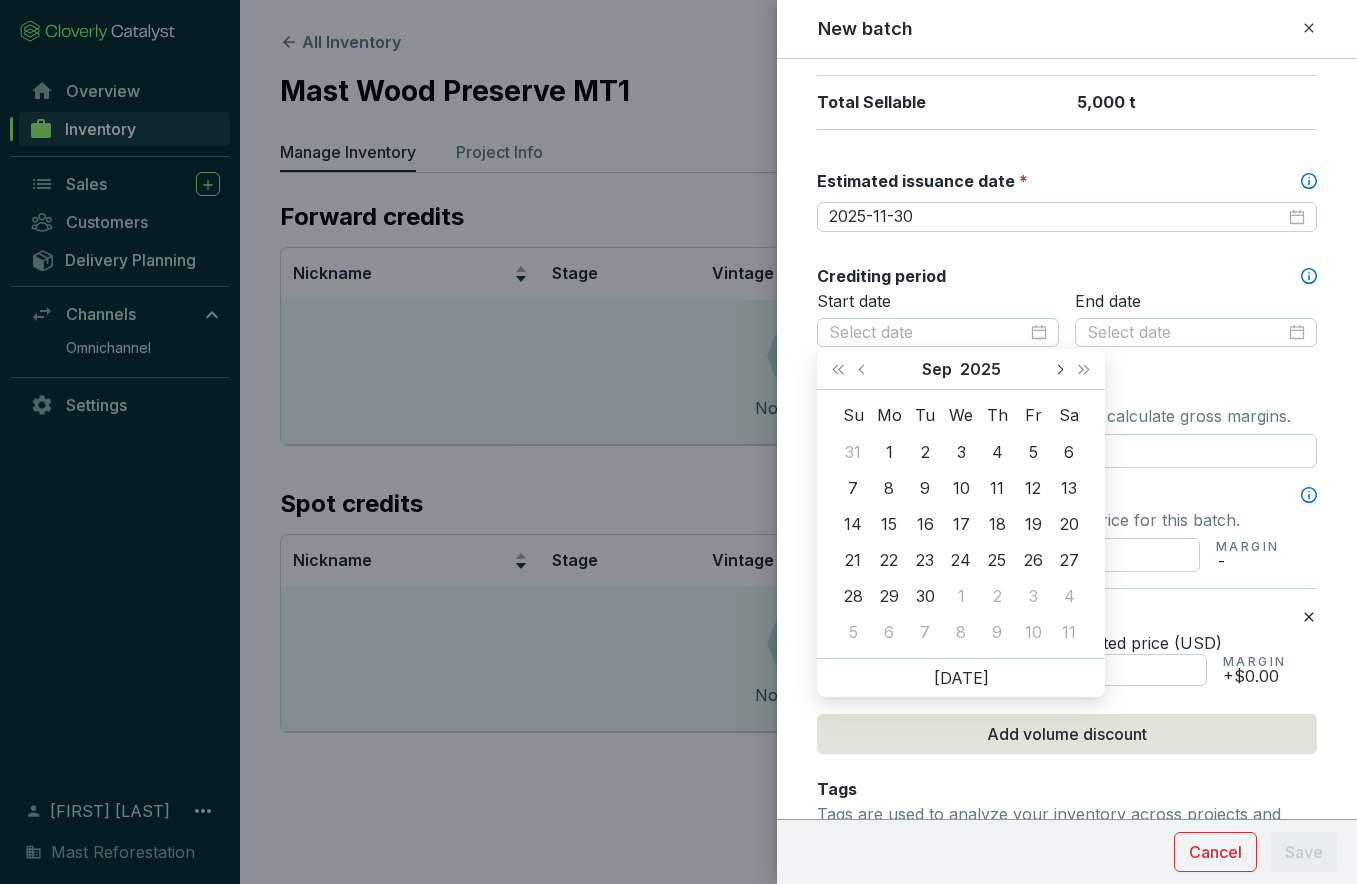 click at bounding box center (1059, 369) 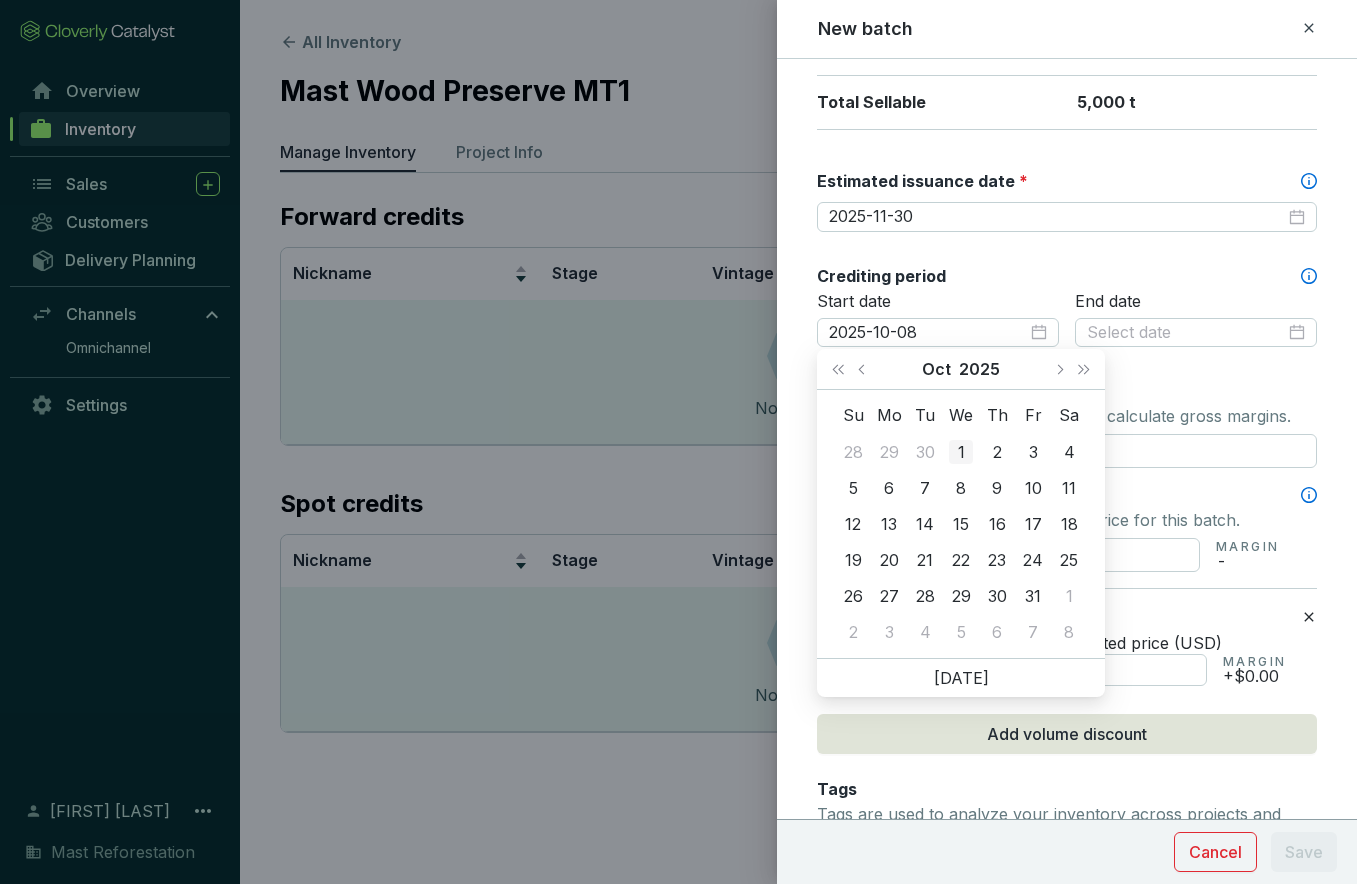 type on "2025-10-01" 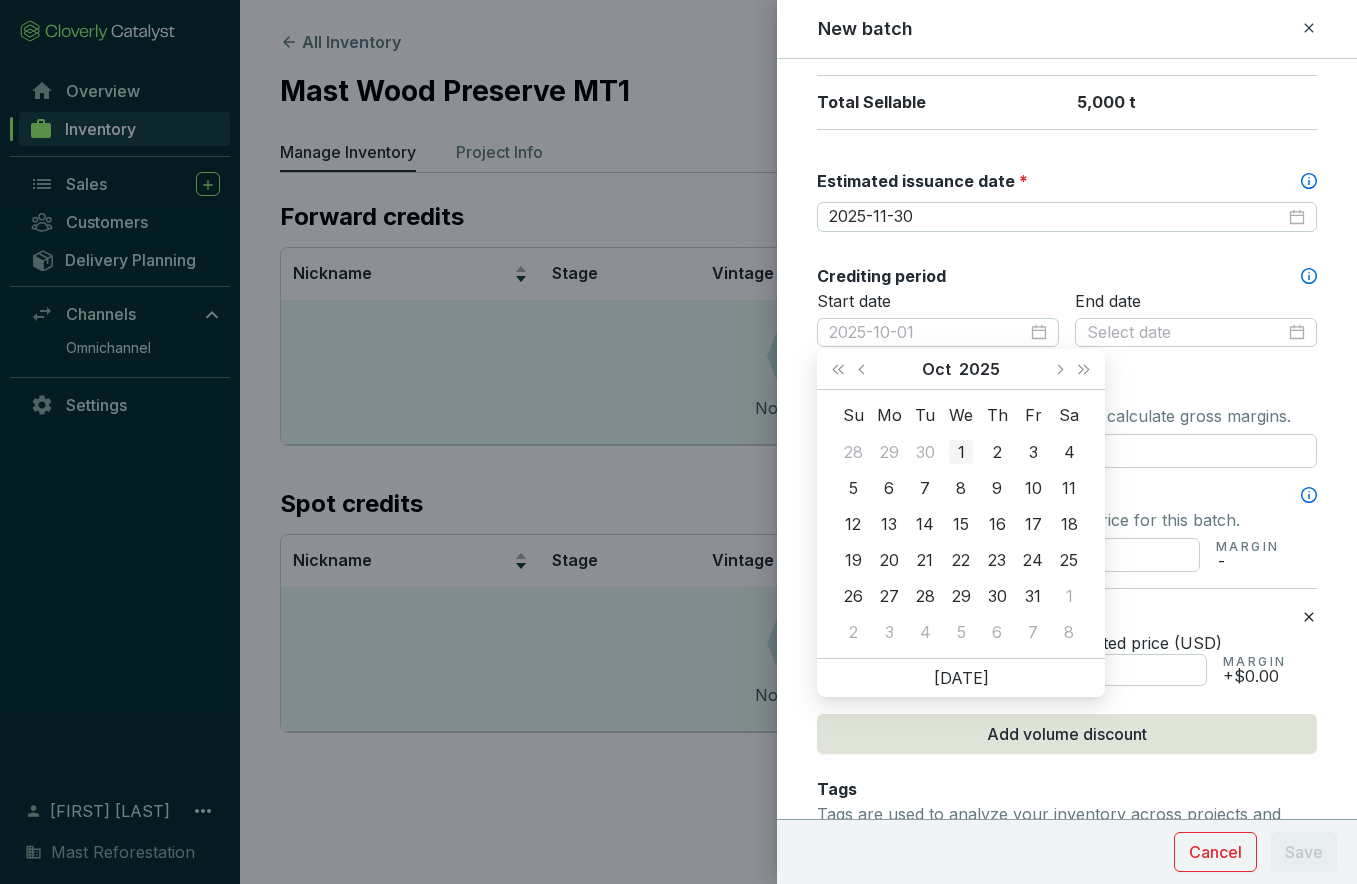click on "1" at bounding box center (961, 452) 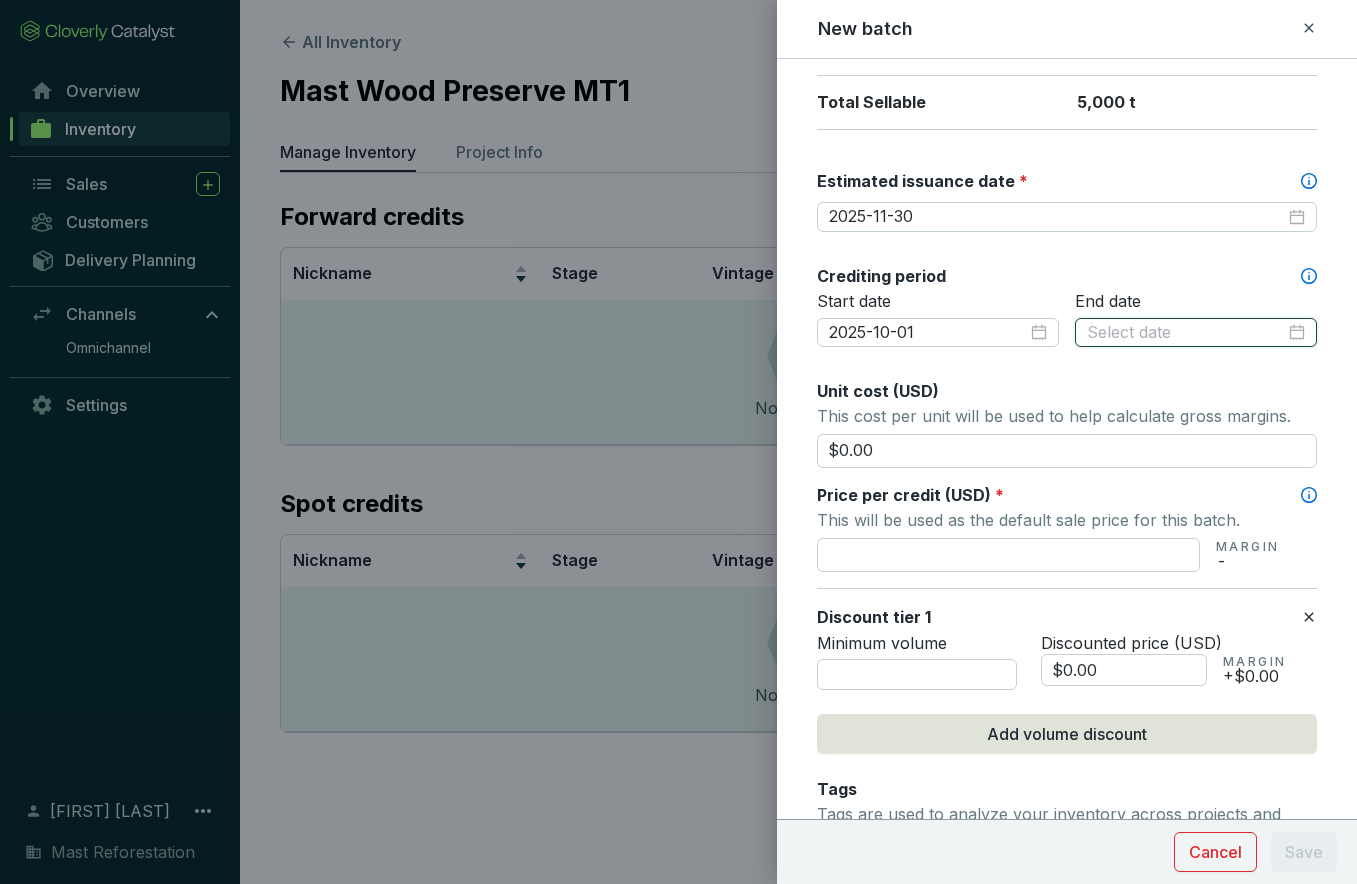 click at bounding box center (1186, 333) 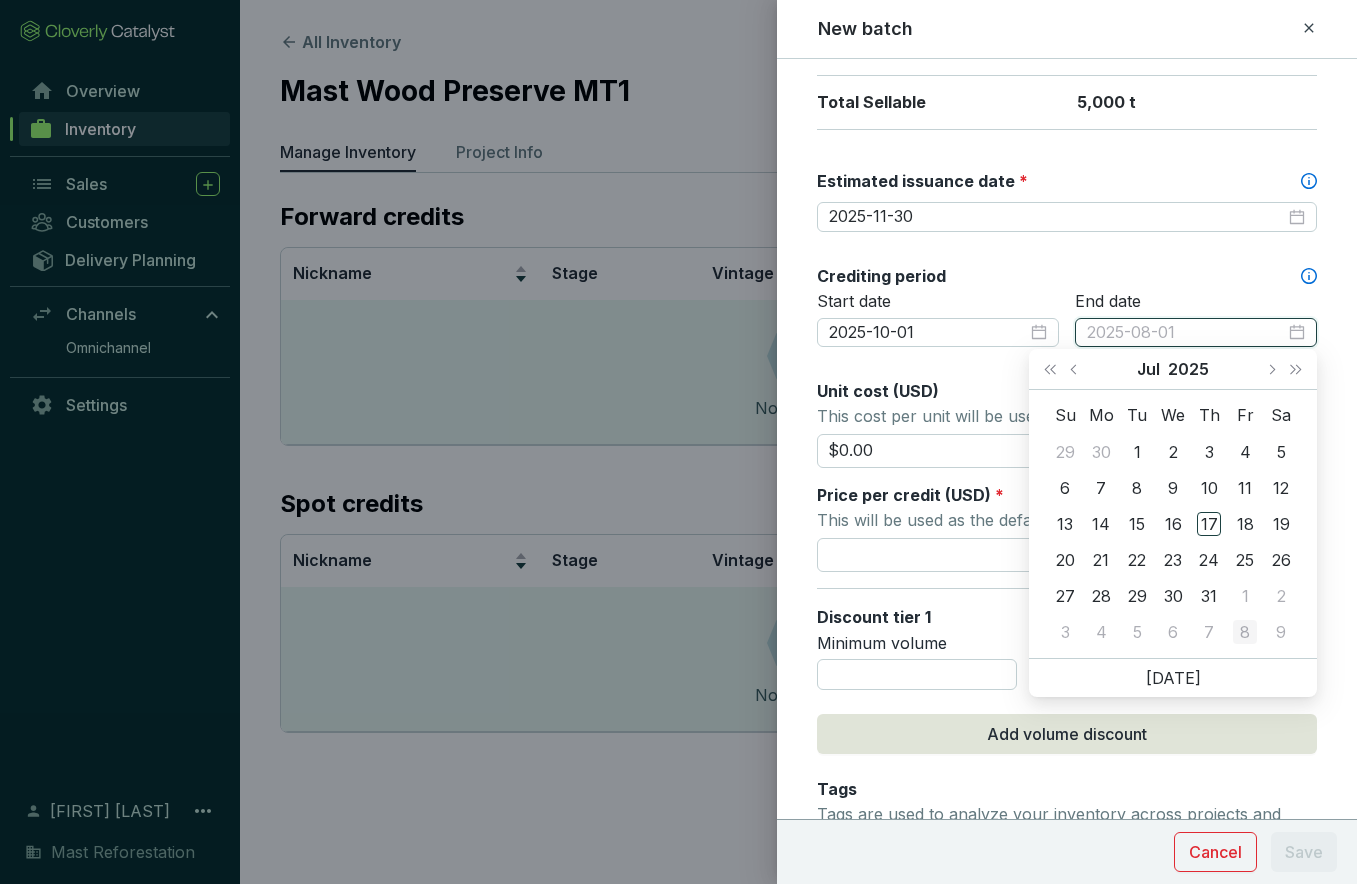 type on "2025-08-08" 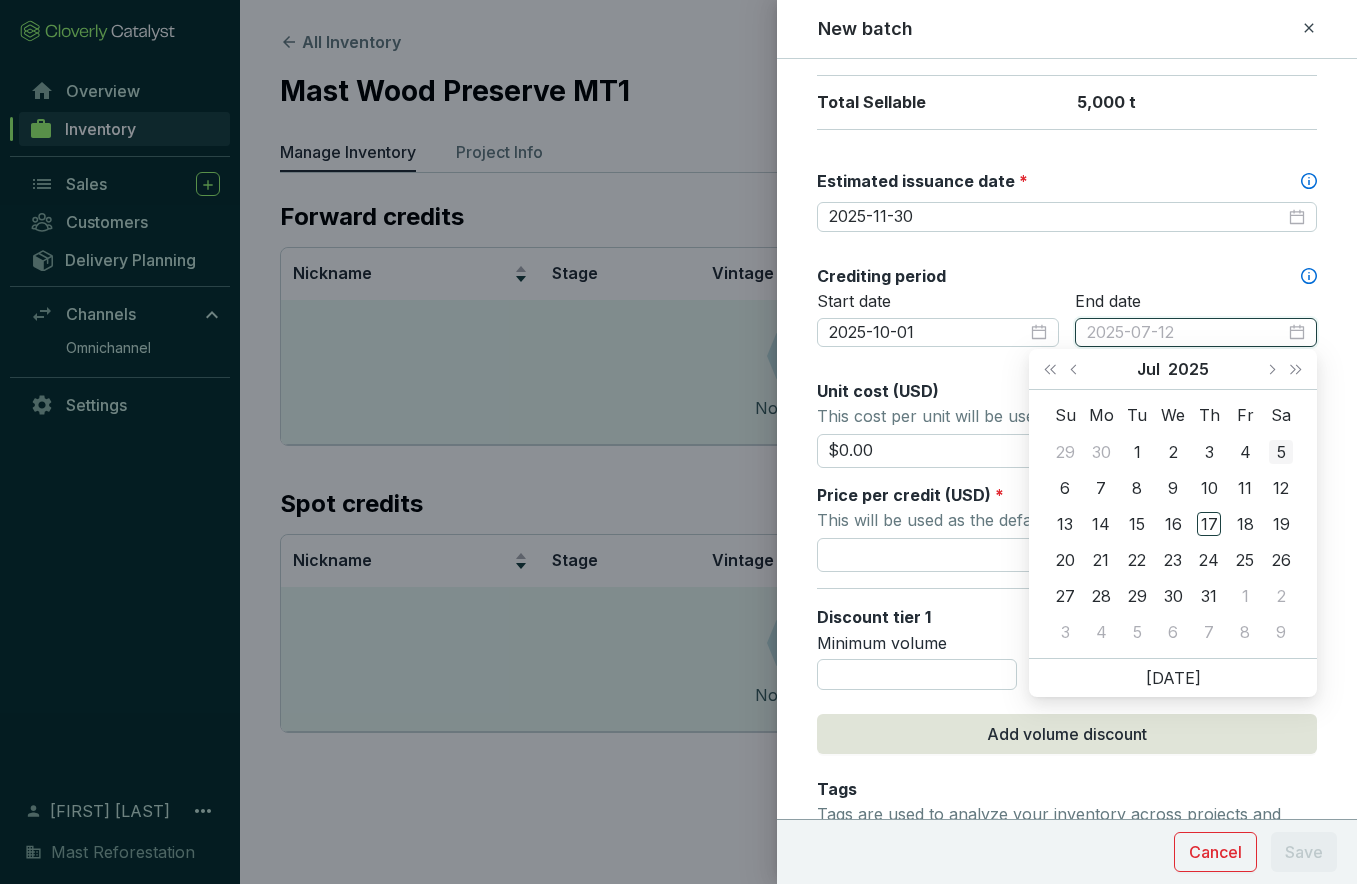 type on "[DATE]" 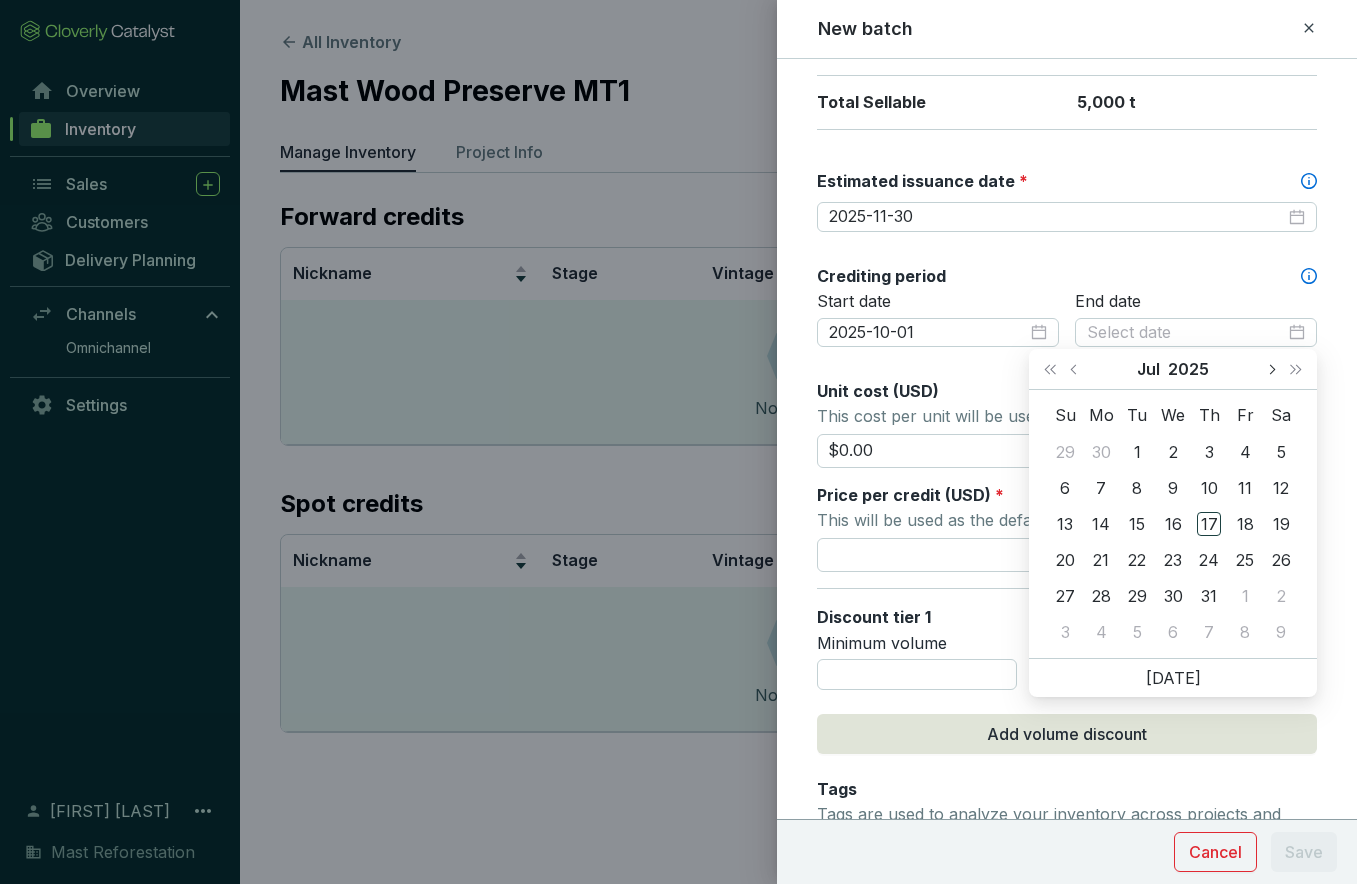 click at bounding box center [1271, 369] 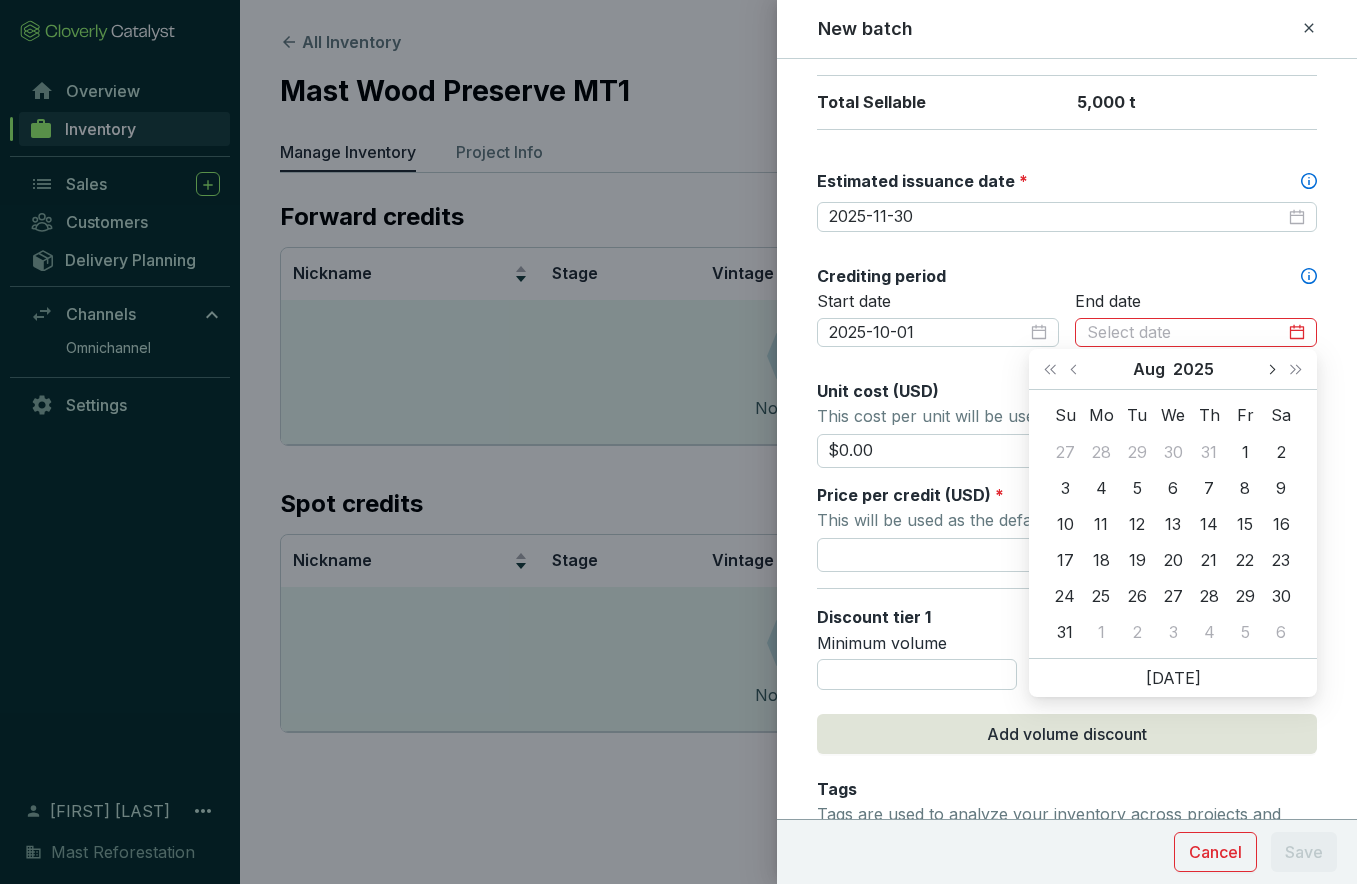 click at bounding box center [1271, 369] 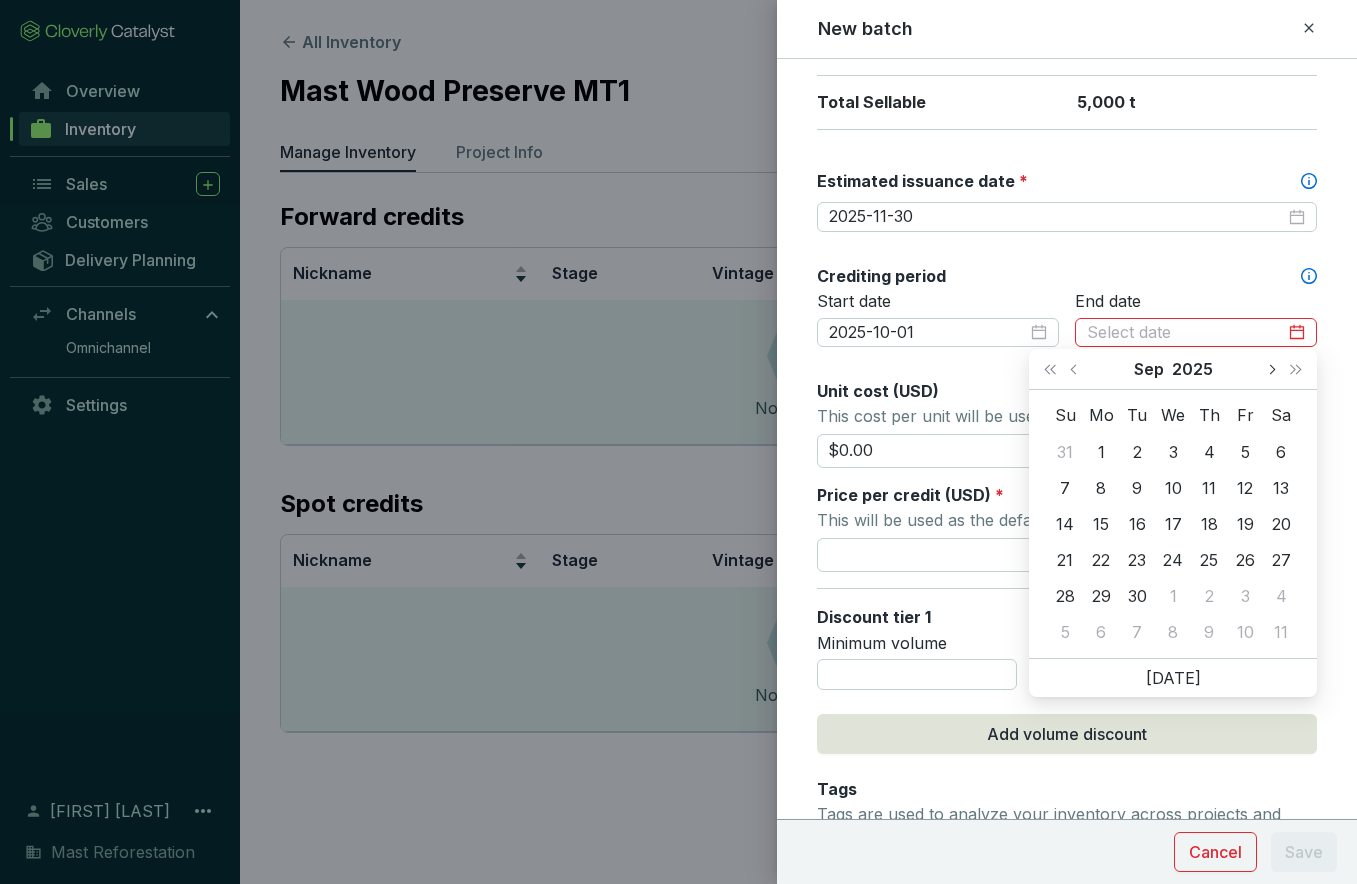click at bounding box center (1271, 369) 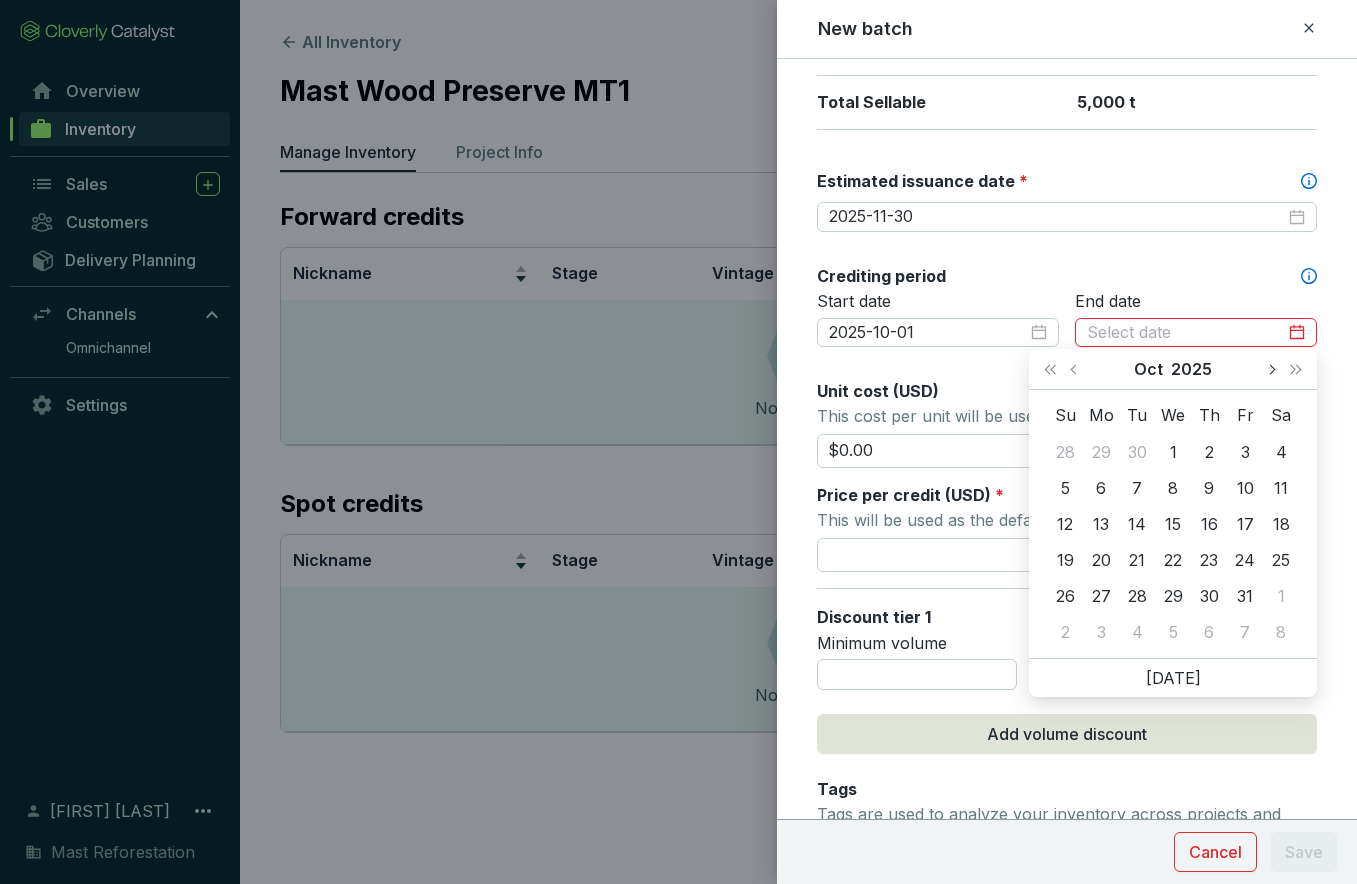 click at bounding box center (1271, 369) 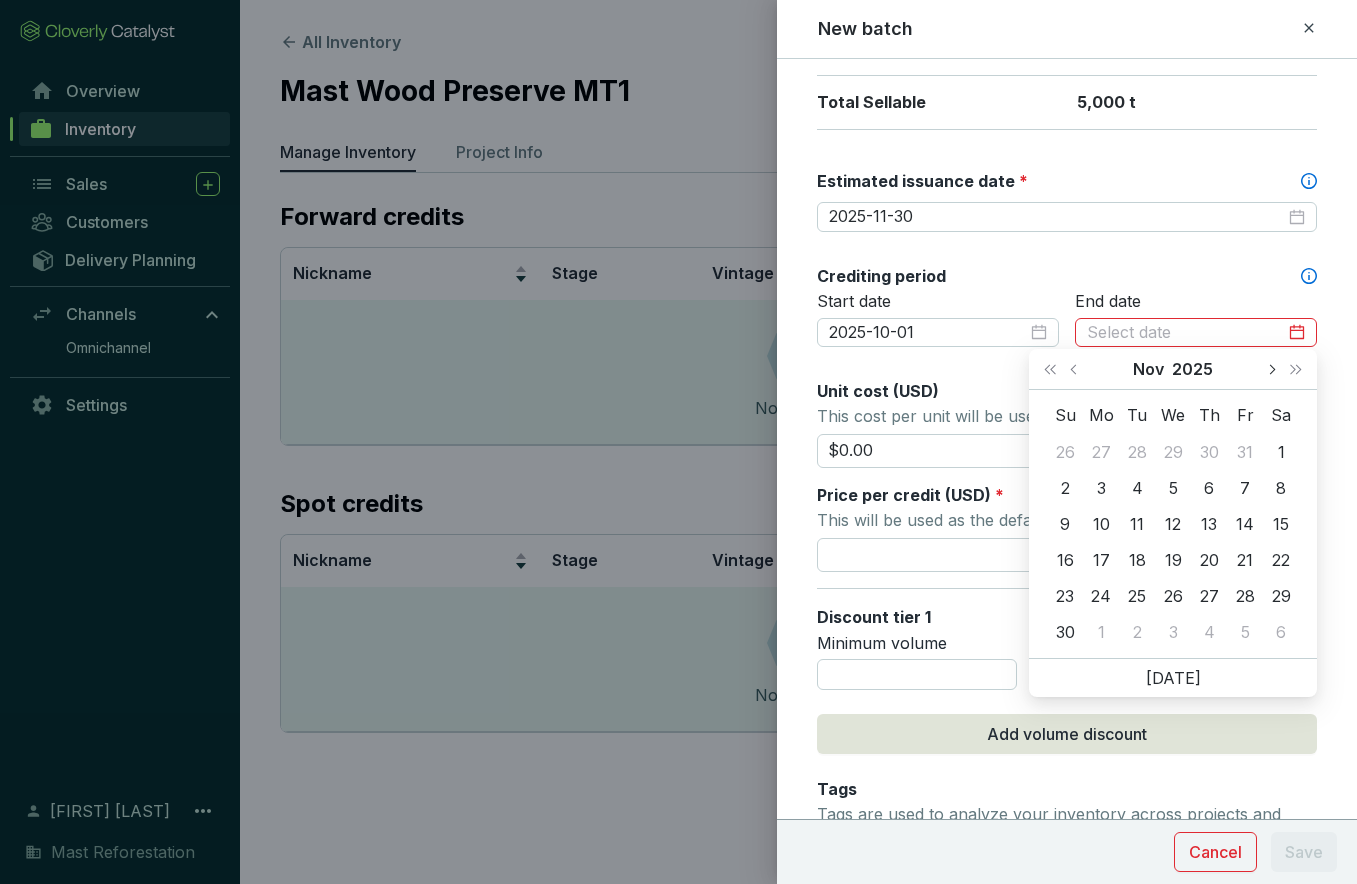 click at bounding box center (1271, 369) 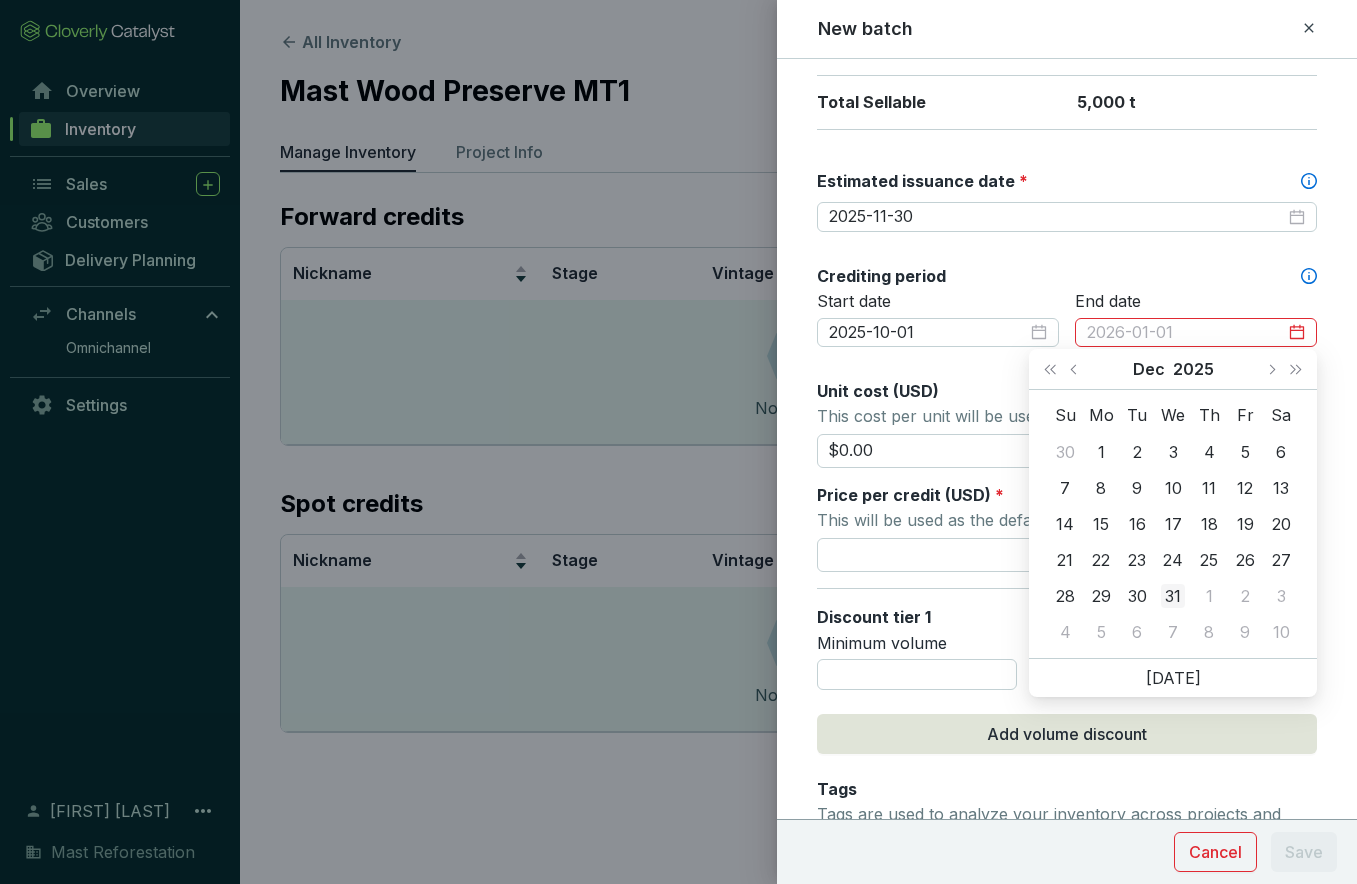 type on "2025-12-31" 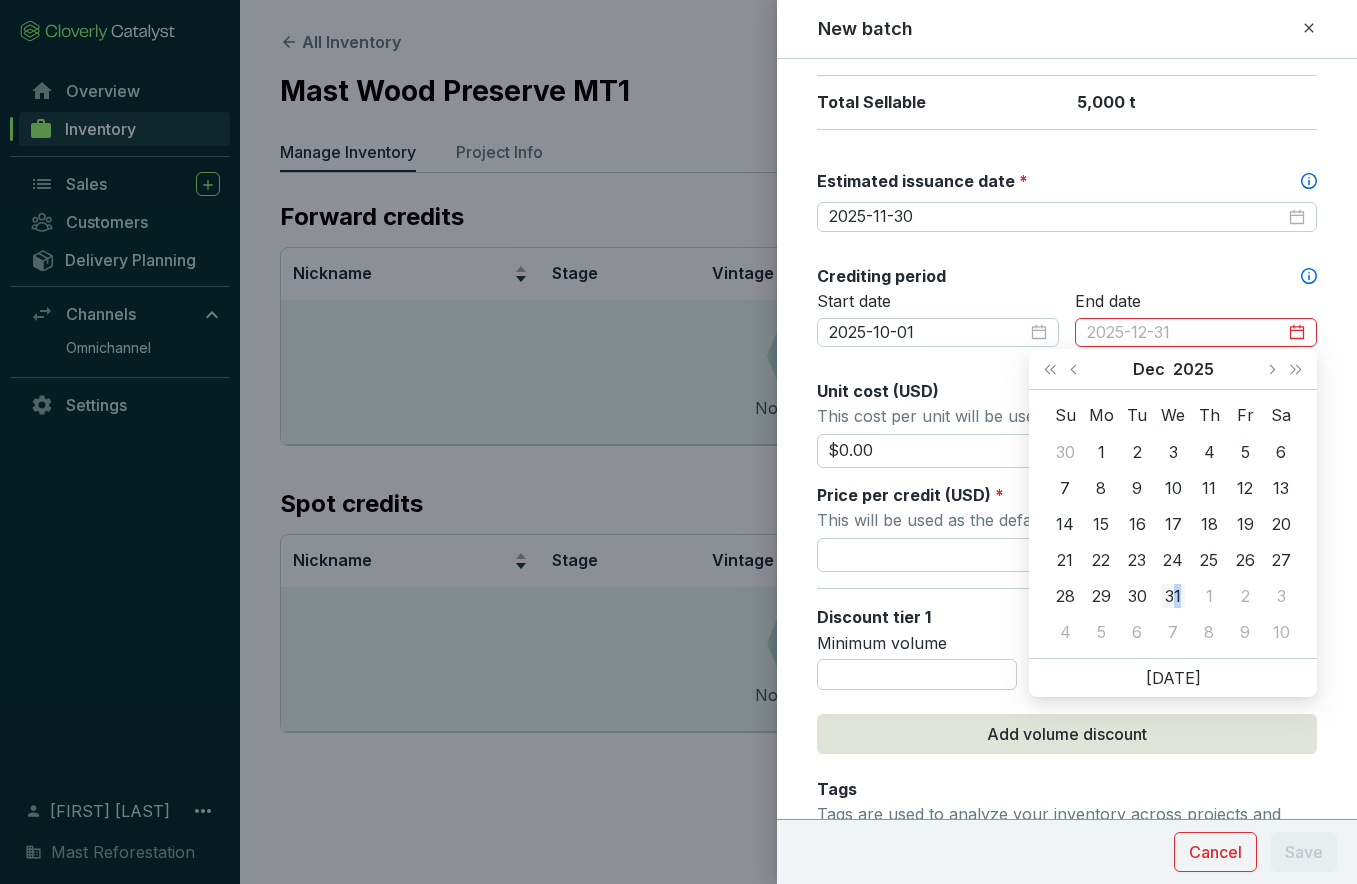 click on "31" at bounding box center (1173, 596) 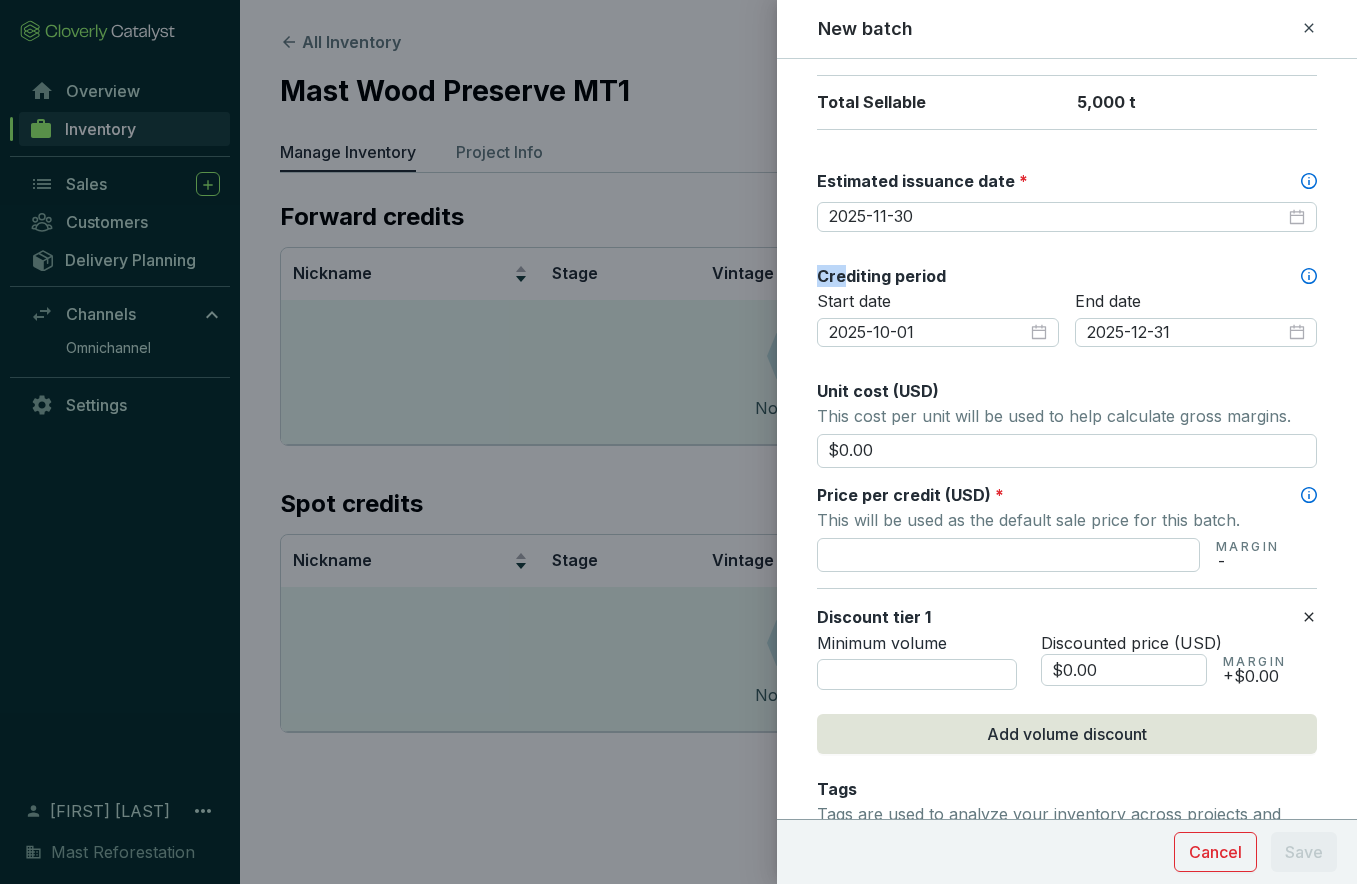 drag, startPoint x: 811, startPoint y: 274, endPoint x: 848, endPoint y: 275, distance: 37.01351 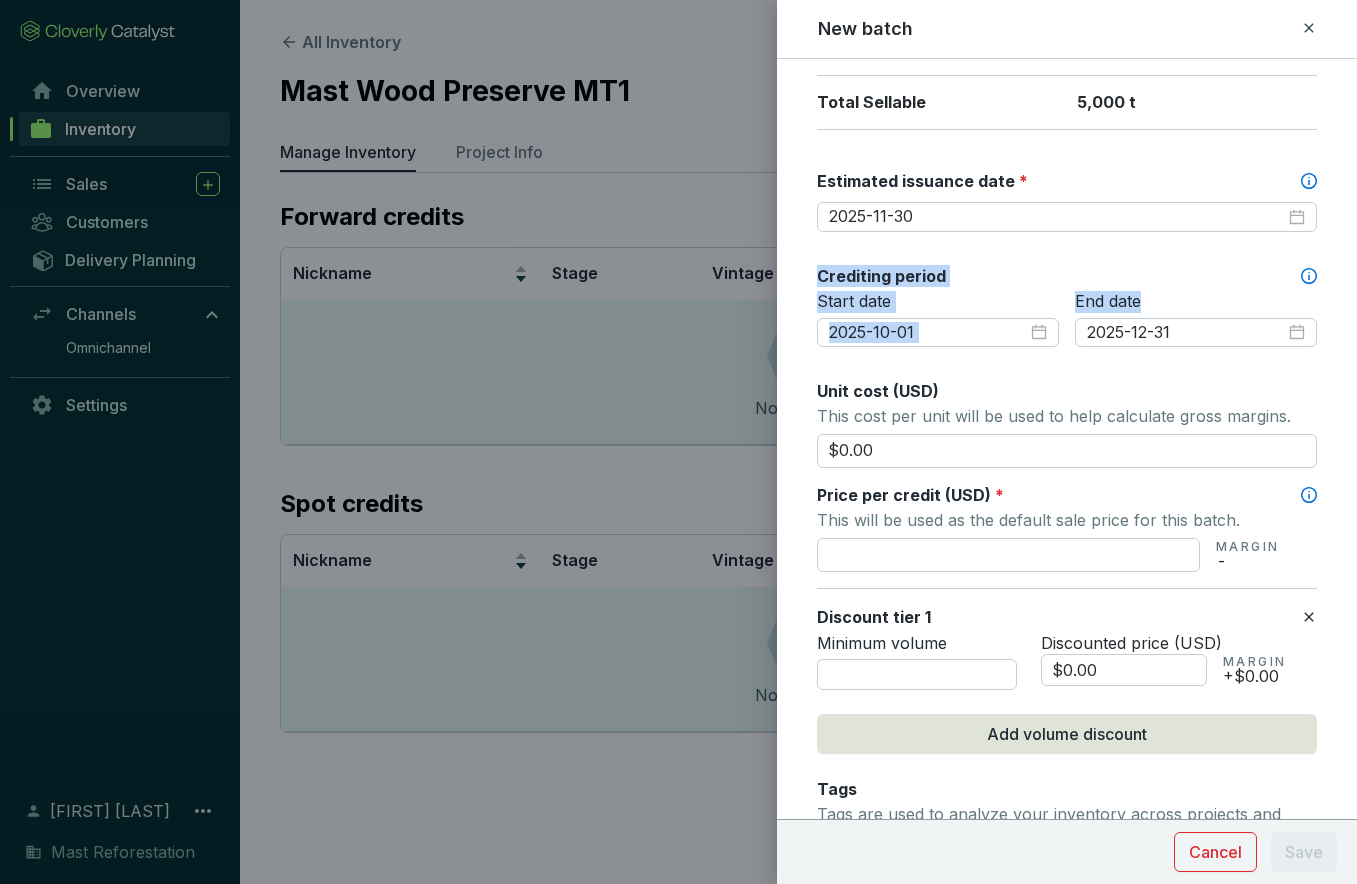 drag, startPoint x: 815, startPoint y: 268, endPoint x: 1179, endPoint y: 294, distance: 364.9274 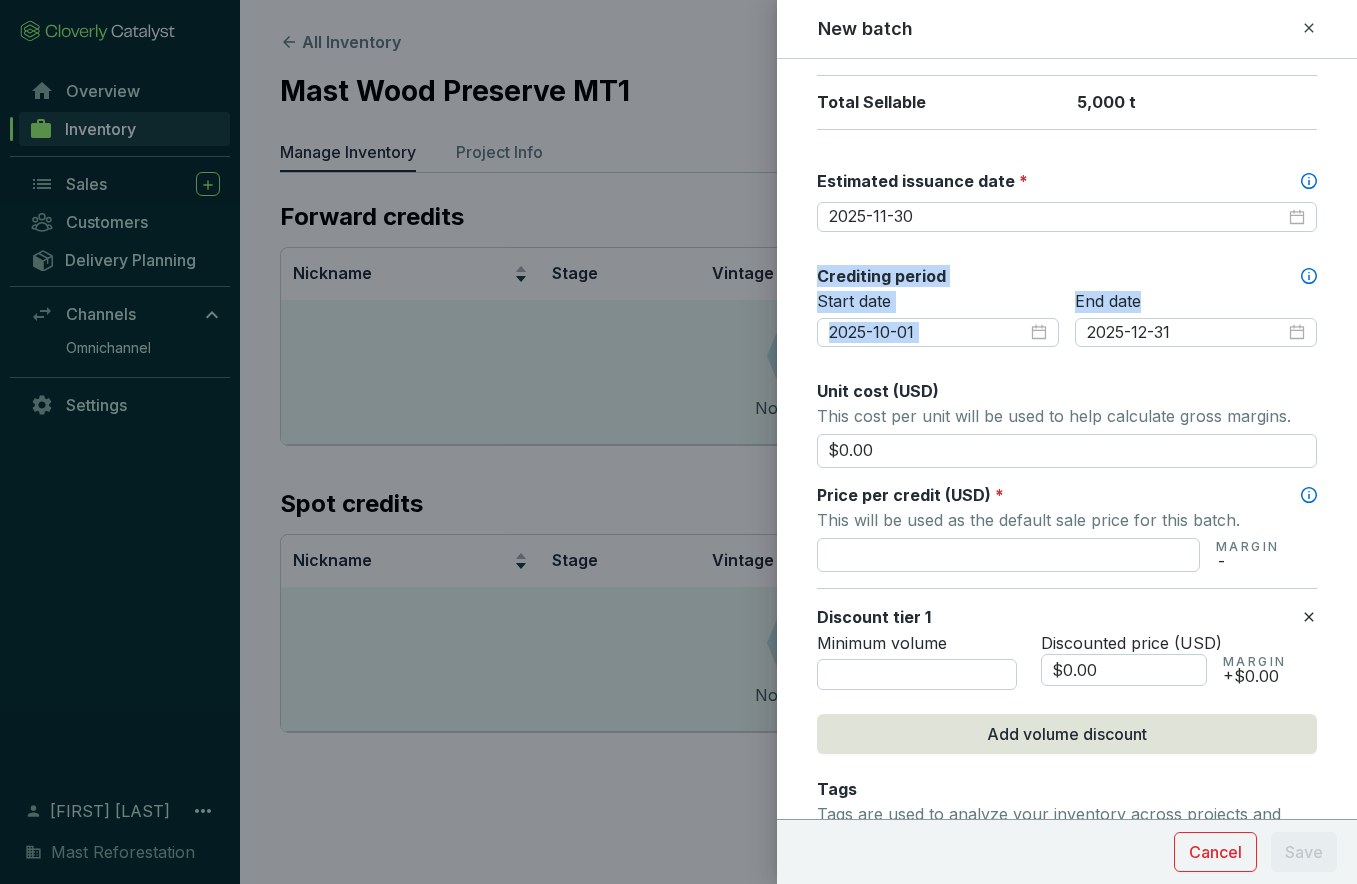 click on "New batch Batch name   * This is the internal name that will be used throughout Catalyst. MWPM-r9mdu Vintage year   * 2025 Credit stage   * Forecasted Number of credits   * Forecasted  Units 5000 t Risk Buffer Percentage 0 % Total Buffer -  Total Sellable 5,000 t Estimated issuance date   * 2025-11-30 Crediting period   Start date 2025-10-01 End date 2025-12-31 Unit cost (USD)   This cost per unit will be used to help calculate gross margins. $0.00 Price per credit (USD)   * This will be used as the default sale price for this batch. MARGIN - Discount tier 1   Minimum volume Discounted price (USD) $0.00 MARGIN +$0.00 Add volume discount Tags   Tags are used to analyze your inventory across projects and batches.   Tags Notes   Cancel Save" at bounding box center [1067, 392] 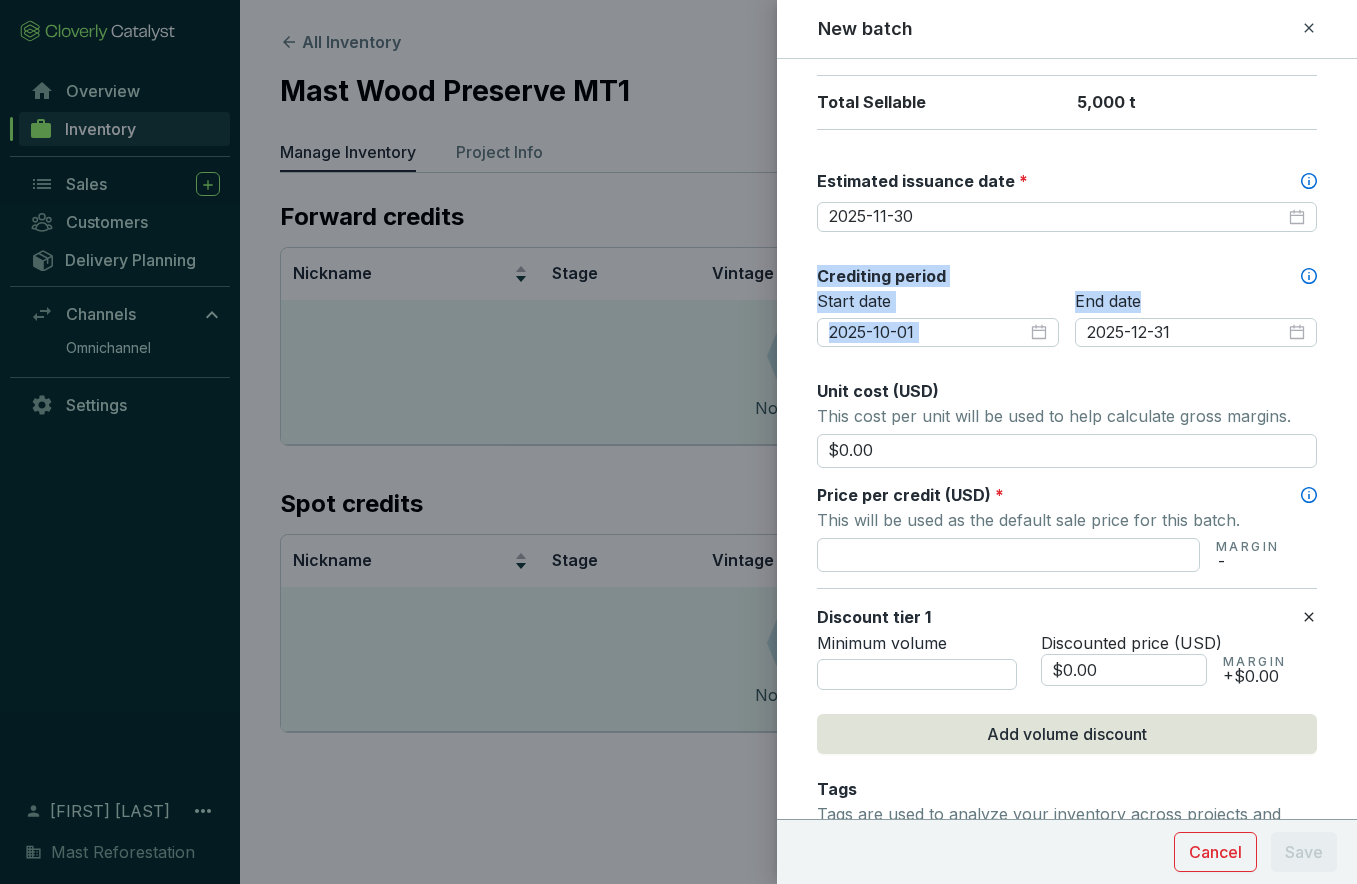 copy on "Crediting period   Start date End date" 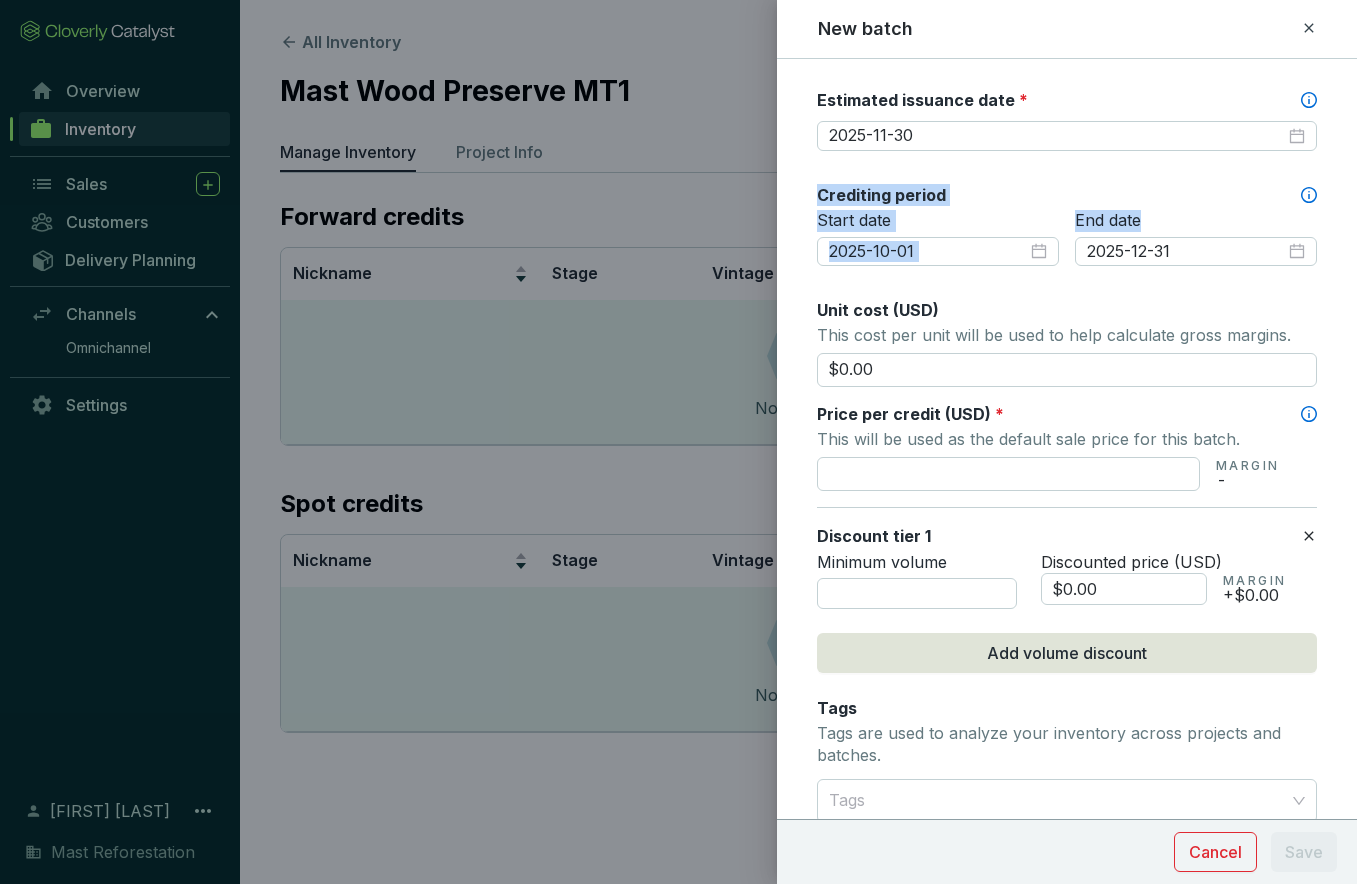 scroll, scrollTop: 594, scrollLeft: 0, axis: vertical 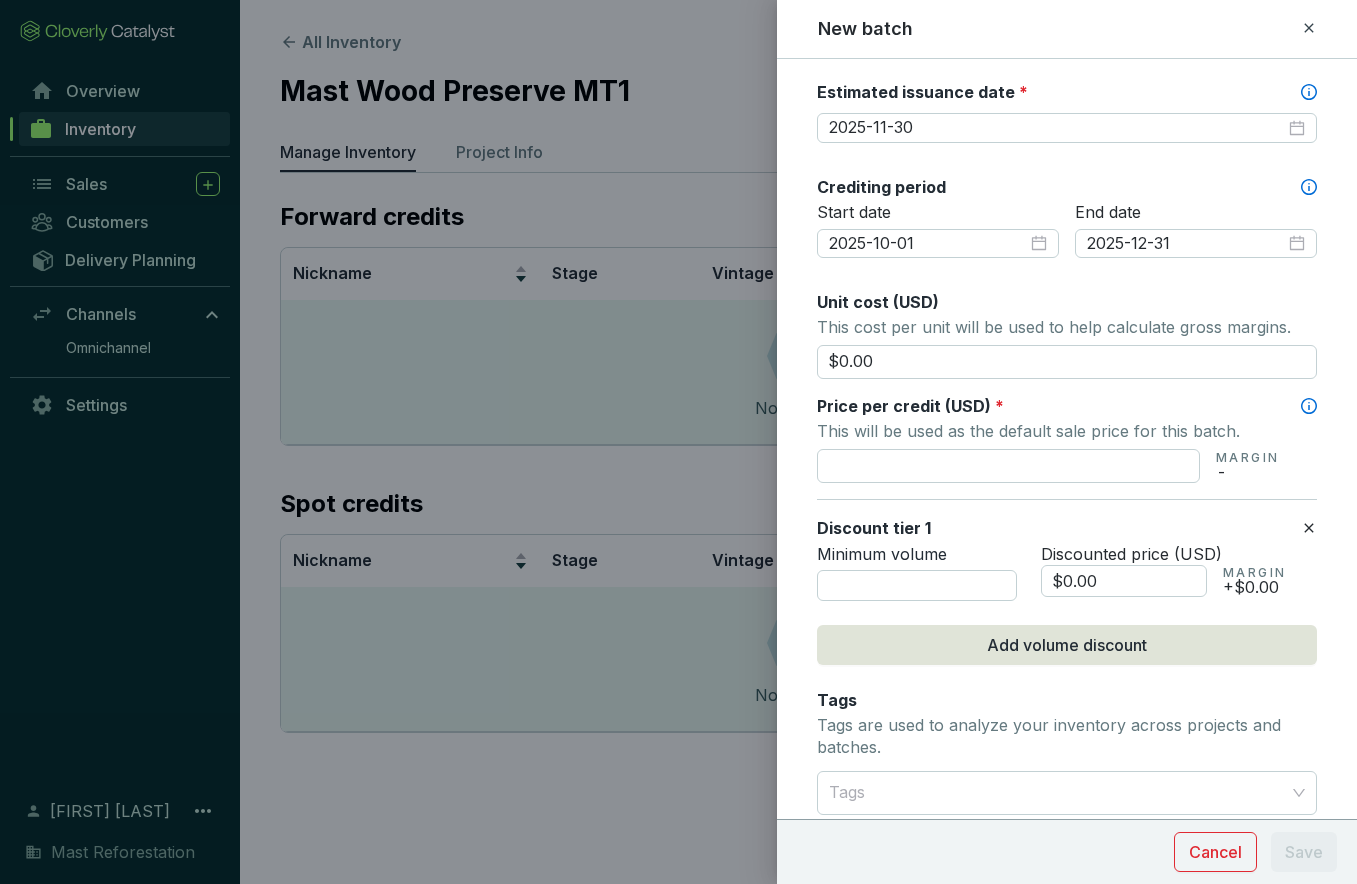 click on "Unit cost (USD)" at bounding box center [878, 302] 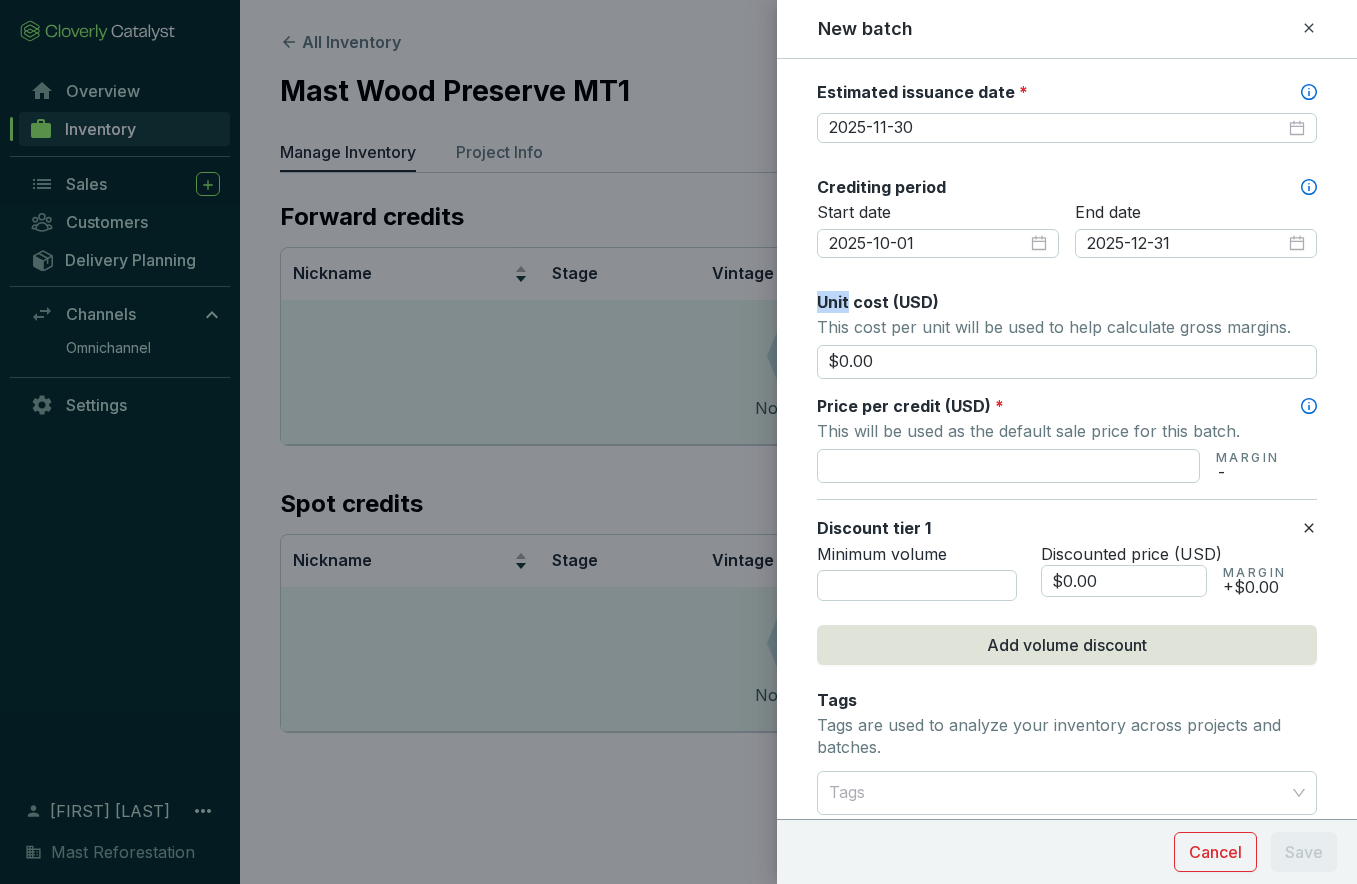 click on "Unit cost (USD)" at bounding box center (878, 302) 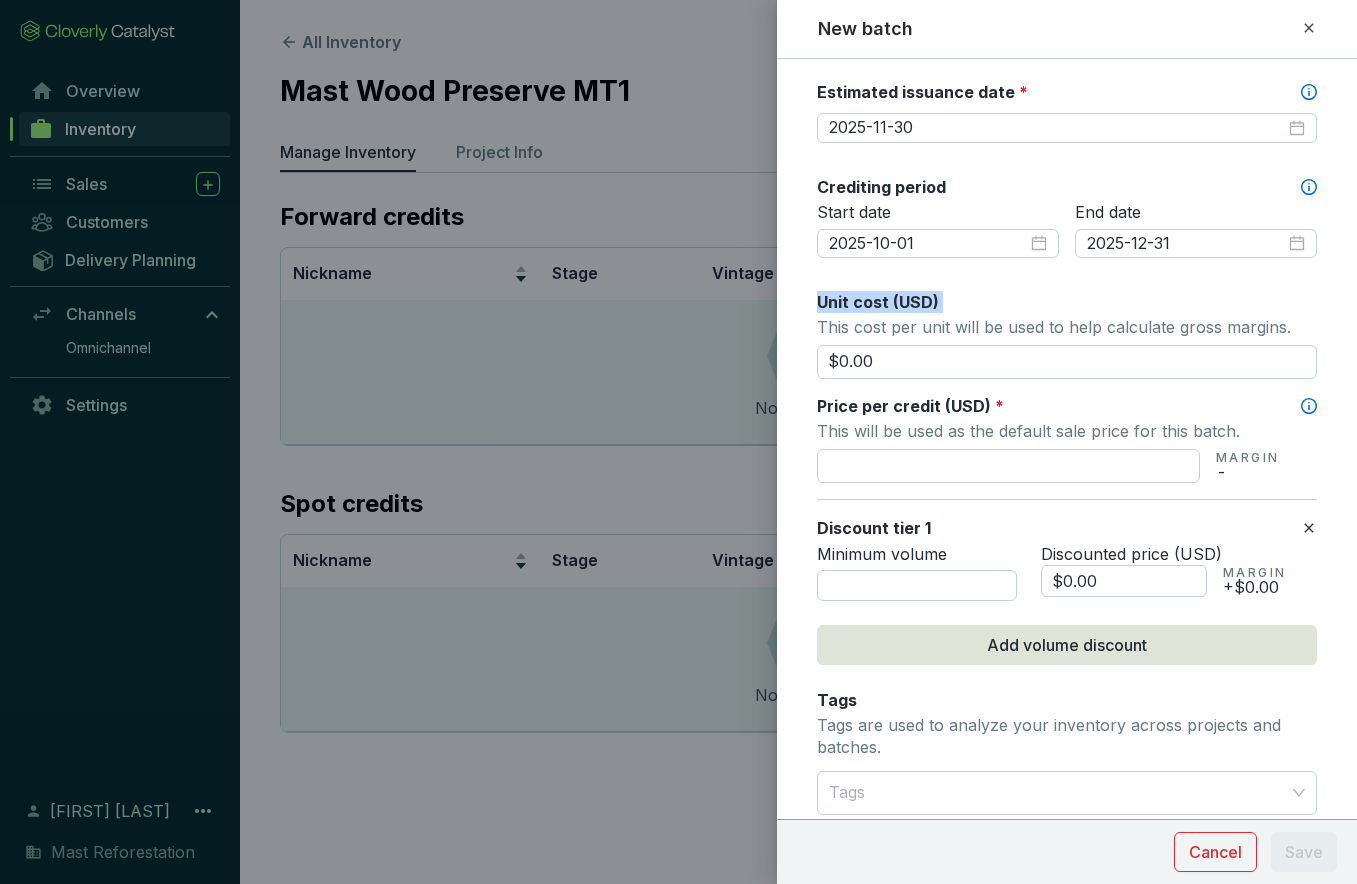 click on "Unit cost (USD)" at bounding box center (878, 302) 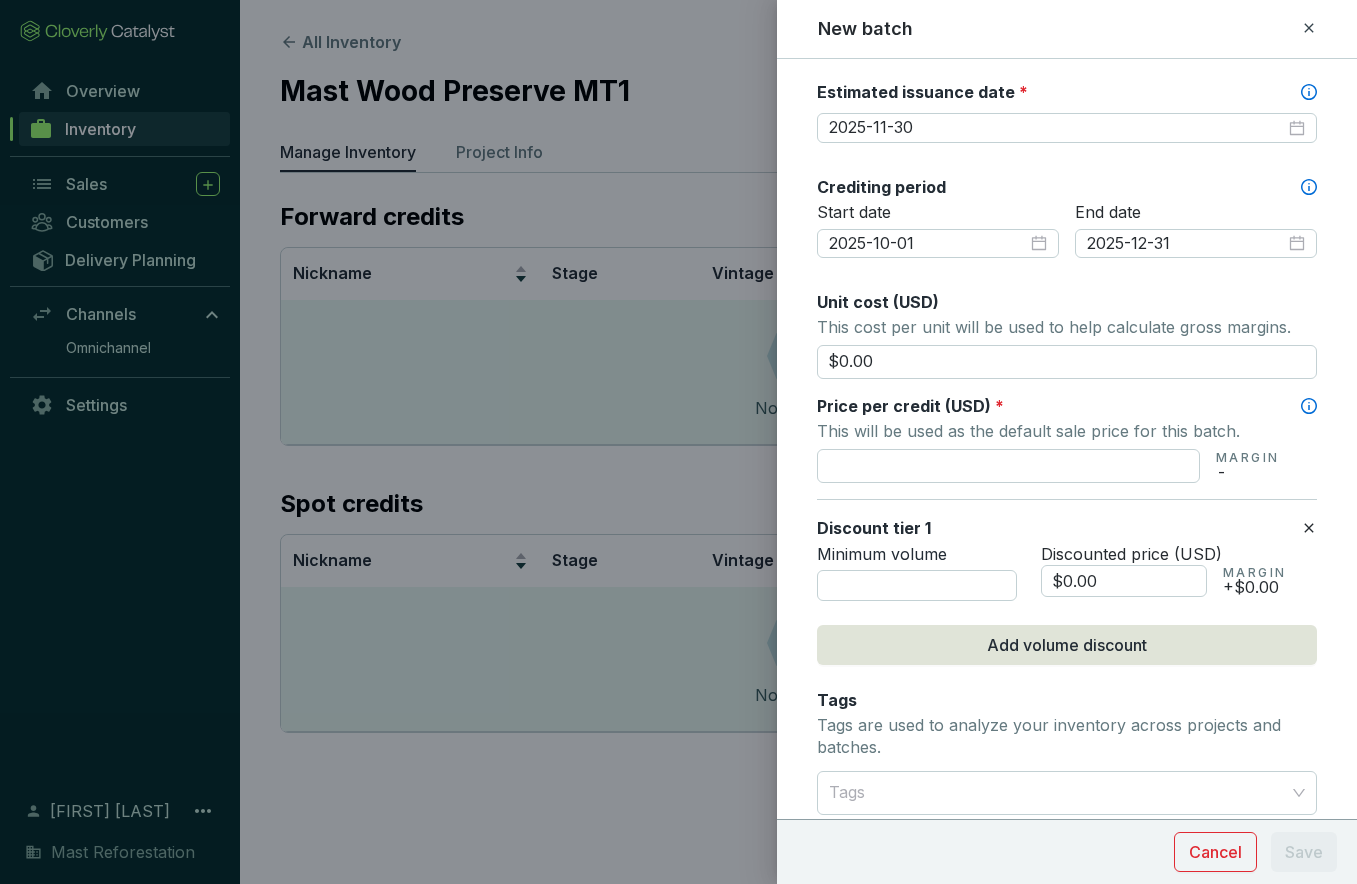 click on "Unit cost (USD)" at bounding box center (878, 302) 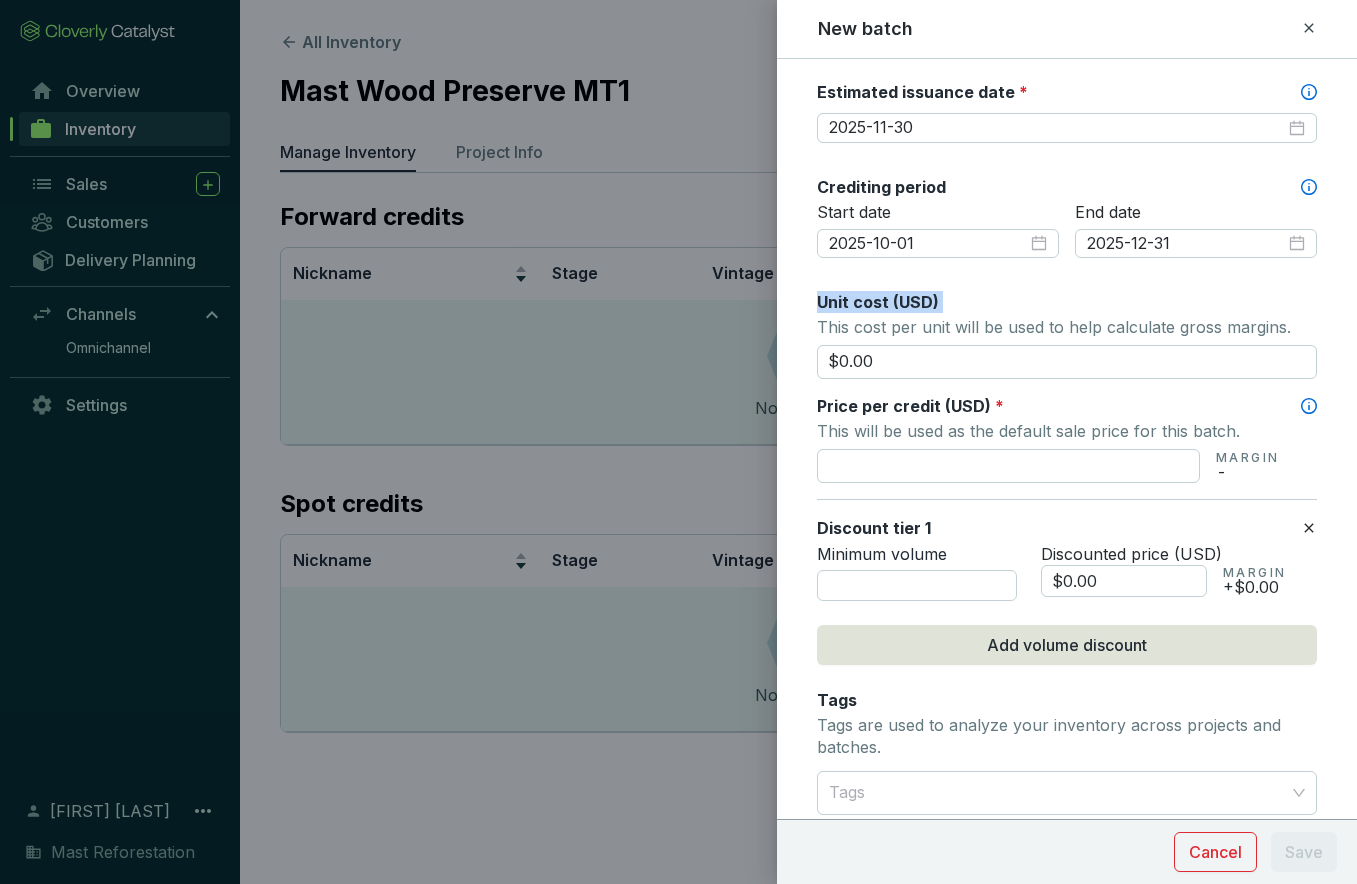 drag, startPoint x: 814, startPoint y: 298, endPoint x: 1287, endPoint y: 321, distance: 473.55887 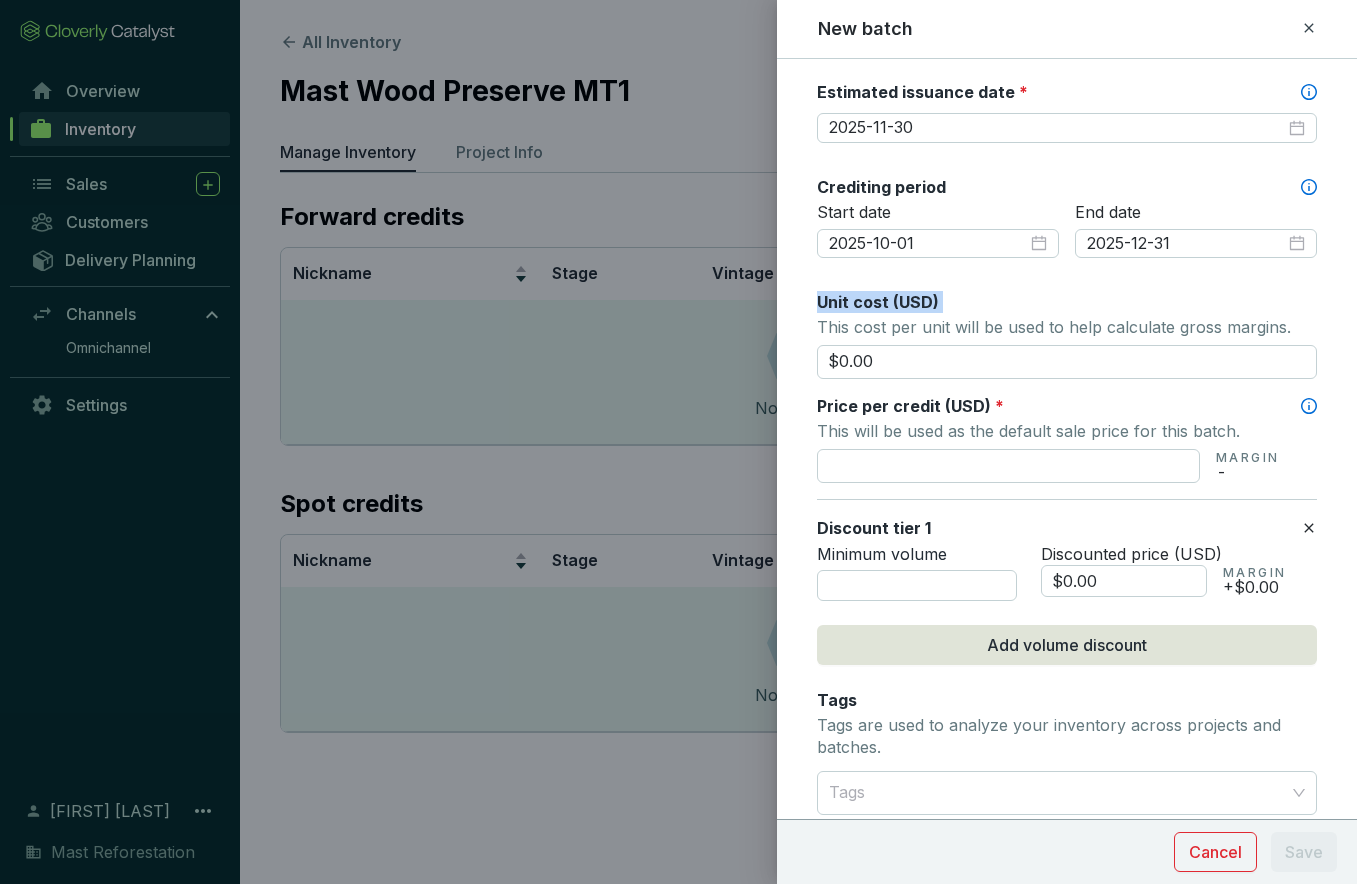 click on "New batch Batch name   * This is the internal name that will be used throughout Catalyst. MWPM-r9mdu Vintage year   * 2025 Credit stage   * Forecasted Number of credits   * Forecasted  Units 5000 t Risk Buffer Percentage 0 % Total Buffer -  Total Sellable 5,000 t Estimated issuance date   * 2025-11-30 Crediting period   Start date 2025-10-01 End date 2025-12-31 Unit cost (USD)   This cost per unit will be used to help calculate gross margins. $0.00 Price per credit (USD)   * This will be used as the default sale price for this batch. MARGIN - Discount tier 1   Minimum volume Discounted price (USD) $0.00 MARGIN +$0.00 Add volume discount Tags   Tags are used to analyze your inventory across projects and batches.   Tags Notes   Cancel Save" at bounding box center (1067, 303) 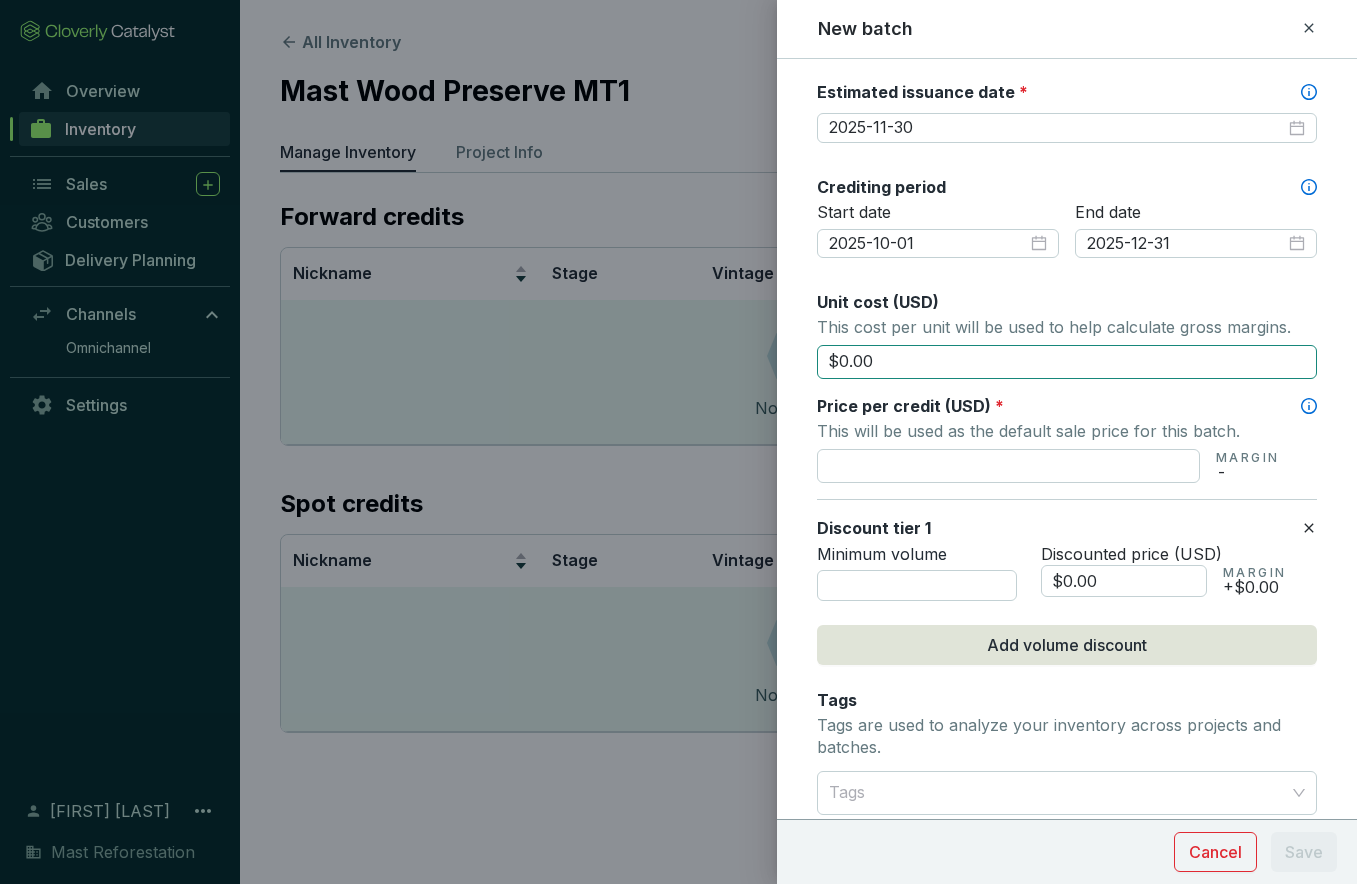 click on "$0.00" at bounding box center (1067, 362) 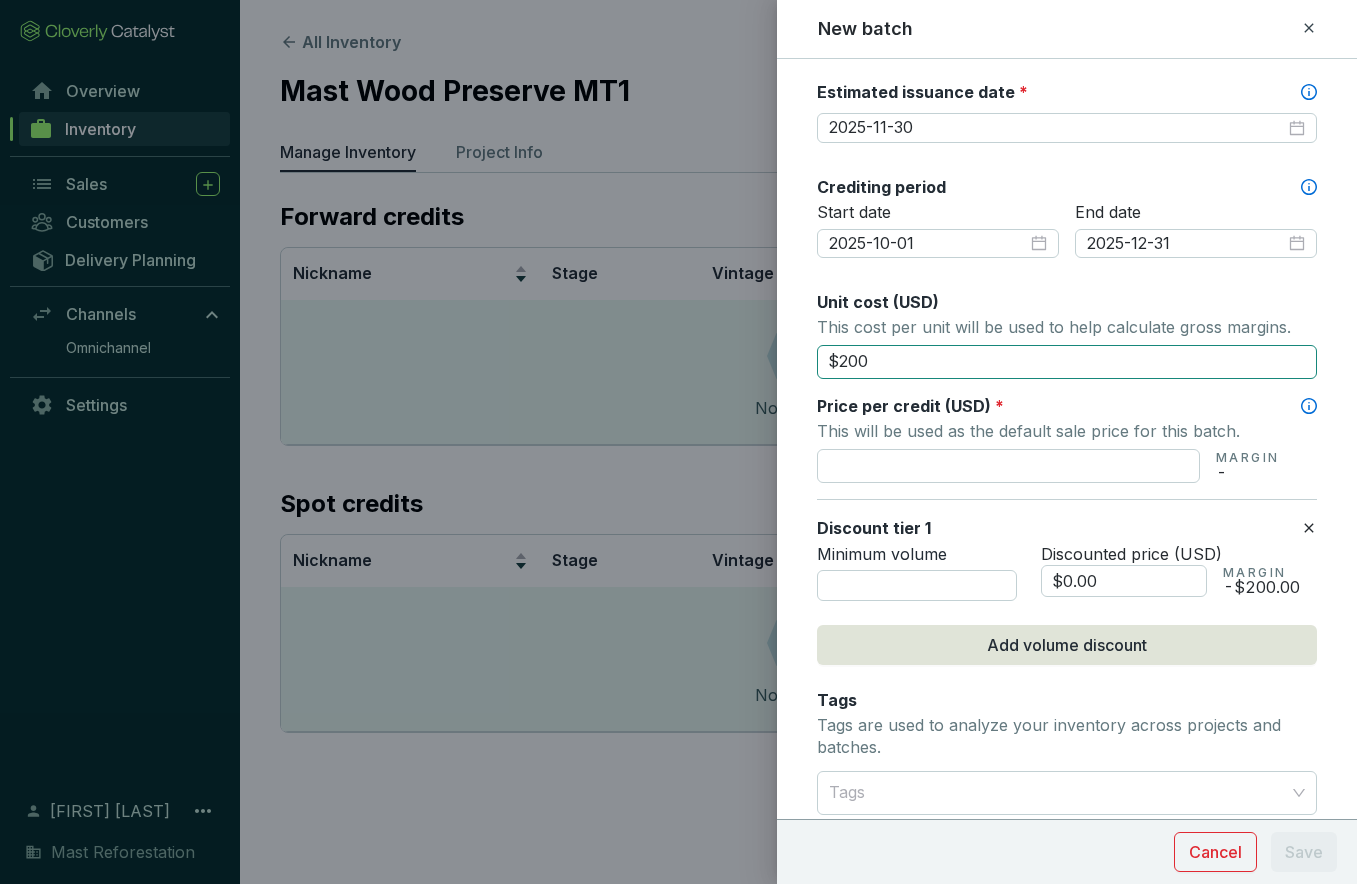 type on "$200.00" 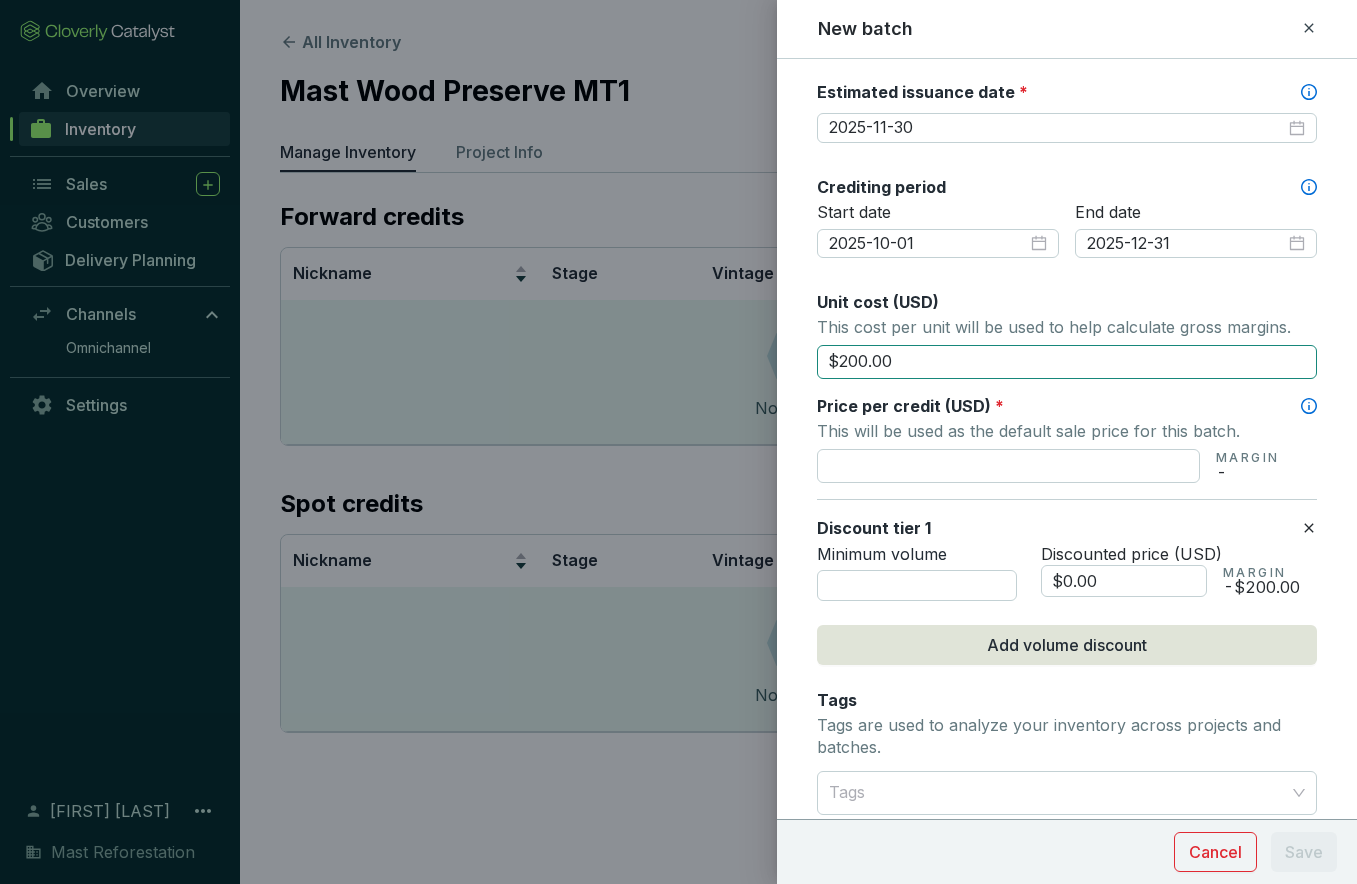 click on "$200.00" at bounding box center [1067, 362] 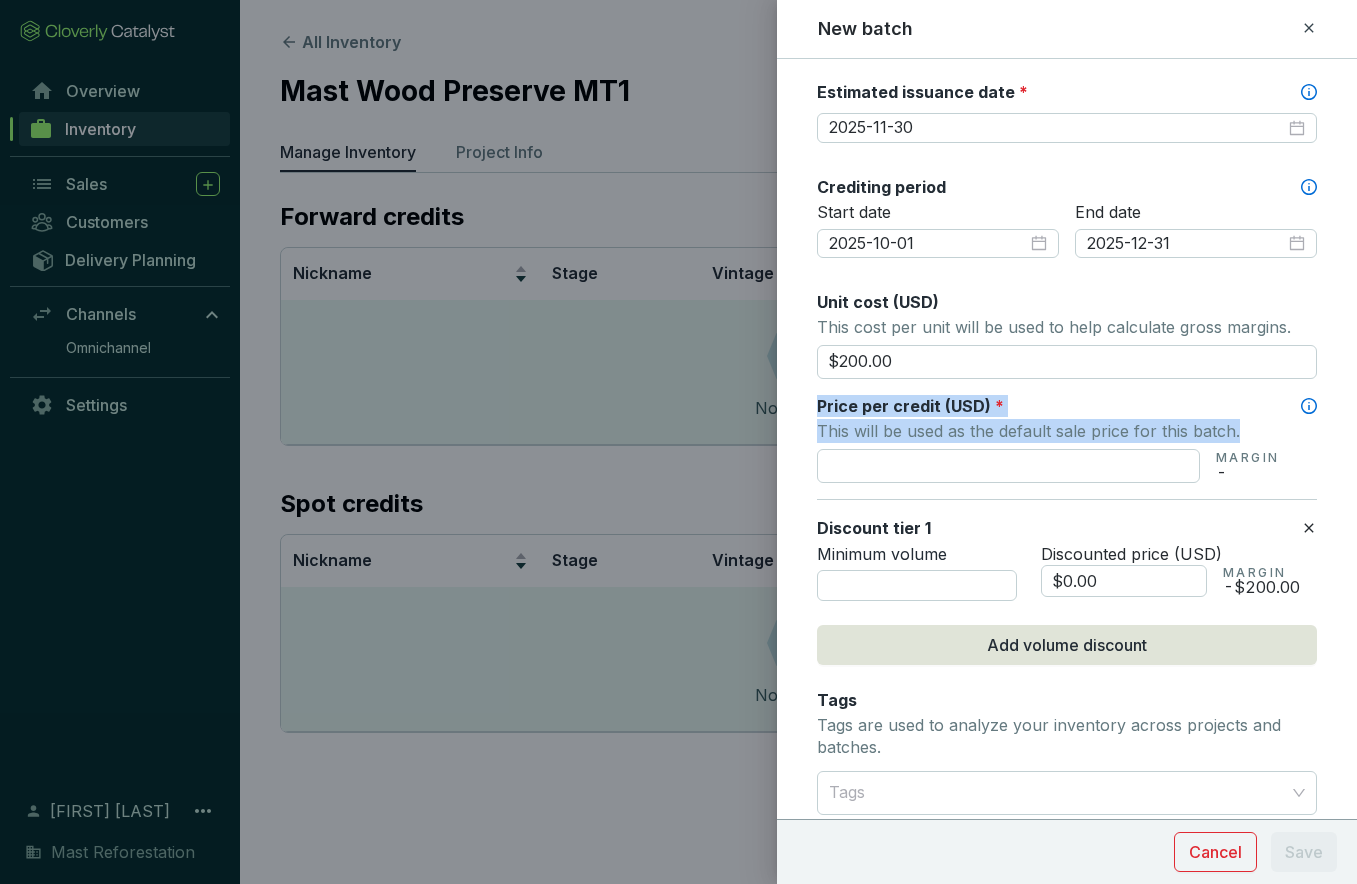 drag, startPoint x: 802, startPoint y: 396, endPoint x: 1276, endPoint y: 421, distance: 474.6588 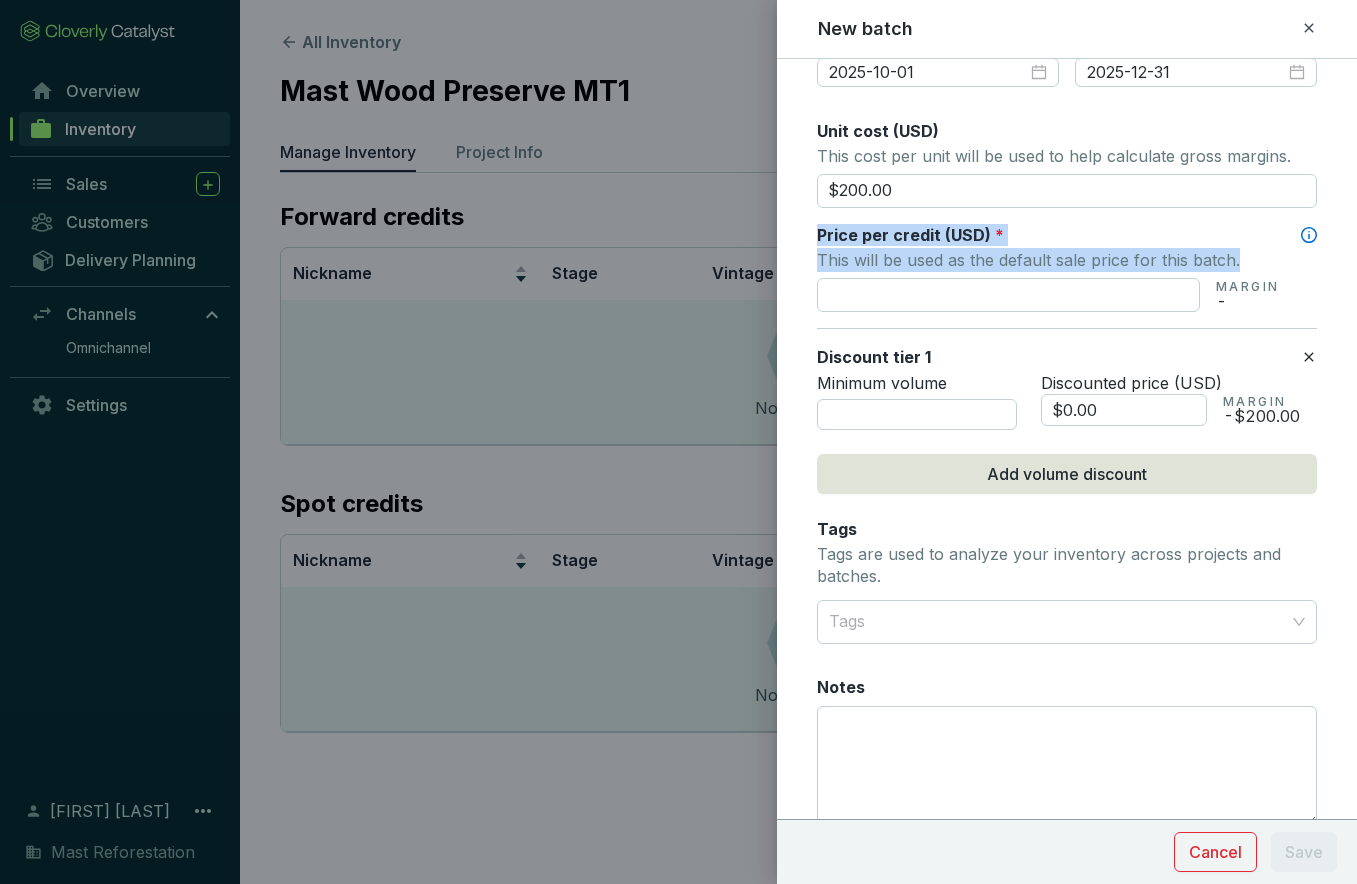 scroll, scrollTop: 773, scrollLeft: 0, axis: vertical 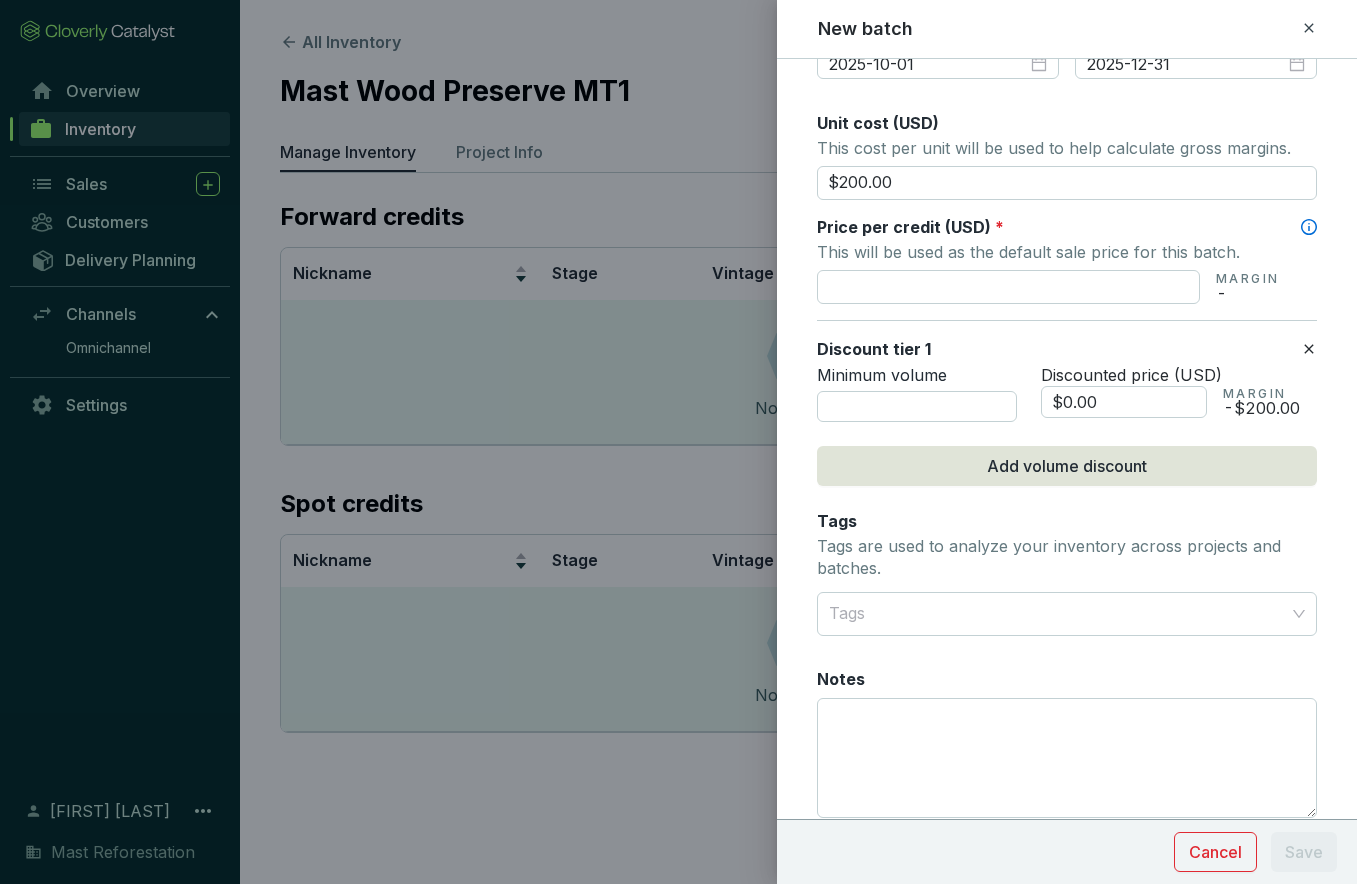click on "Batch name   * This is the internal name that will be used throughout Catalyst. MWPM-r9mdu Vintage year   * 2025 Credit stage   * Forecasted Number of credits   * Forecasted  Units 5000 t Risk Buffer Percentage 0 % Total Buffer -  Total Sellable 5,000 t Estimated issuance date   * 2025-11-30 Crediting period   Start date 2025-10-01 End date 2025-12-31 Unit cost (USD)   This cost per unit will be used to help calculate gross margins. $200.00 Price per credit (USD)   * This will be used as the default sale price for this batch. MARGIN - Discount tier 1   Minimum volume Discounted price (USD) $0.00 MARGIN -$200.00 Add volume discount Tags   Tags are used to analyze your inventory across projects and batches.   Tags Notes   Cancel Save" at bounding box center (1067, 124) 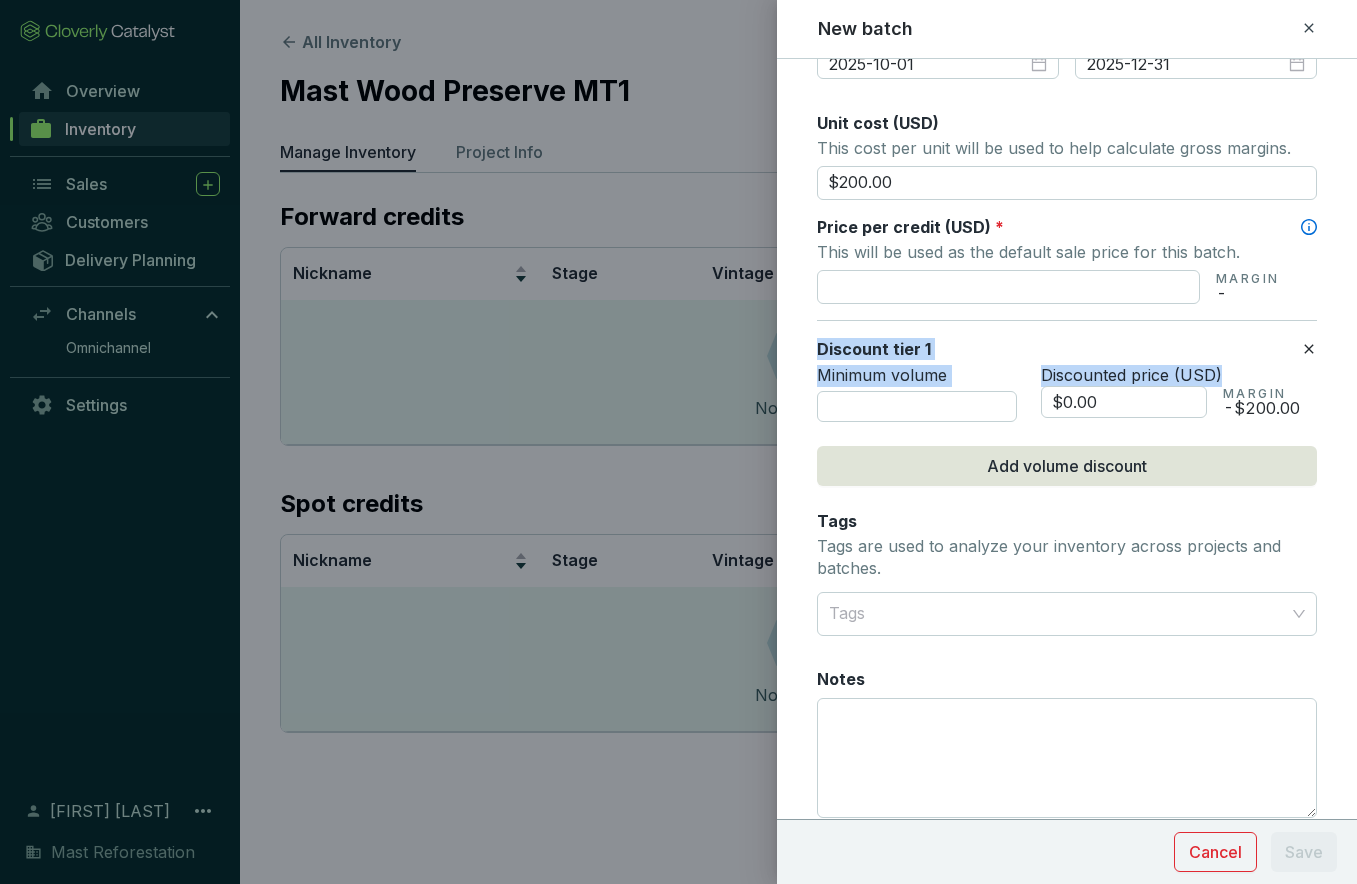 drag, startPoint x: 813, startPoint y: 342, endPoint x: 1228, endPoint y: 367, distance: 415.75232 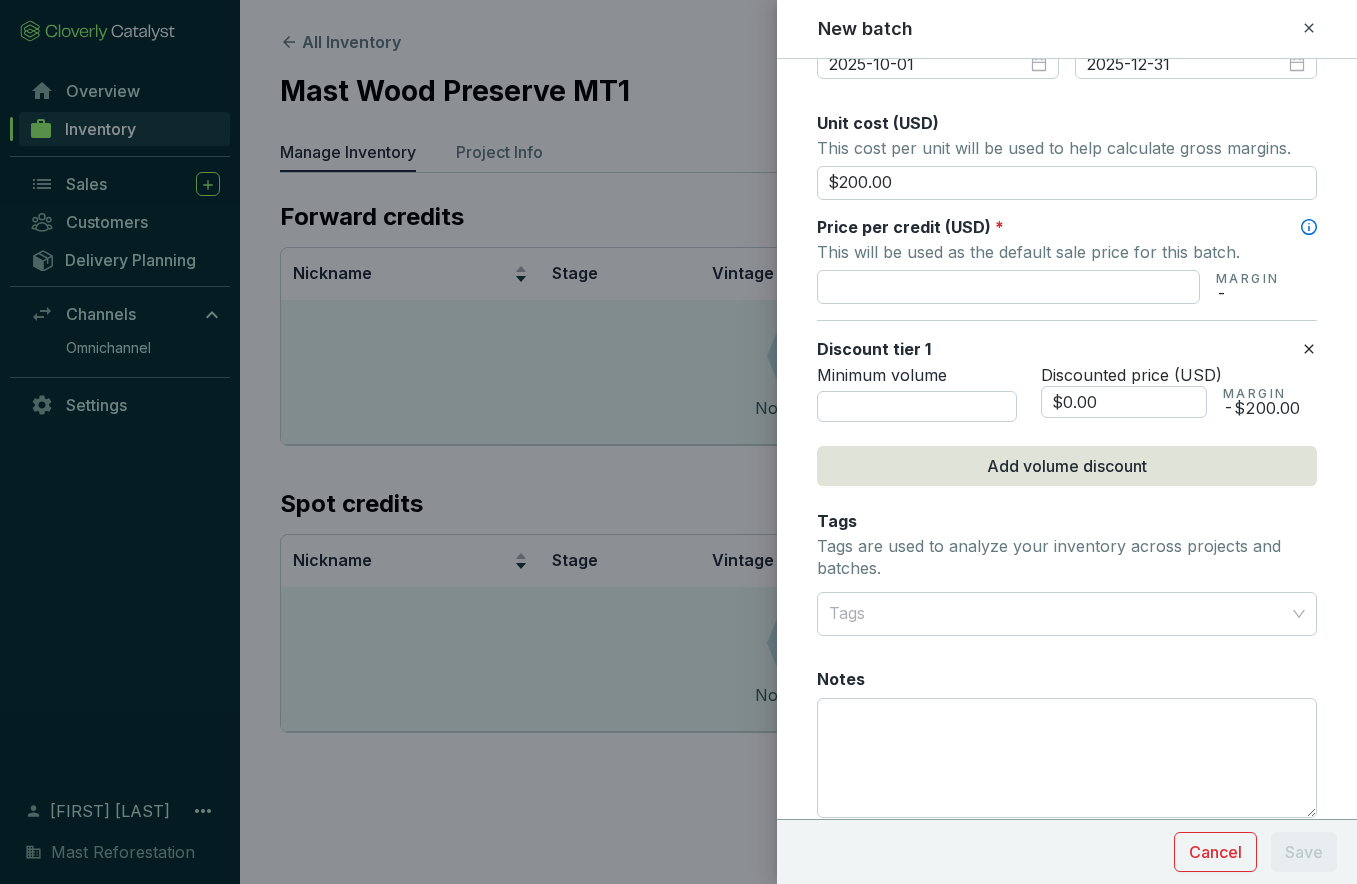 click on "Batch name   * This is the internal name that will be used throughout Catalyst. MWPM-r9mdu Vintage year   * 2025 Credit stage   * Forecasted Number of credits   * Forecasted  Units 5000 t Risk Buffer Percentage 0 % Total Buffer -  Total Sellable 5,000 t Estimated issuance date   * 2025-11-30 Crediting period   Start date 2025-10-01 End date 2025-12-31 Unit cost (USD)   This cost per unit will be used to help calculate gross margins. $200.00 Price per credit (USD)   * This will be used as the default sale price for this batch. MARGIN - Discount tier 1   Minimum volume Discounted price (USD) $0.00 MARGIN -$200.00 Add volume discount Tags   Tags are used to analyze your inventory across projects and batches.   Tags Notes" at bounding box center (1067, 76) 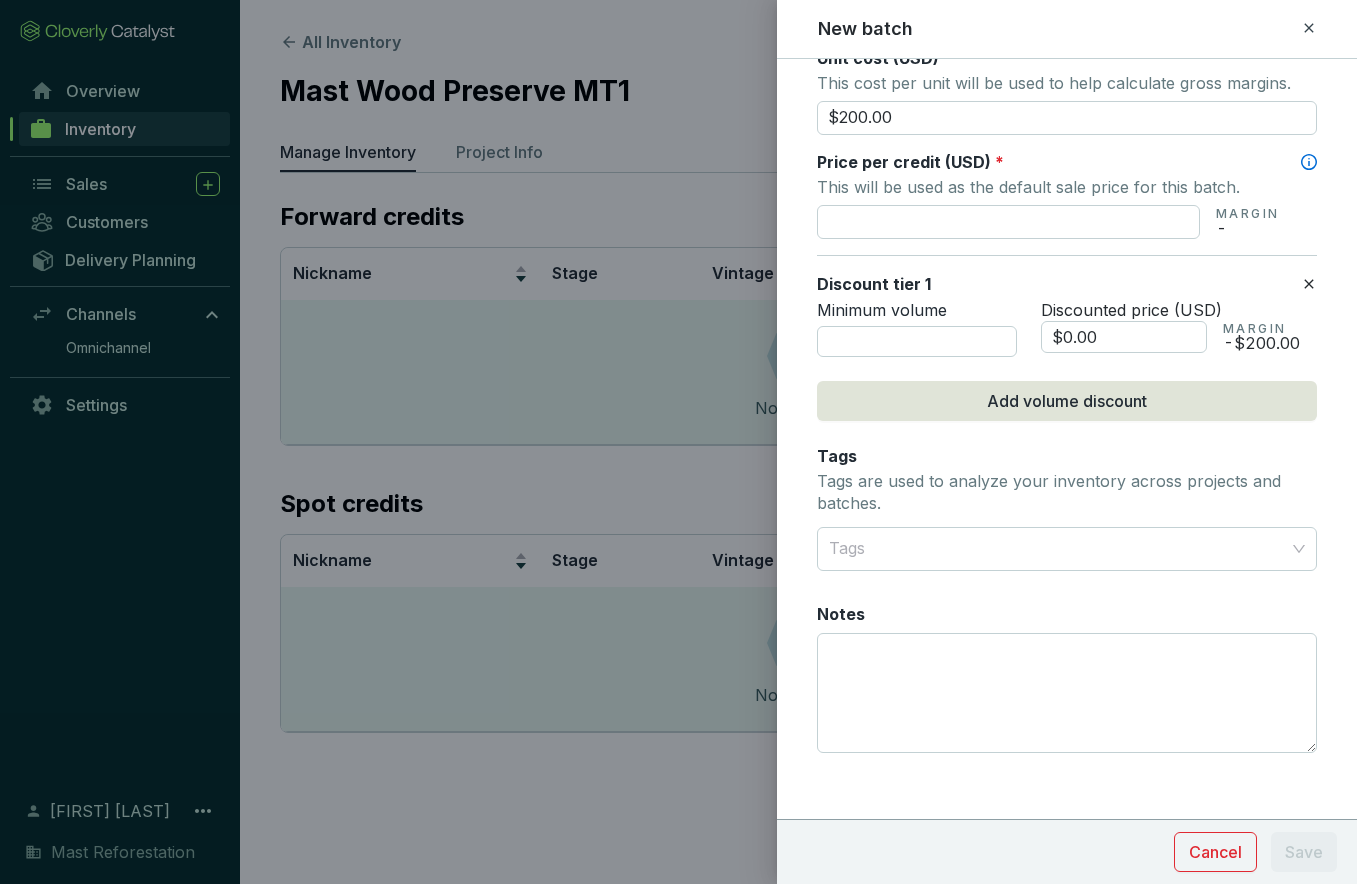scroll, scrollTop: 848, scrollLeft: 0, axis: vertical 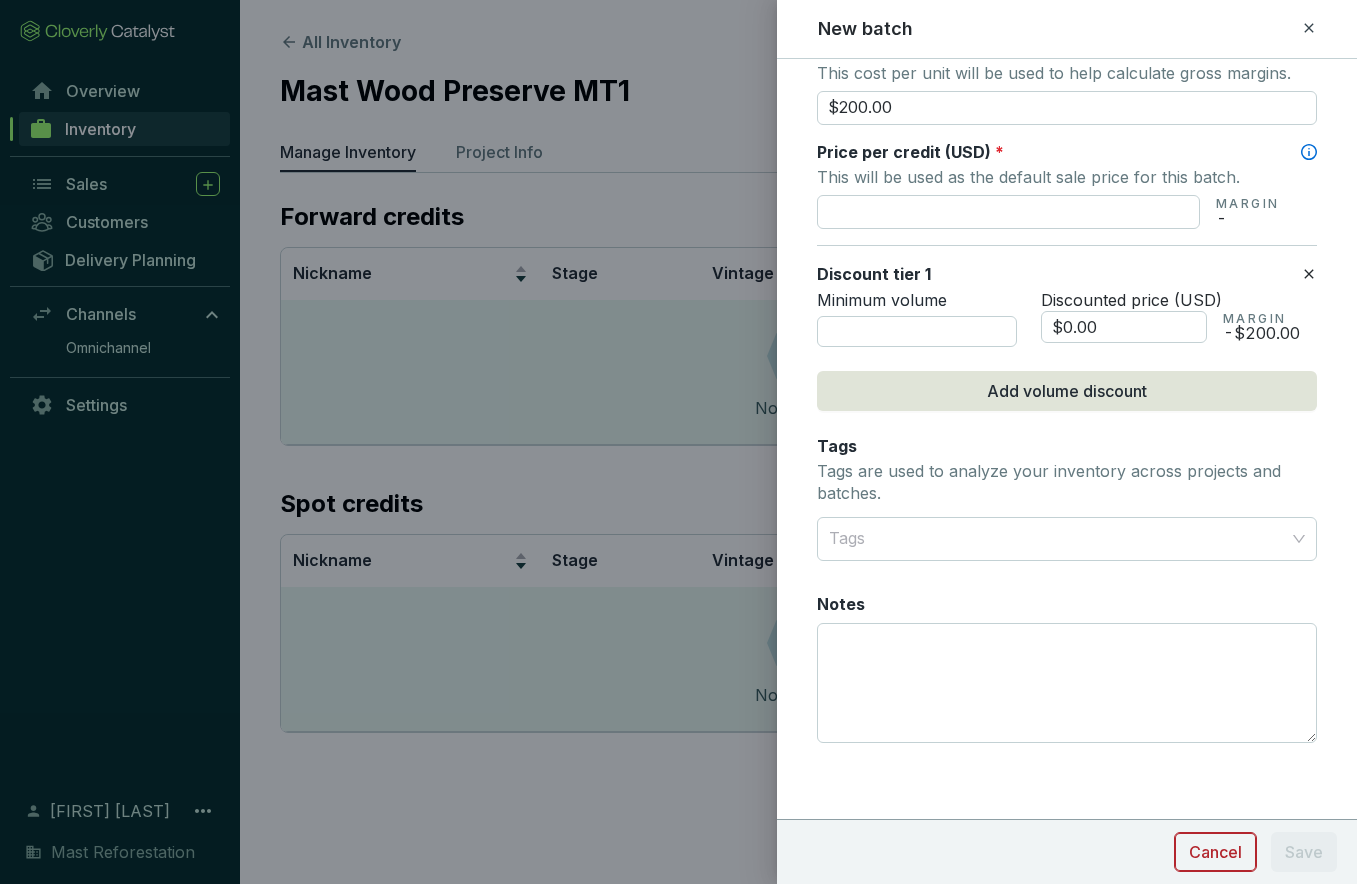 click on "Cancel" at bounding box center [1215, 852] 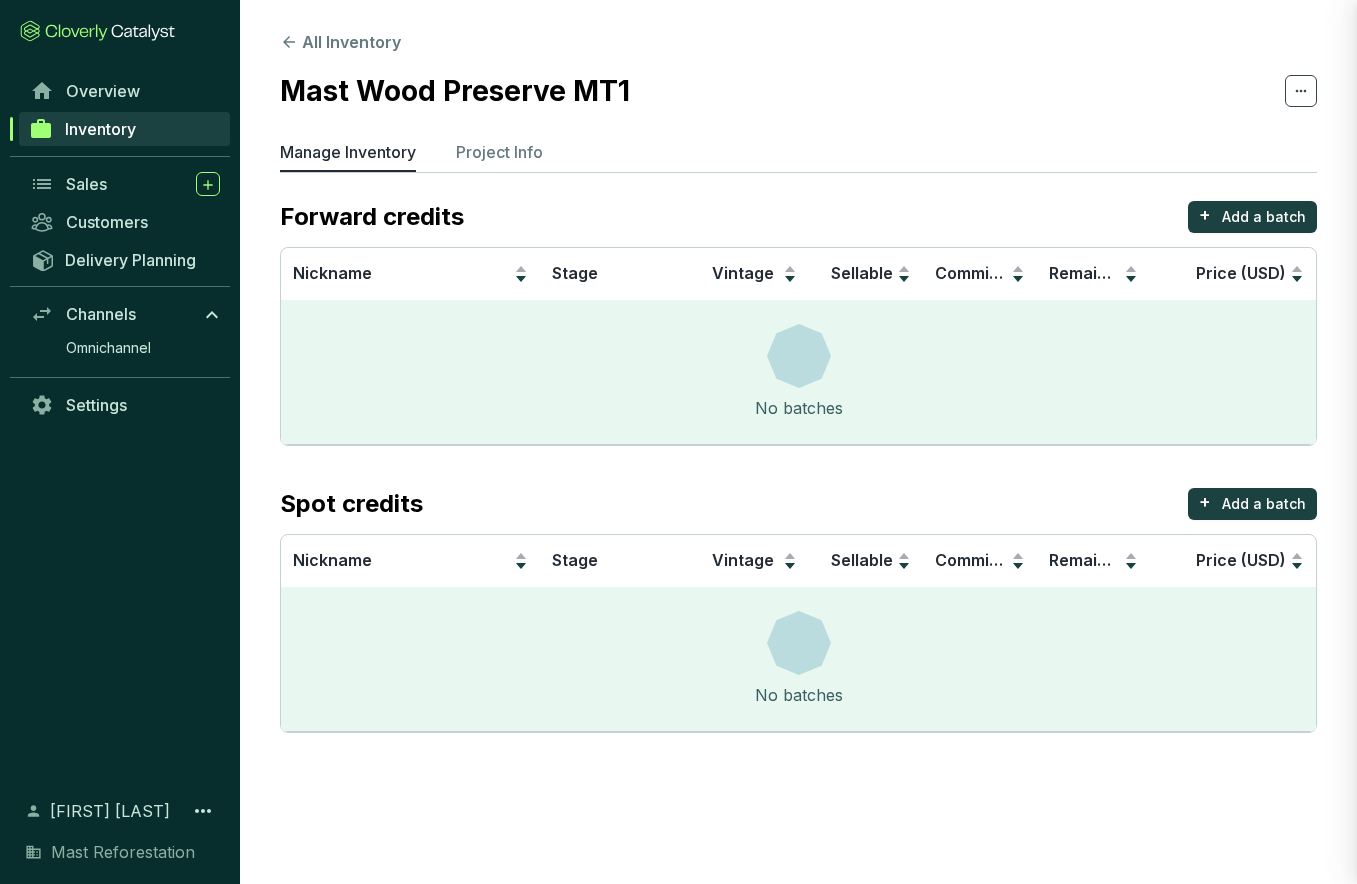 scroll, scrollTop: 729, scrollLeft: 0, axis: vertical 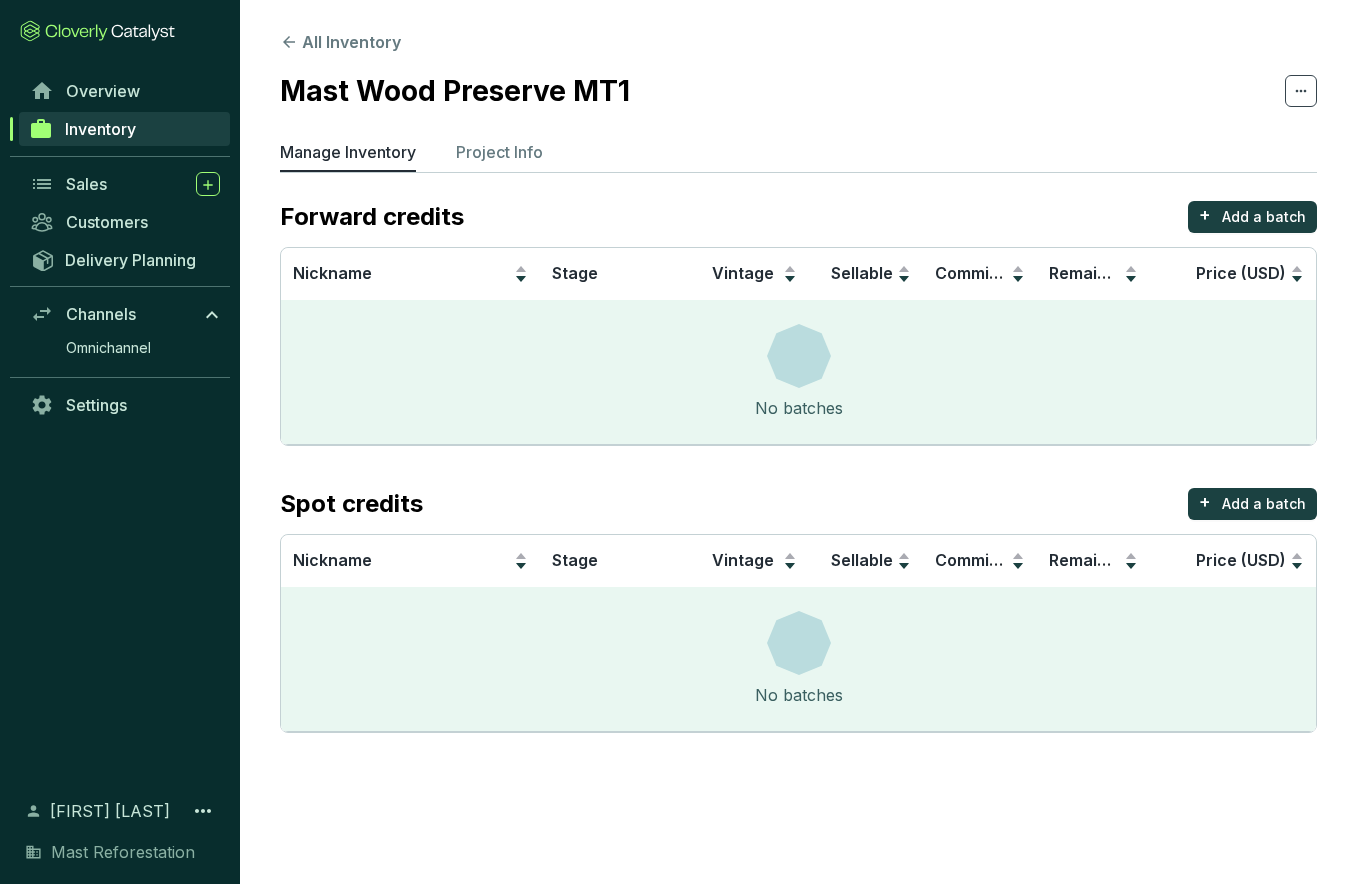 click on "Forward credits" at bounding box center (372, 217) 